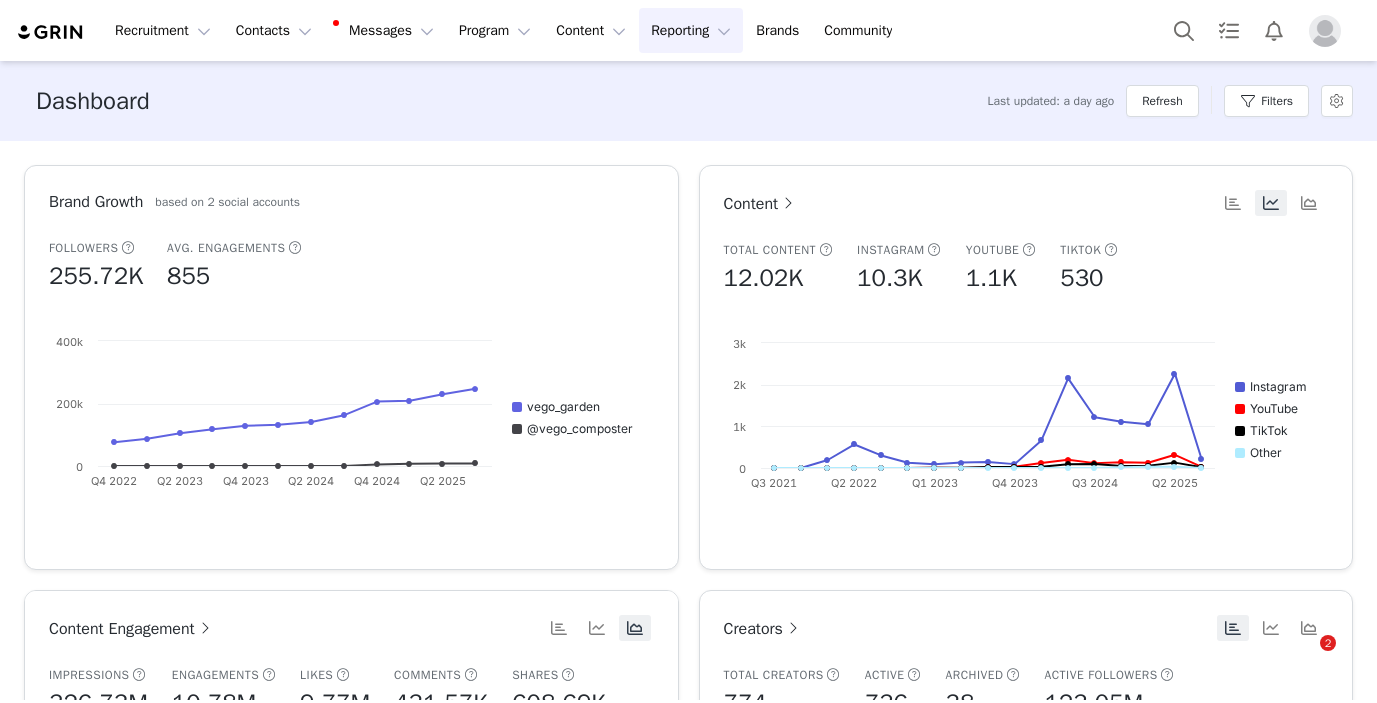 scroll, scrollTop: 0, scrollLeft: 0, axis: both 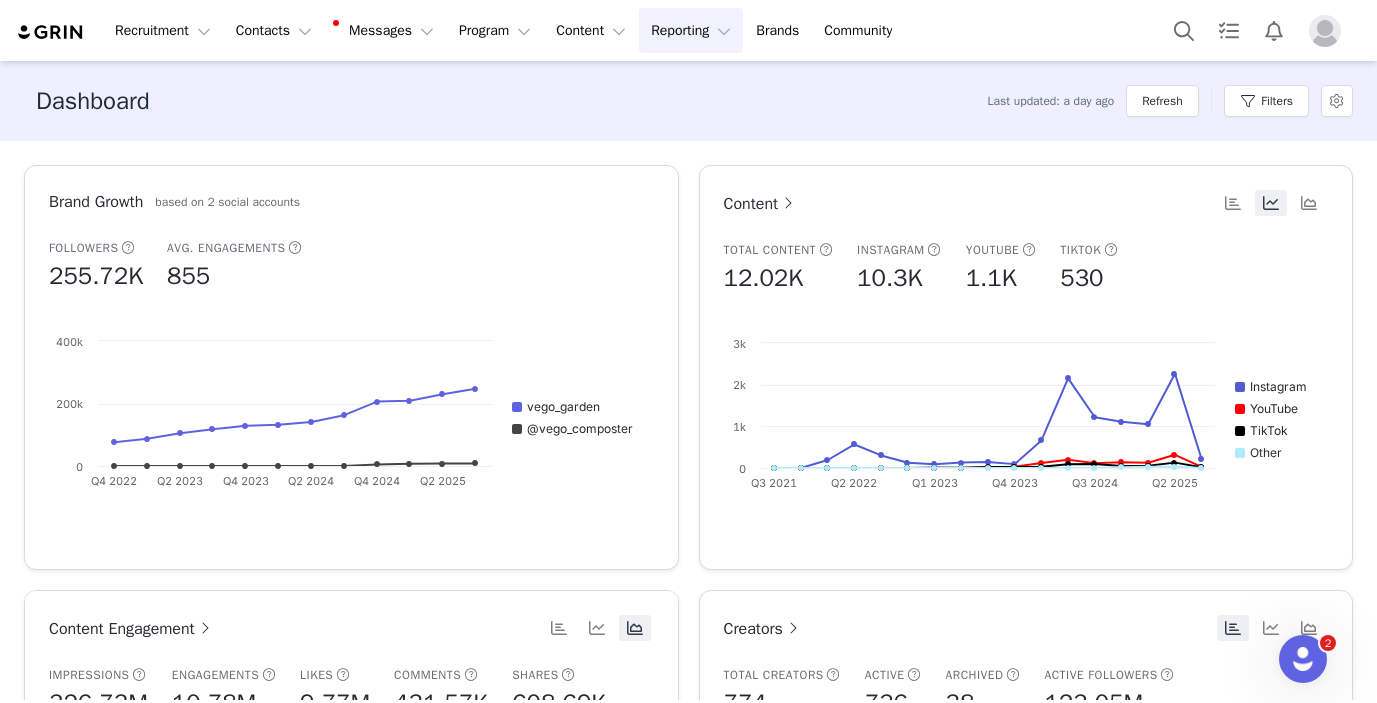 click on "Reporting Reporting" at bounding box center [691, 30] 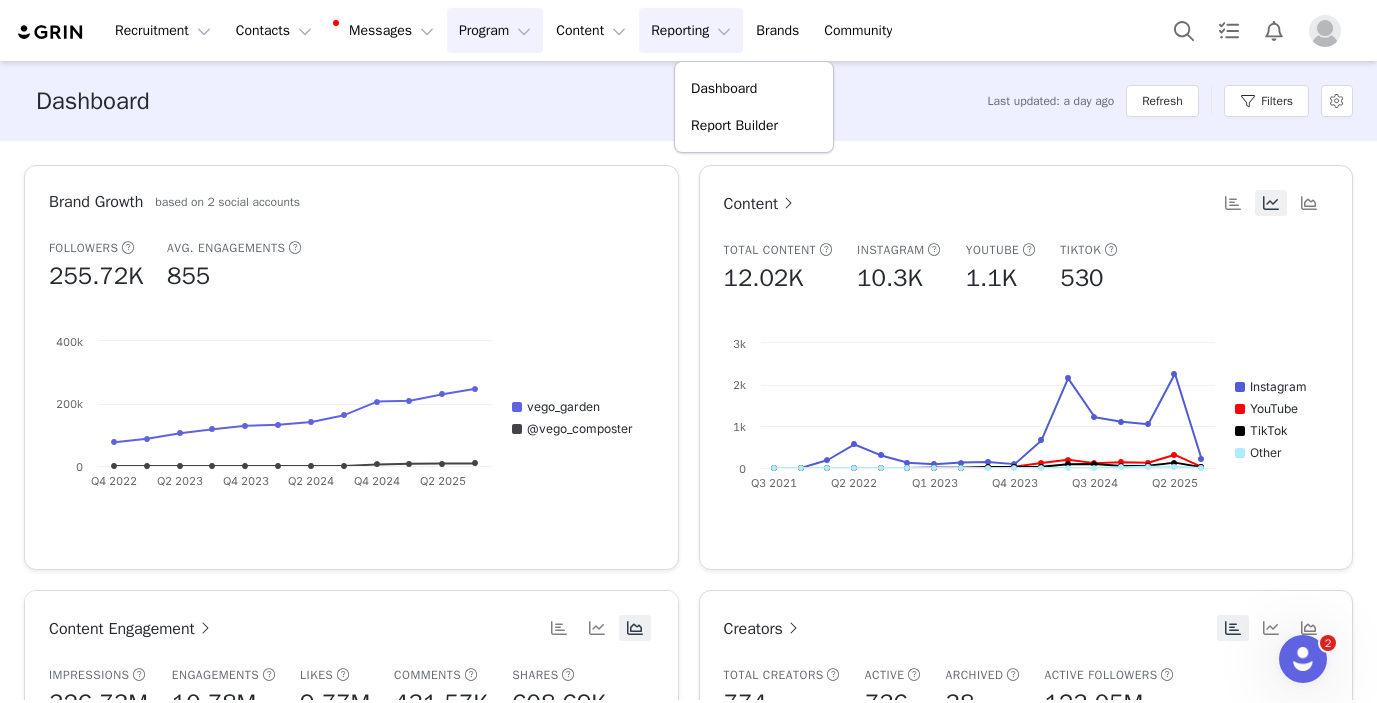 click on "Program Program" at bounding box center (495, 30) 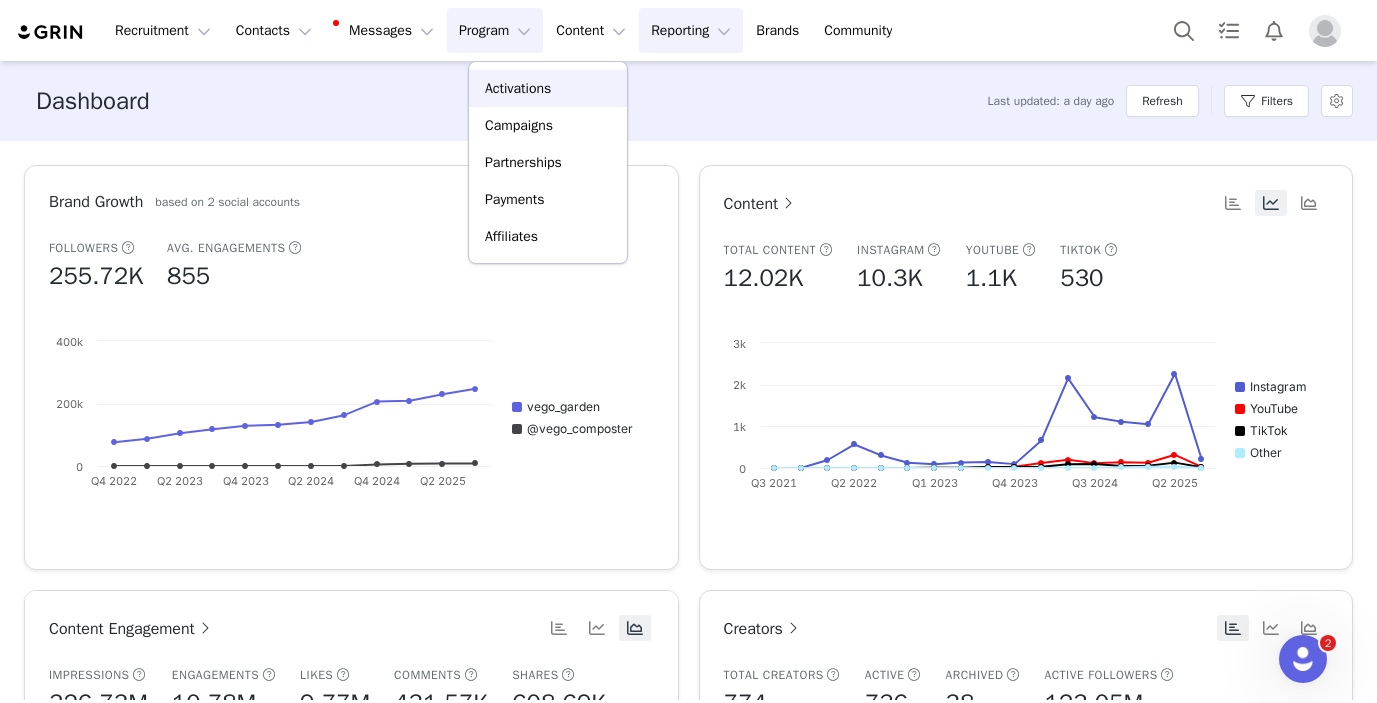 click on "Activations" at bounding box center [518, 88] 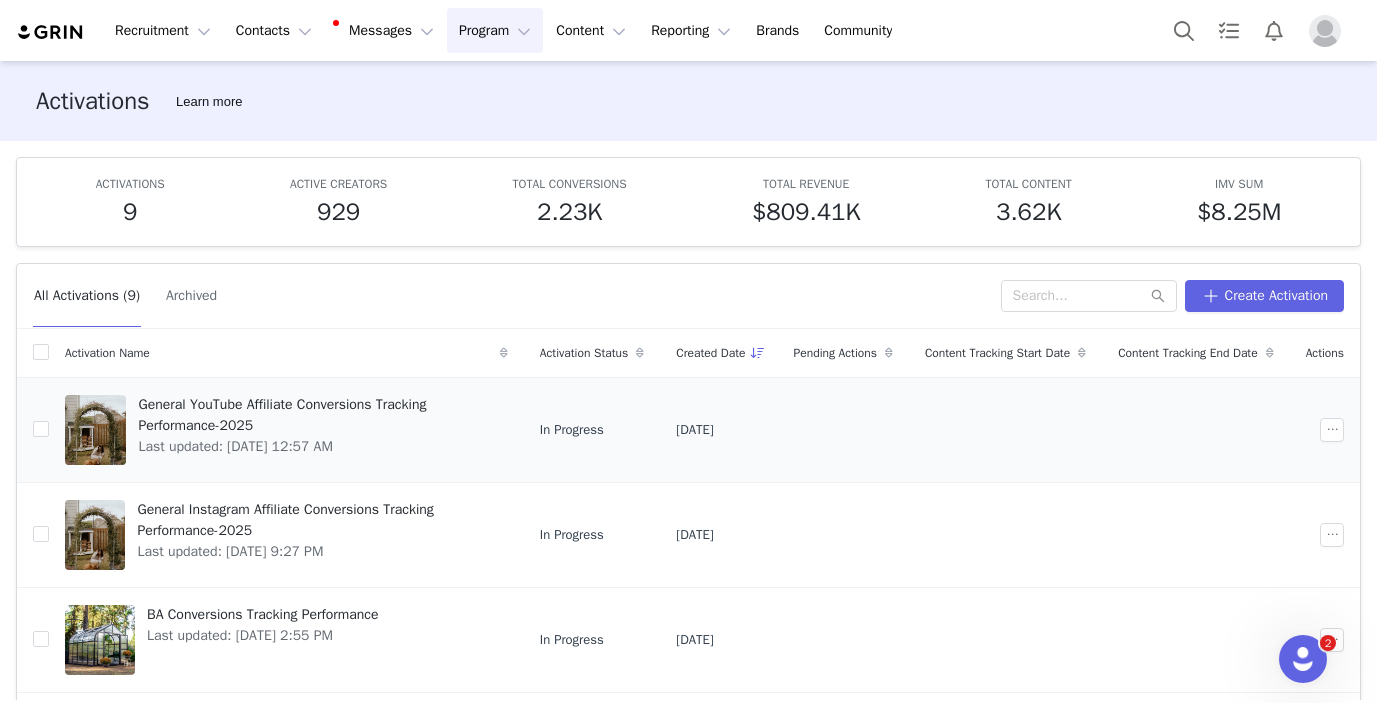 click on "General YouTube Affiliate Conversions Tracking Performance-2025" at bounding box center (316, 415) 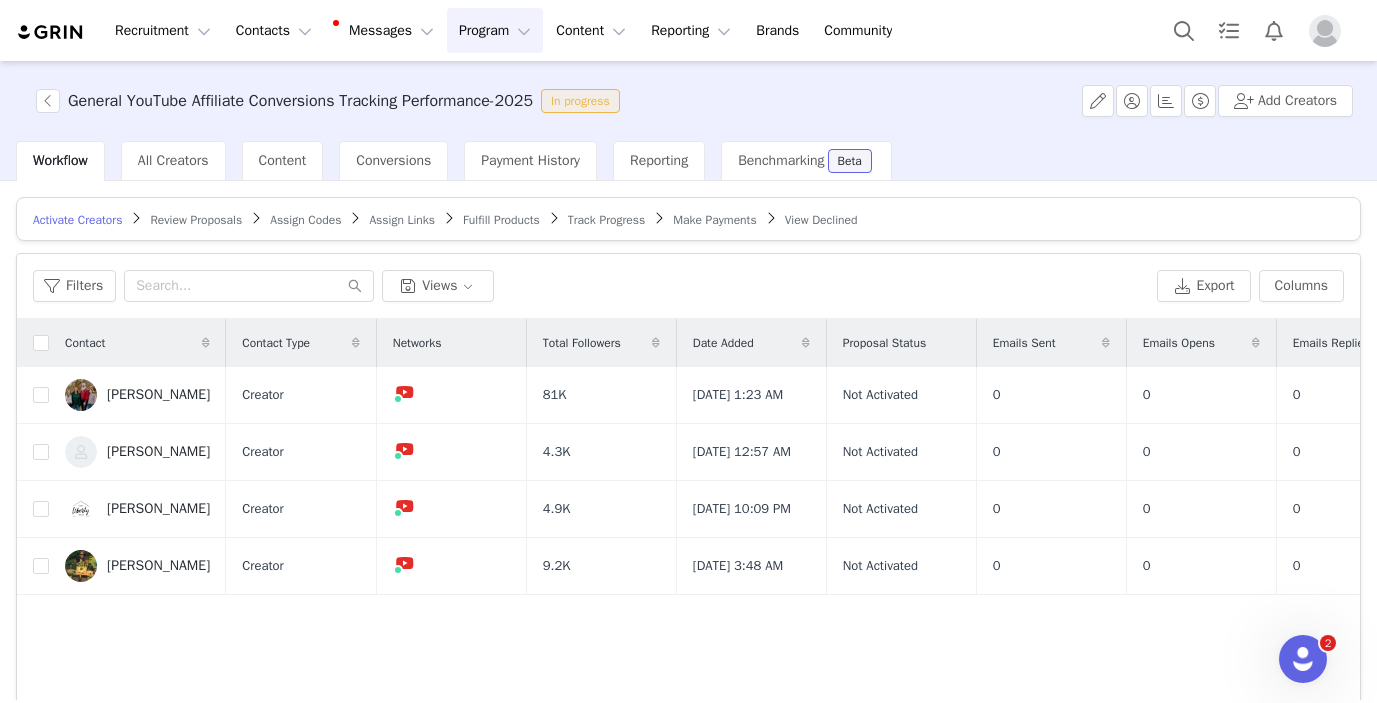 click on "Make Payments" at bounding box center [714, 220] 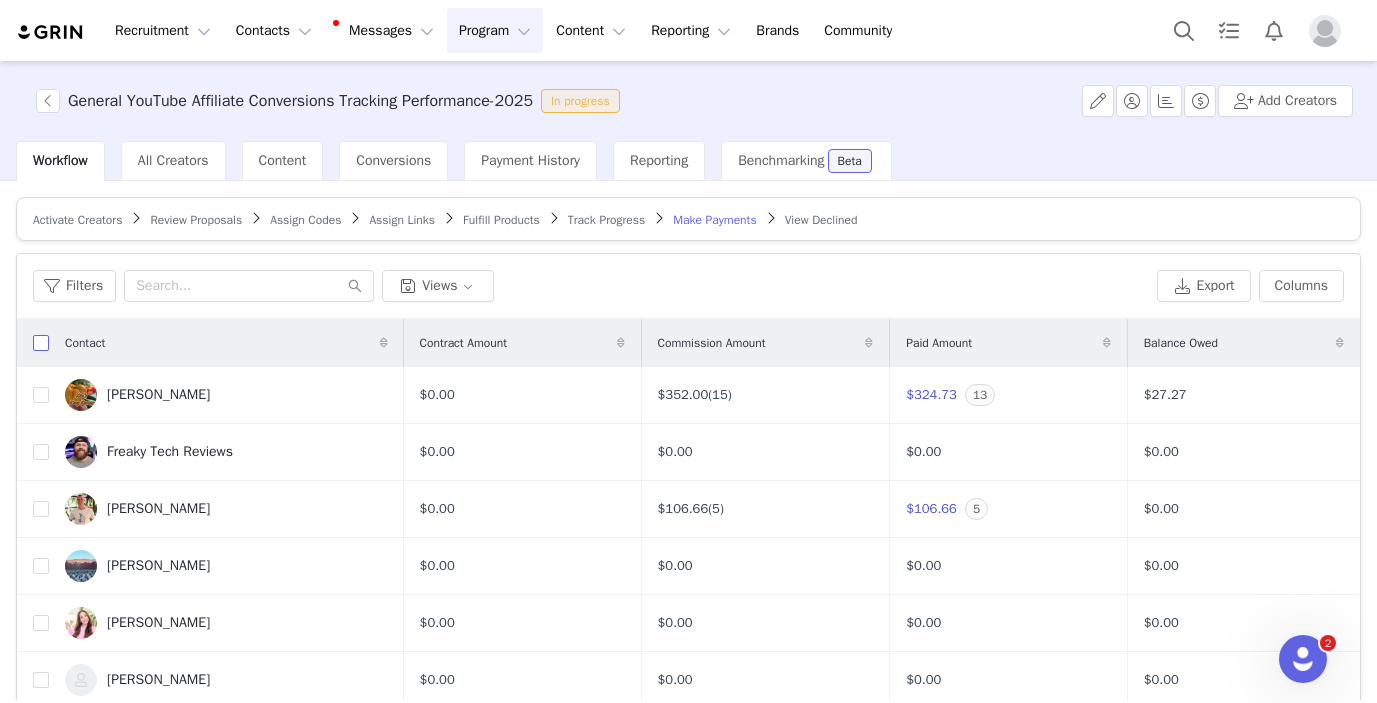 click at bounding box center [41, 343] 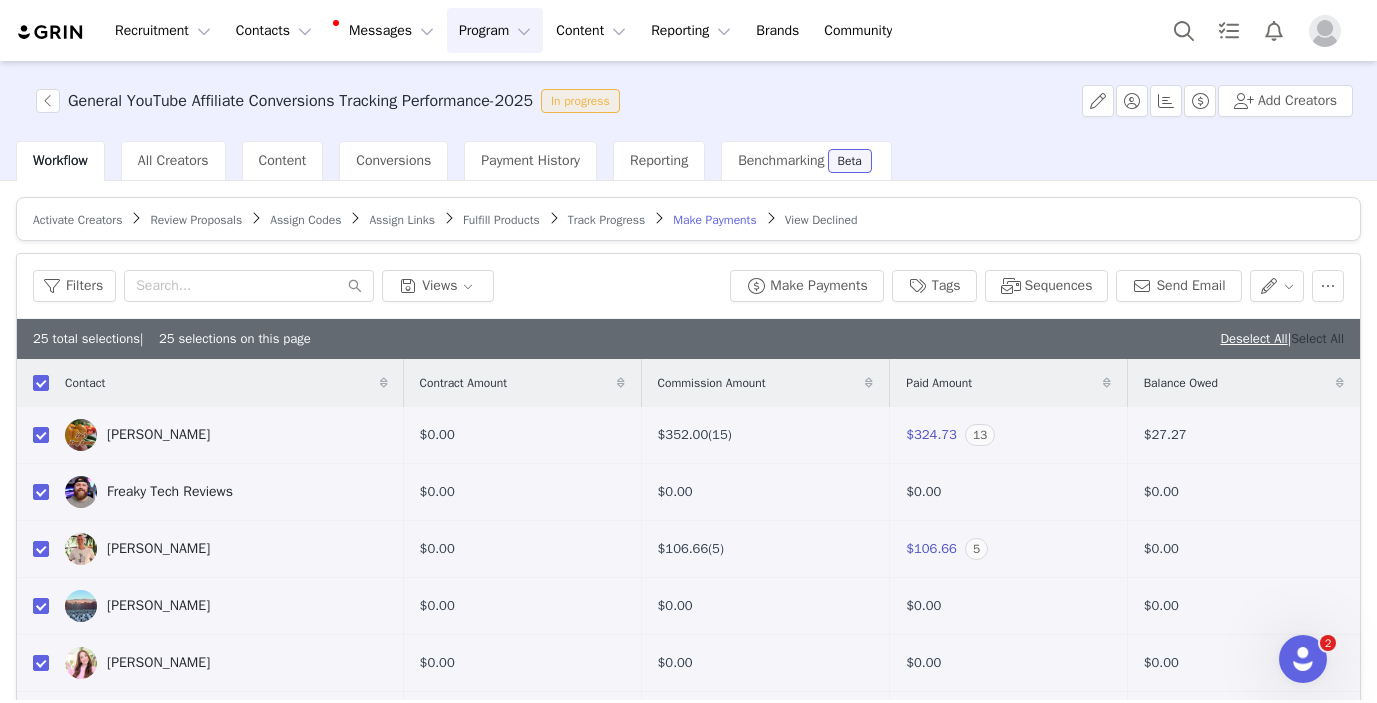 click on "Select All" at bounding box center (1317, 338) 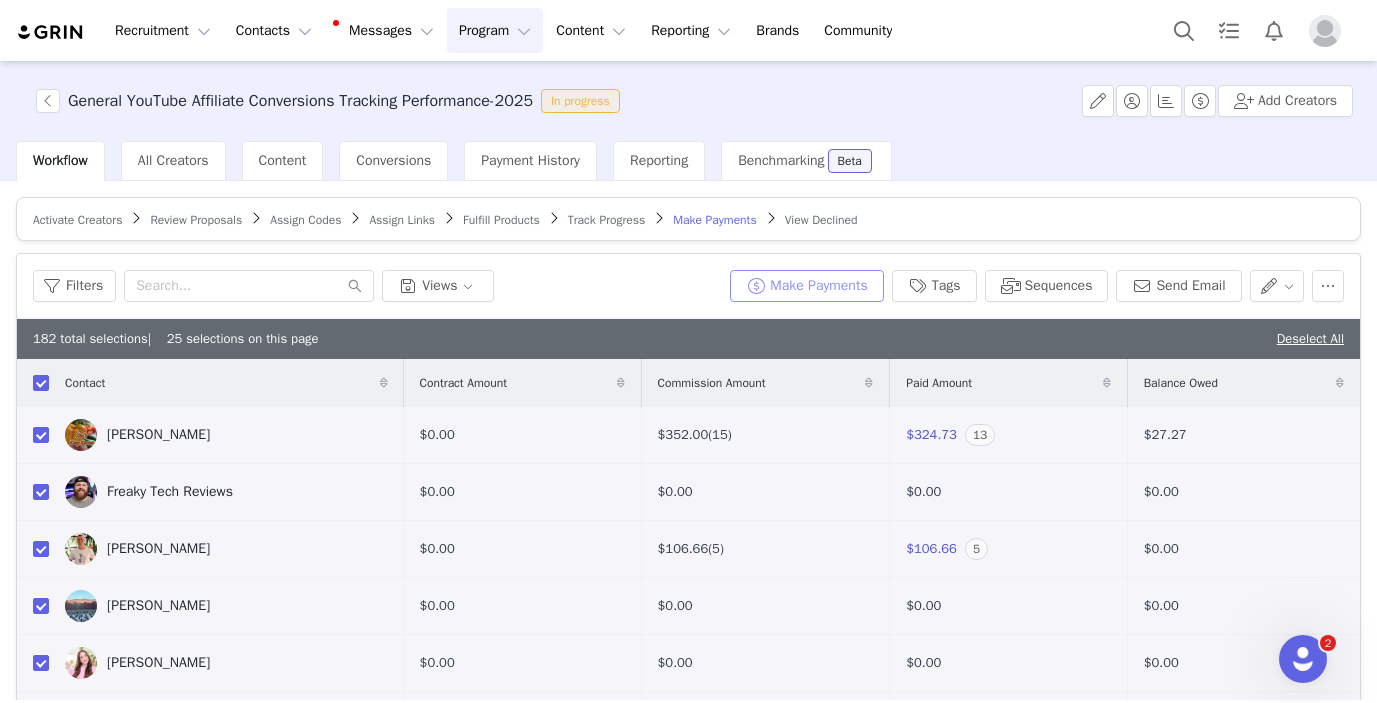 click on "Make Payments" at bounding box center (806, 286) 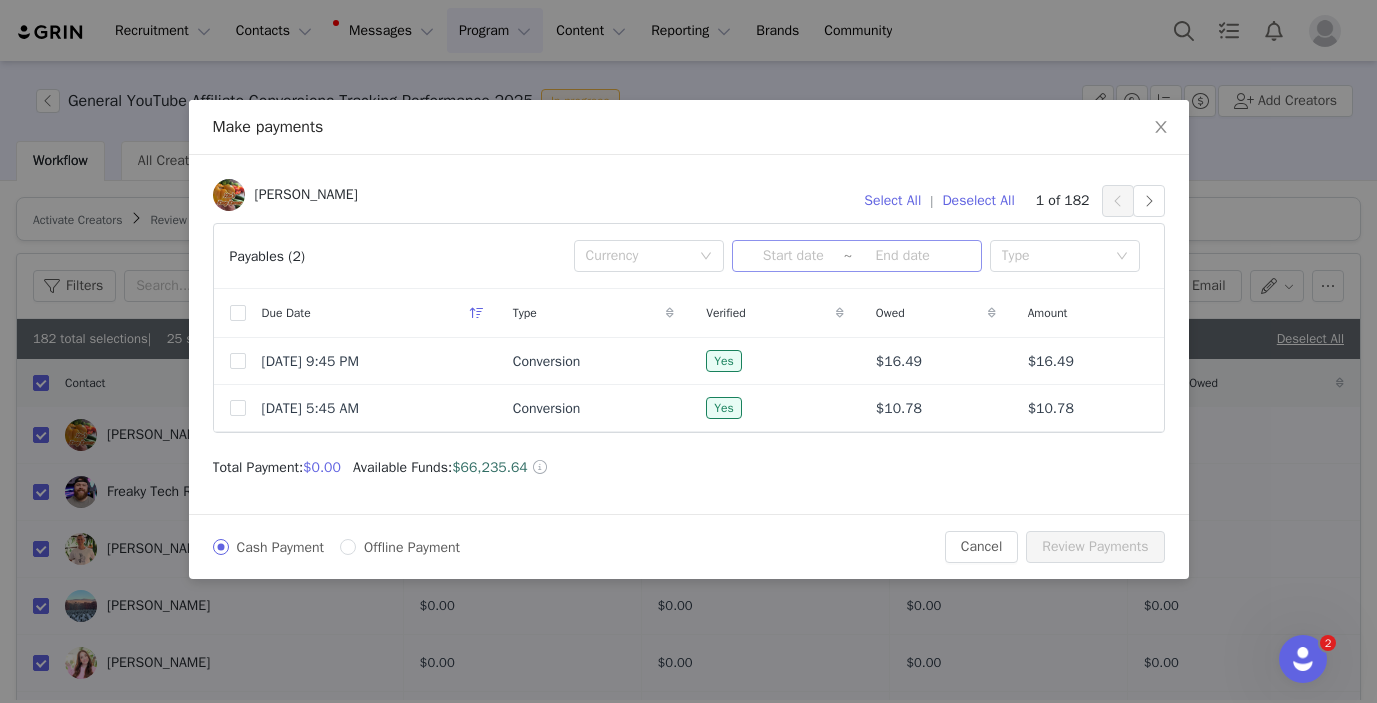 click at bounding box center (793, 256) 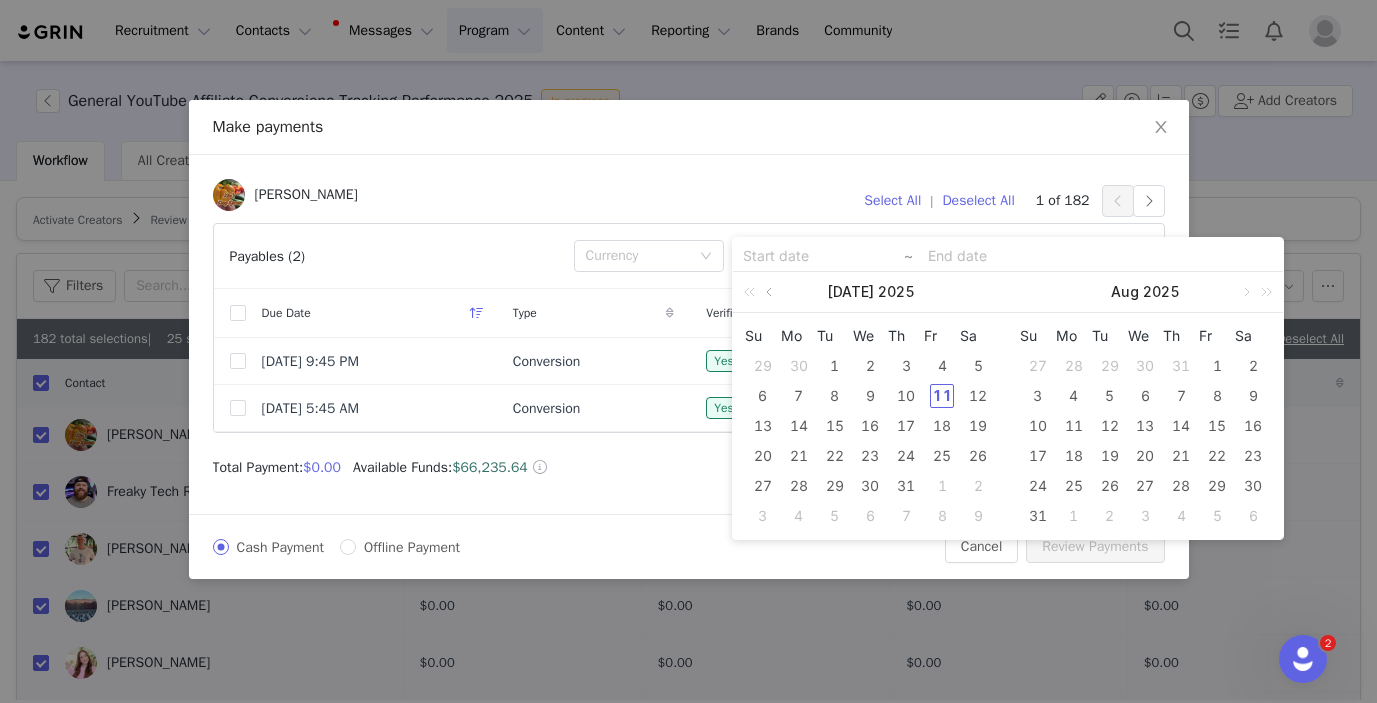 click at bounding box center [771, 292] 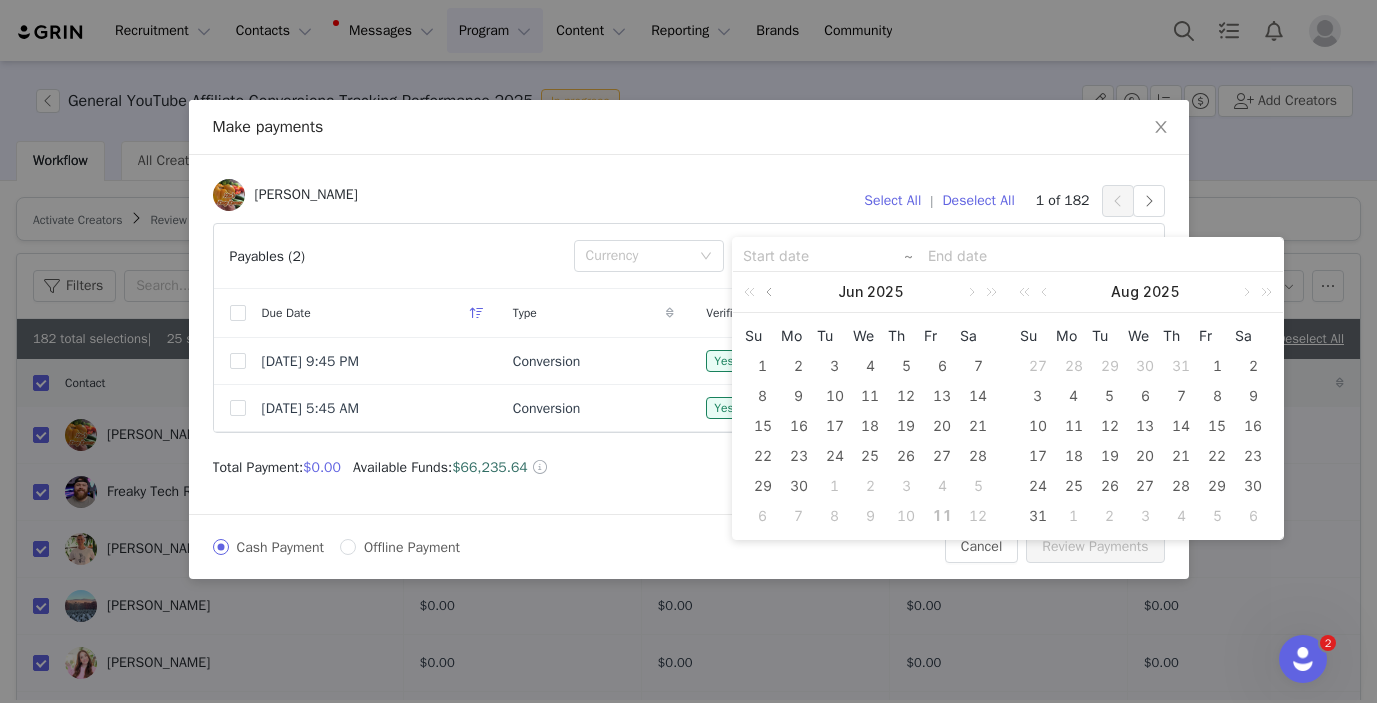 click at bounding box center (771, 292) 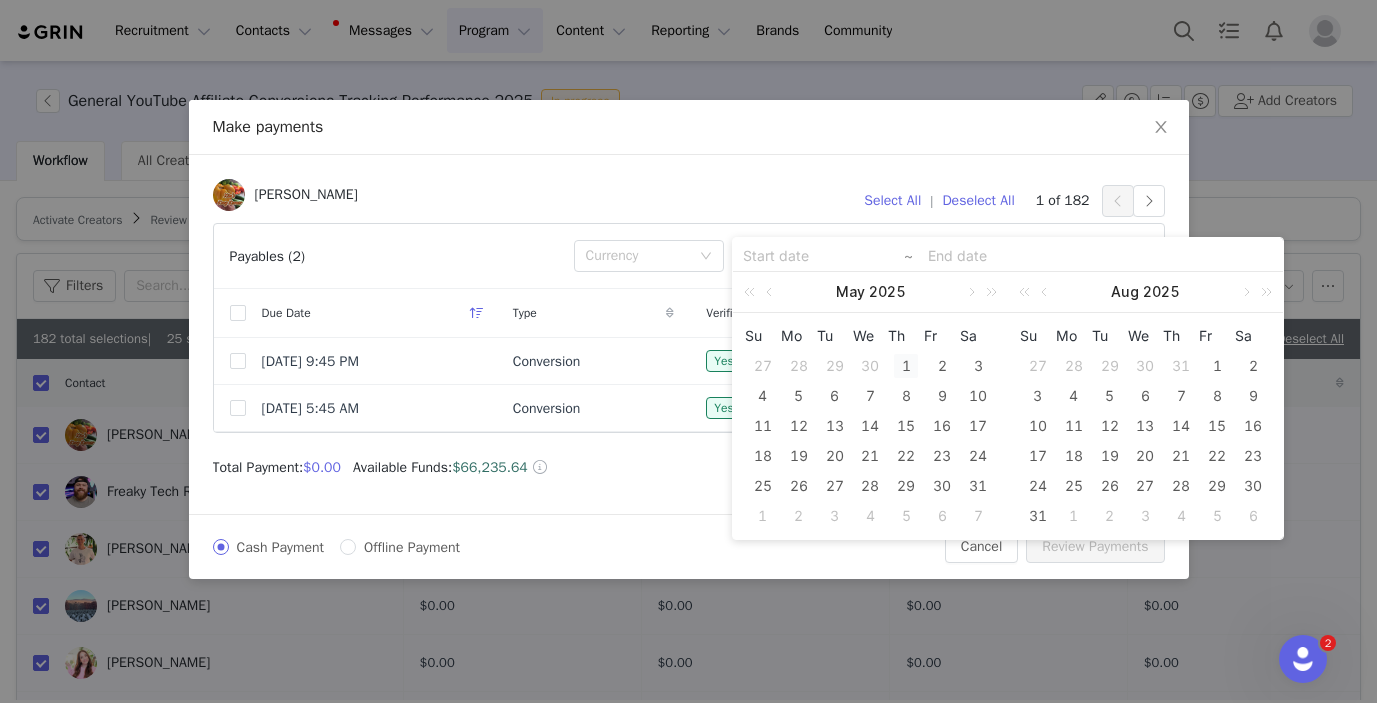 click on "1" at bounding box center (906, 366) 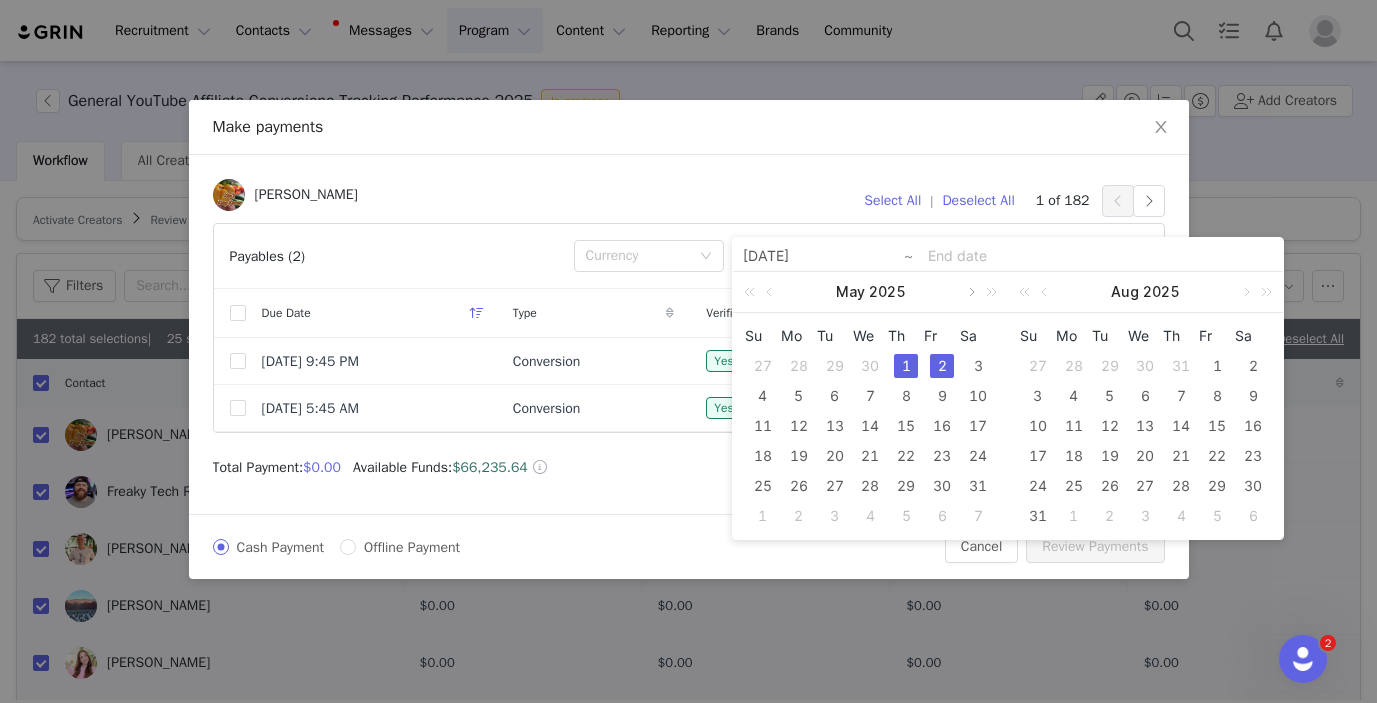 click at bounding box center [970, 292] 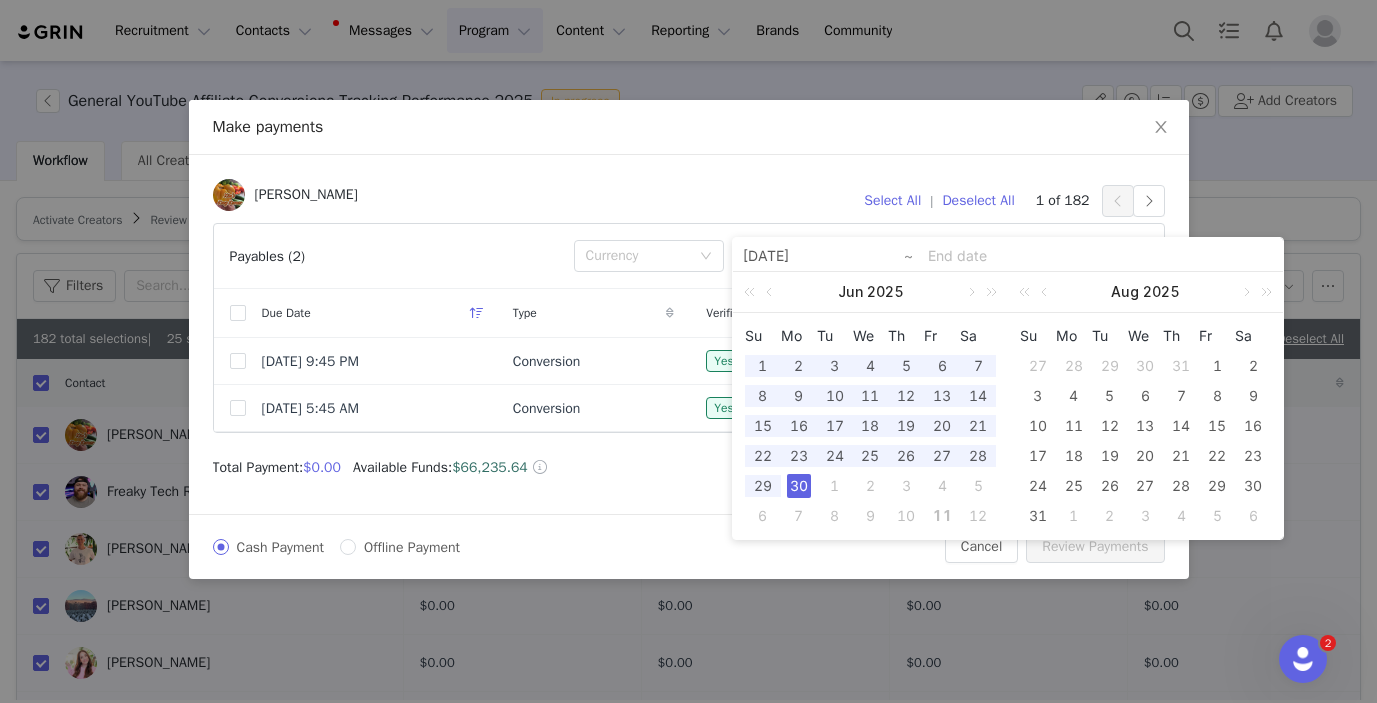 click on "30" at bounding box center (799, 486) 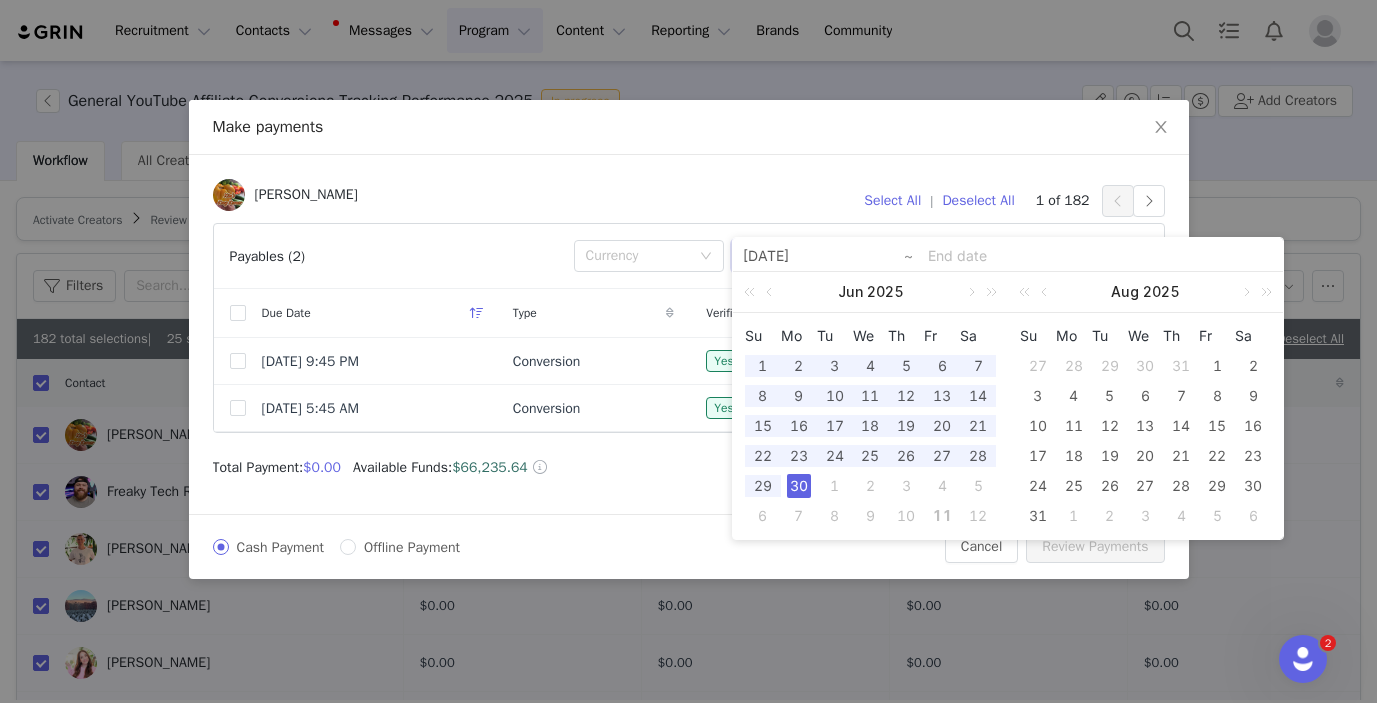 type on "[DATE]" 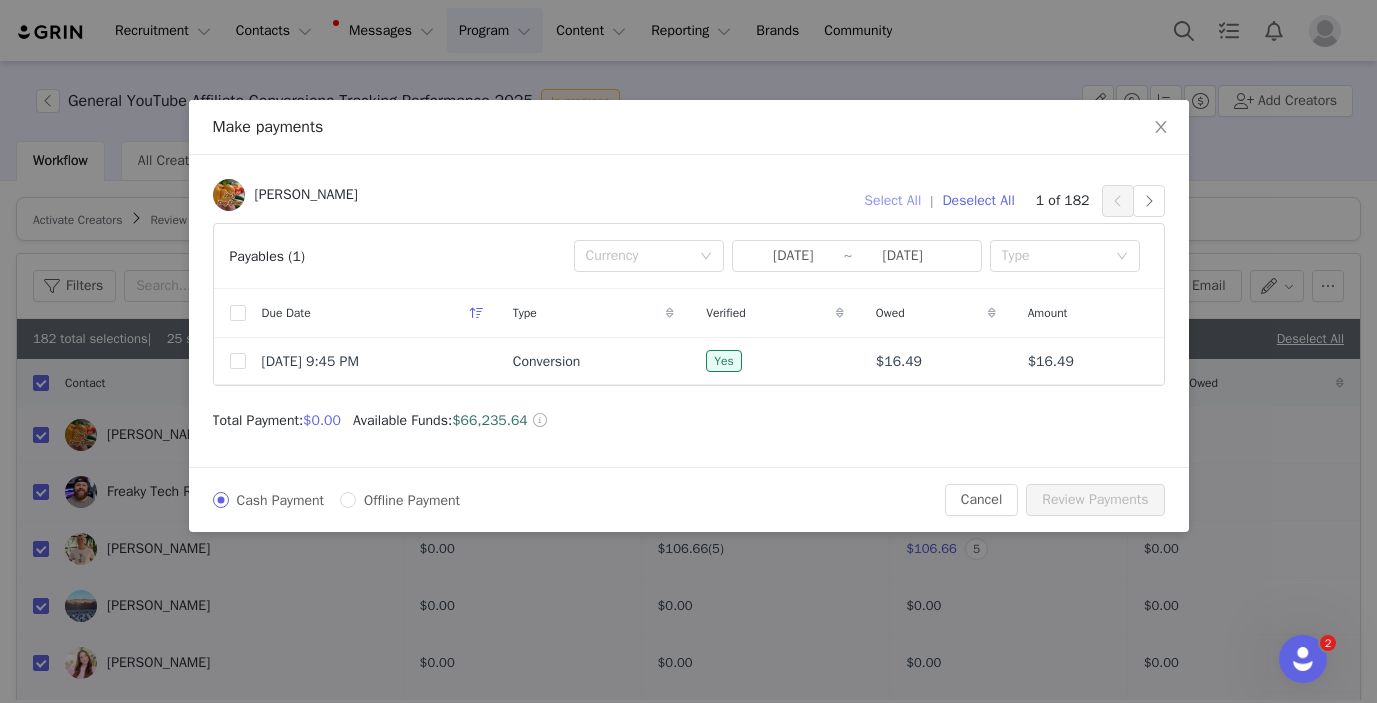 click on "Select All" at bounding box center (892, 201) 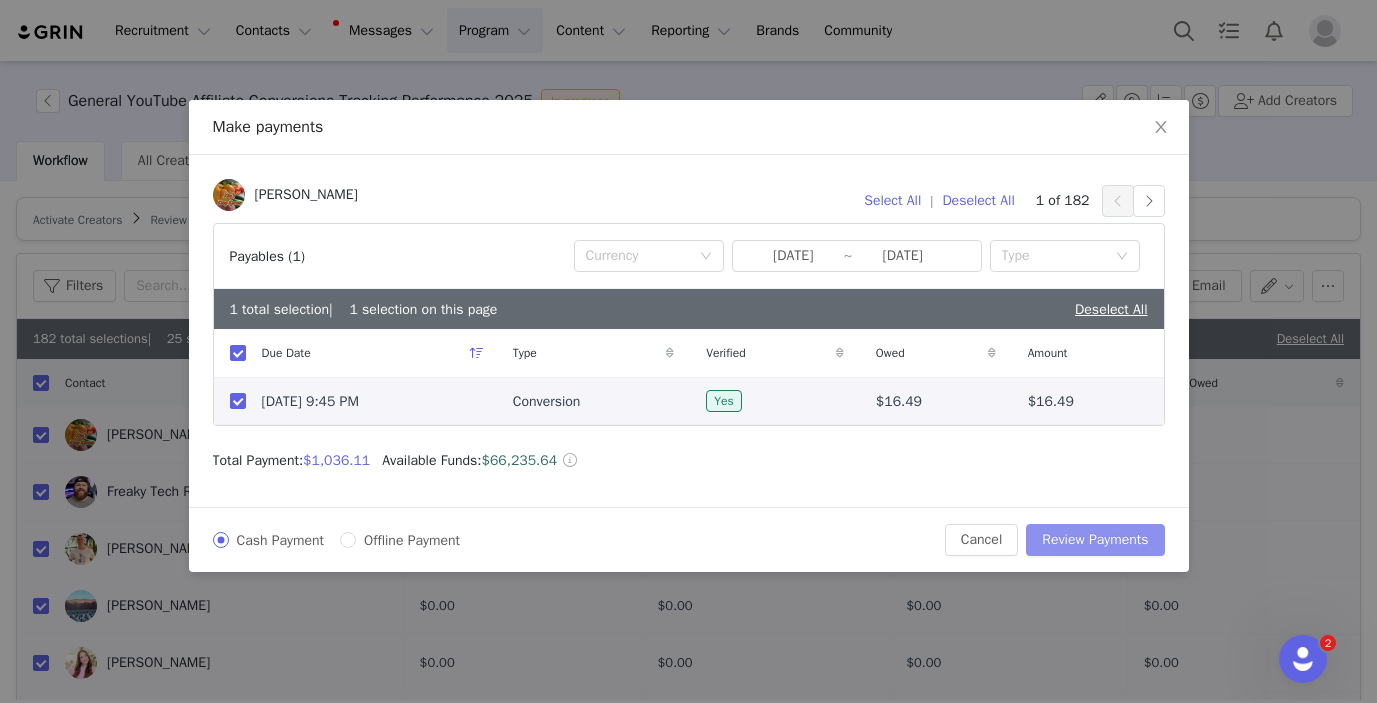 click on "Review Payments" at bounding box center (1095, 540) 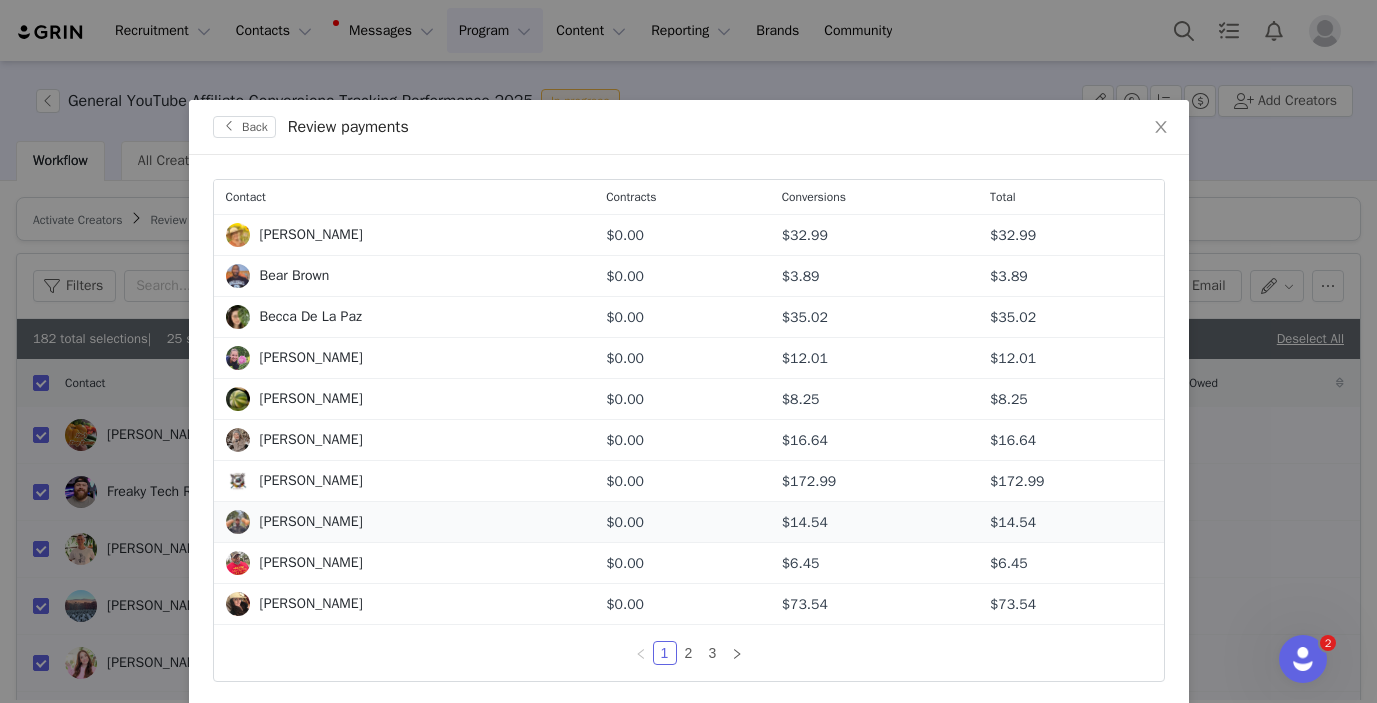scroll, scrollTop: 149, scrollLeft: 0, axis: vertical 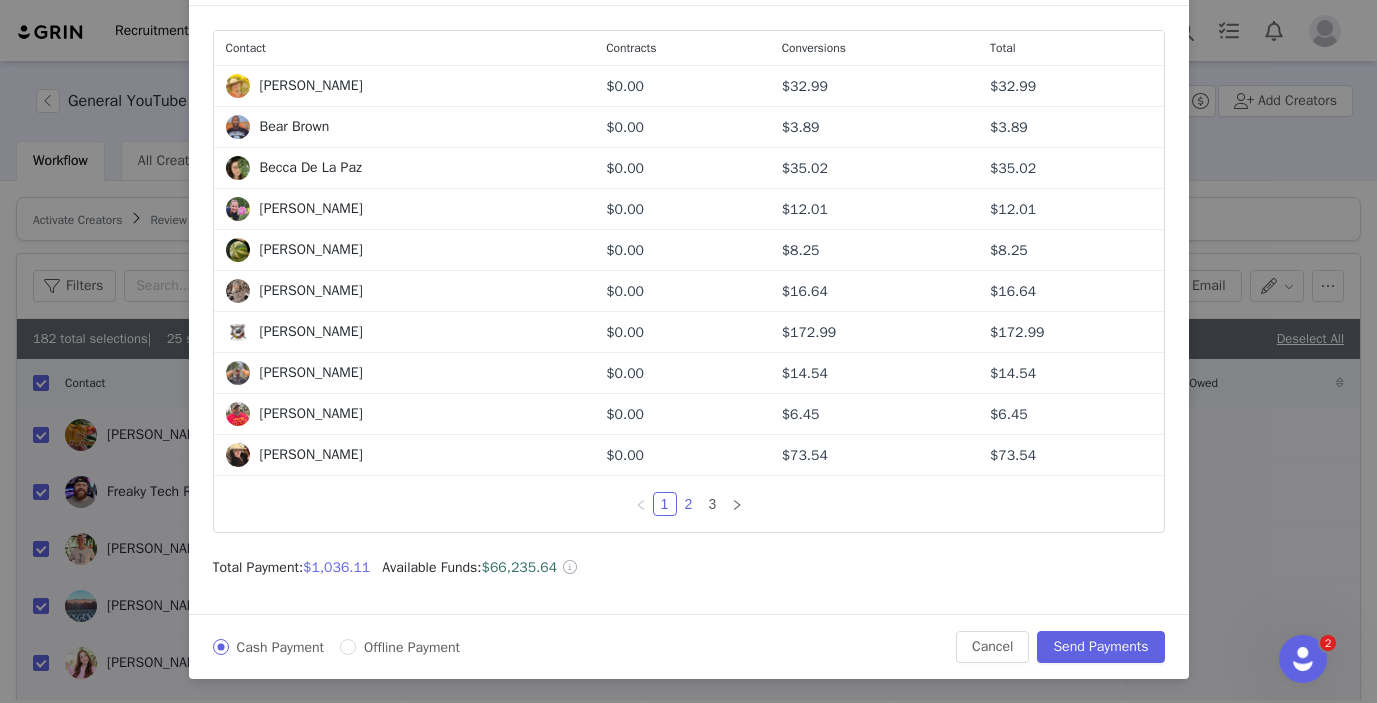 click on "2" at bounding box center (689, 504) 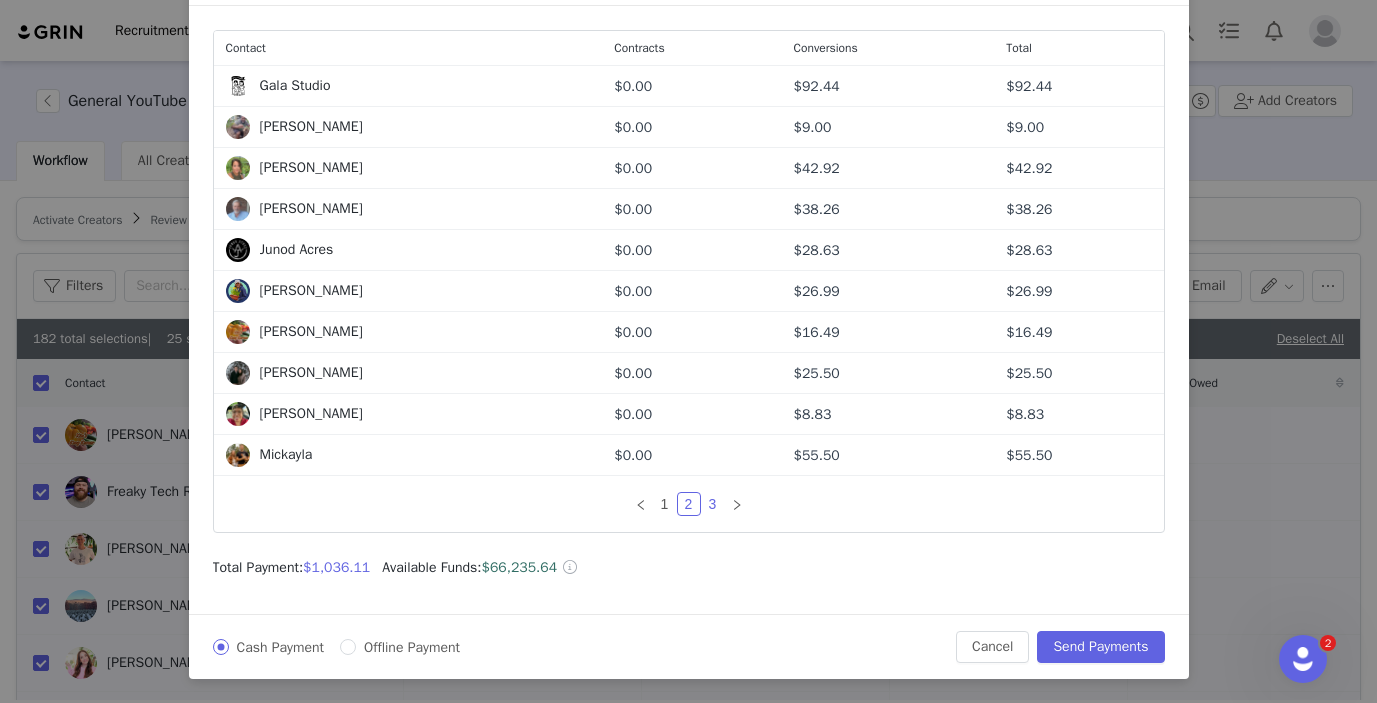 click on "3" at bounding box center [713, 504] 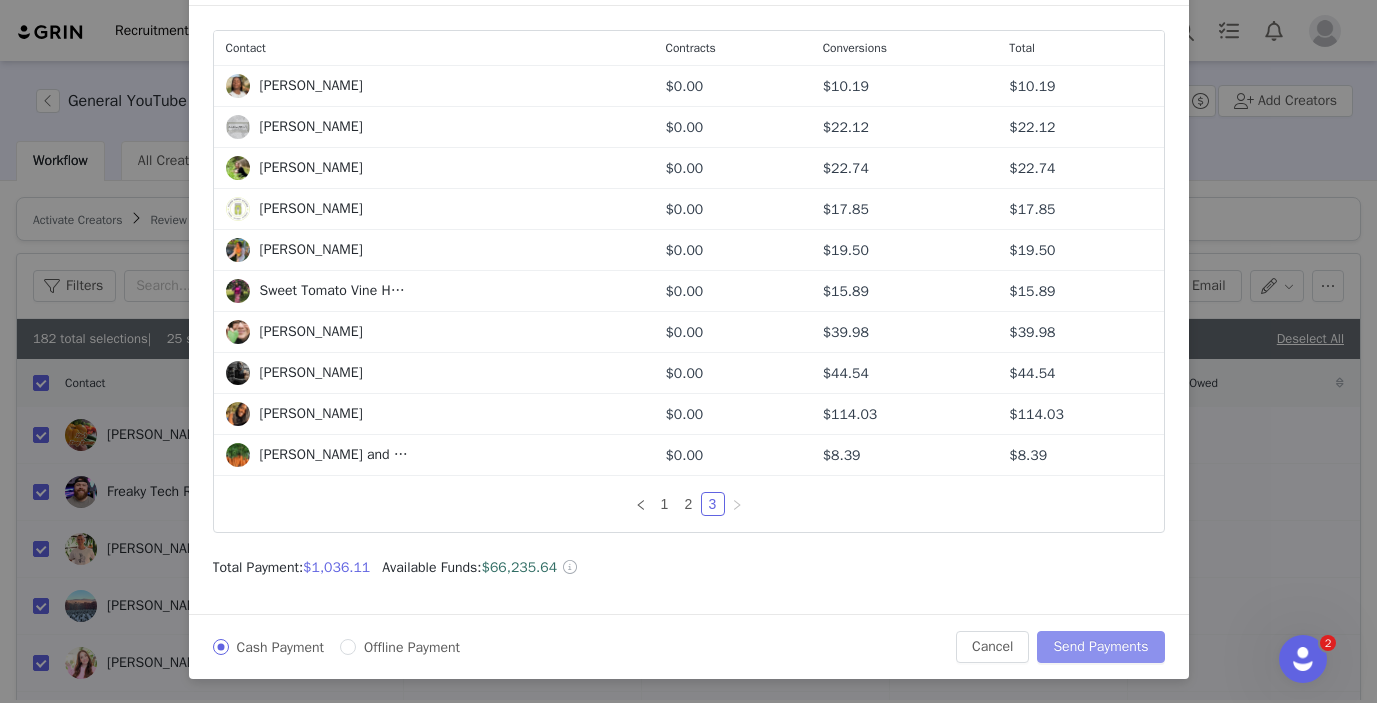 click on "Send Payments" at bounding box center (1100, 647) 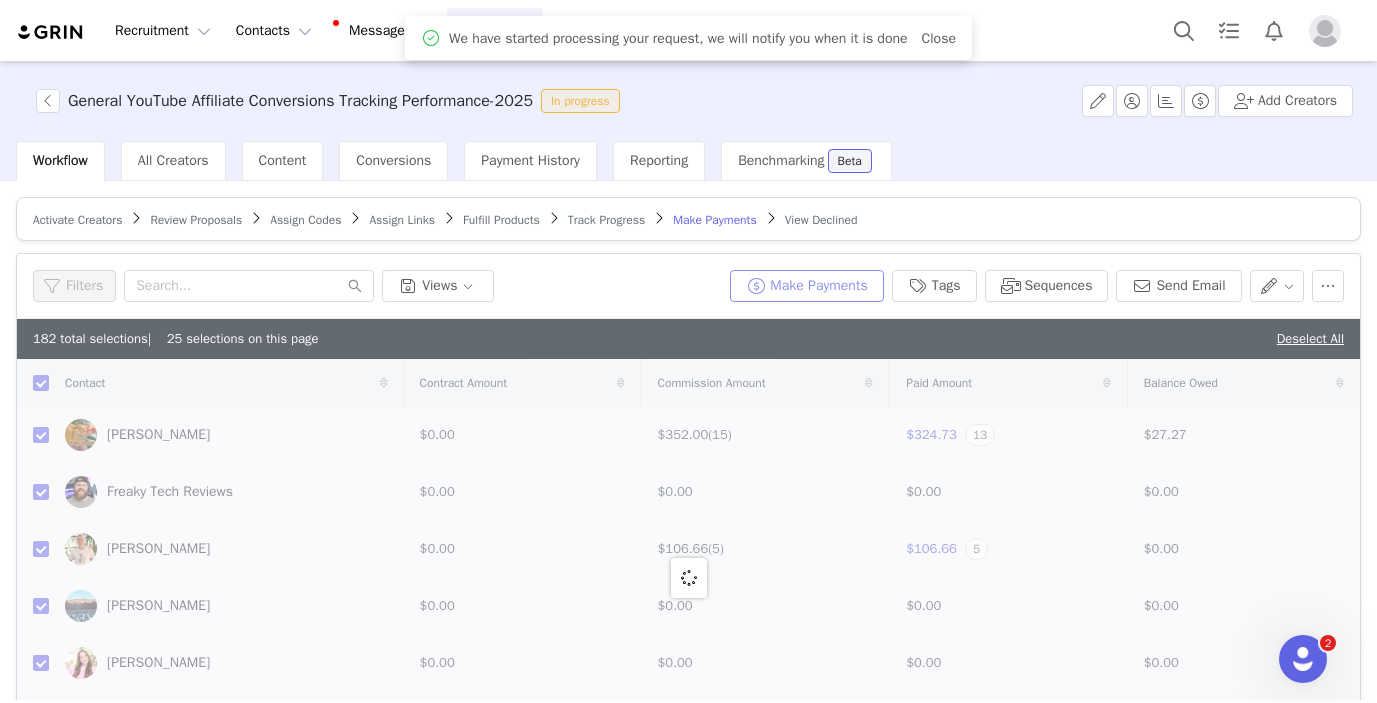 scroll, scrollTop: 49, scrollLeft: 0, axis: vertical 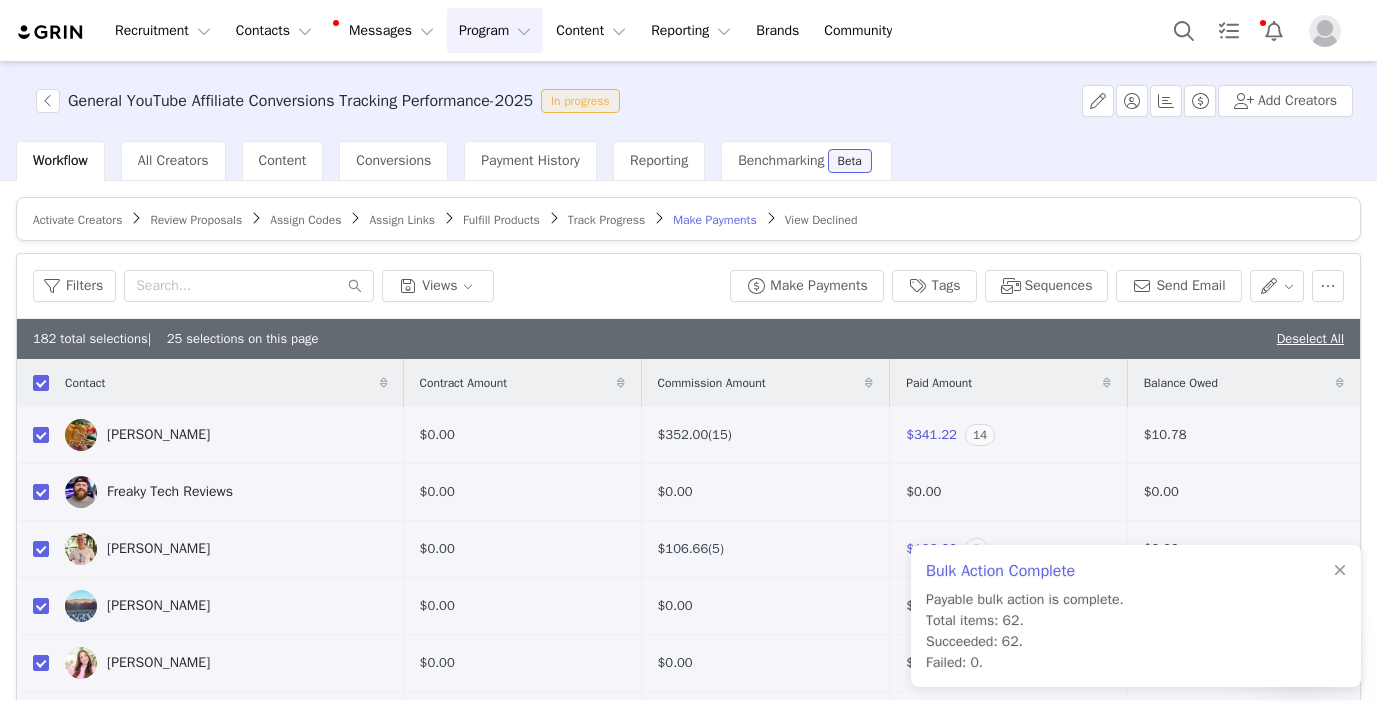 click on "Program Program" at bounding box center (495, 30) 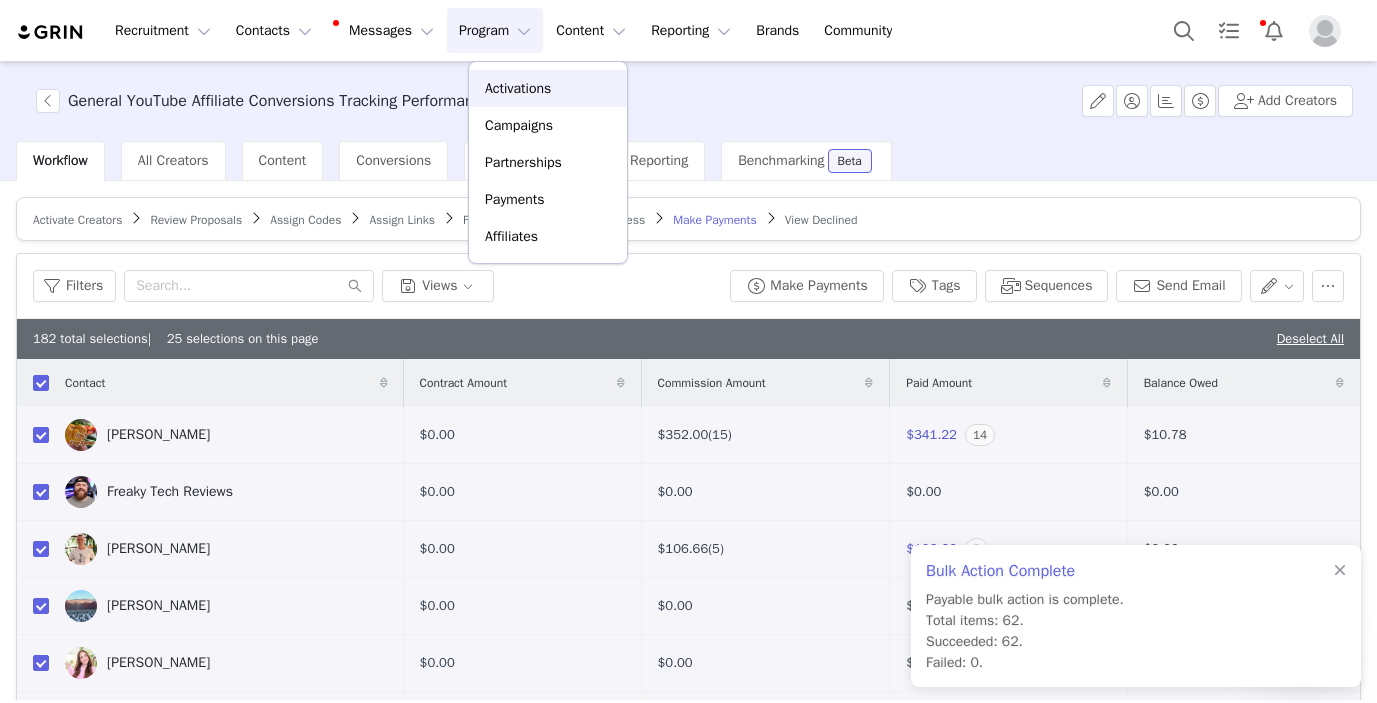 click on "Activations" at bounding box center (518, 88) 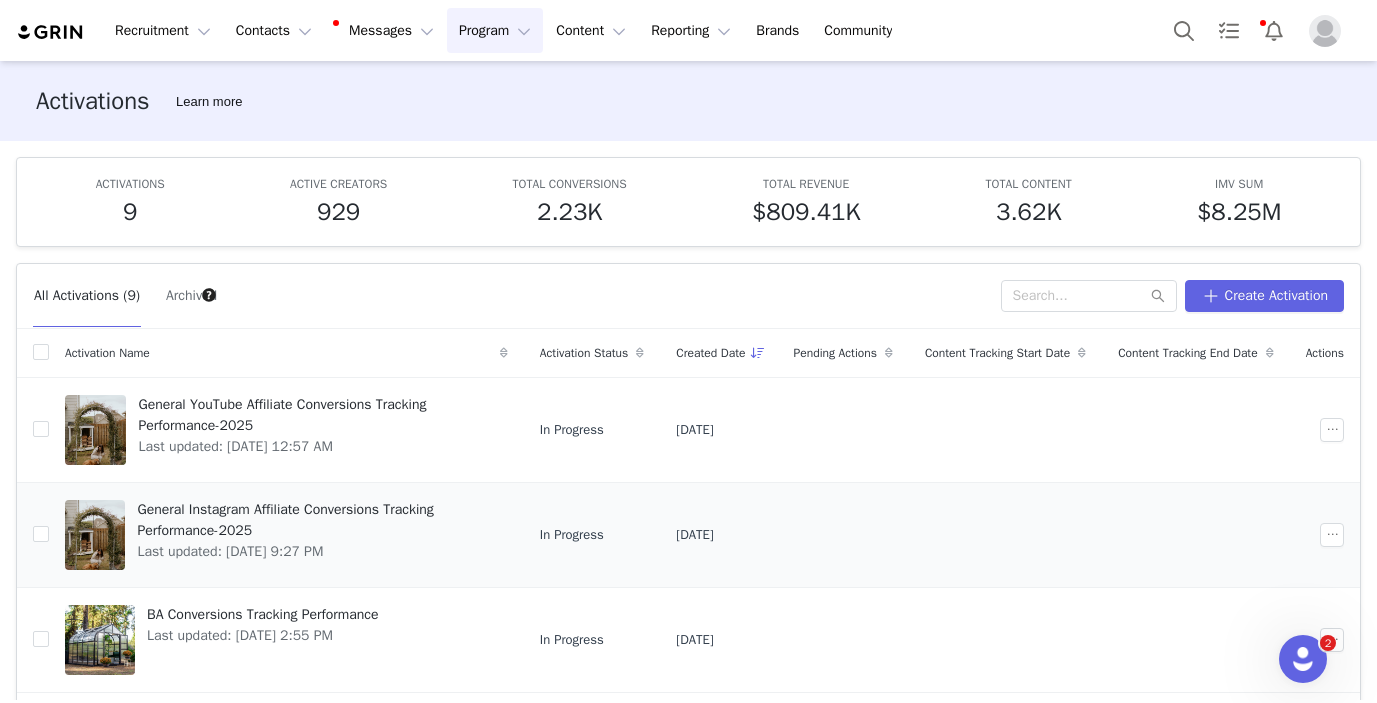 click on "General Instagram Affiliate Conversions Tracking Performance-2025" at bounding box center [316, 520] 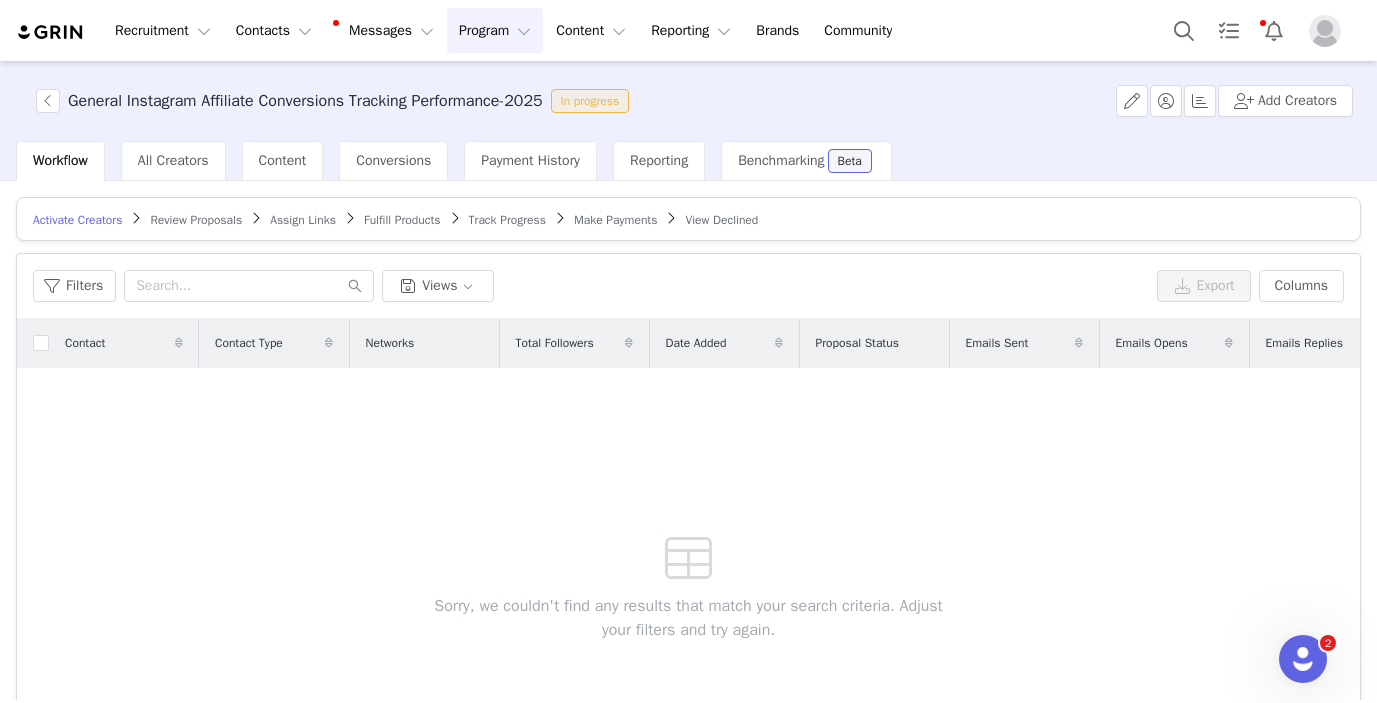click on "Make Payments" at bounding box center [615, 220] 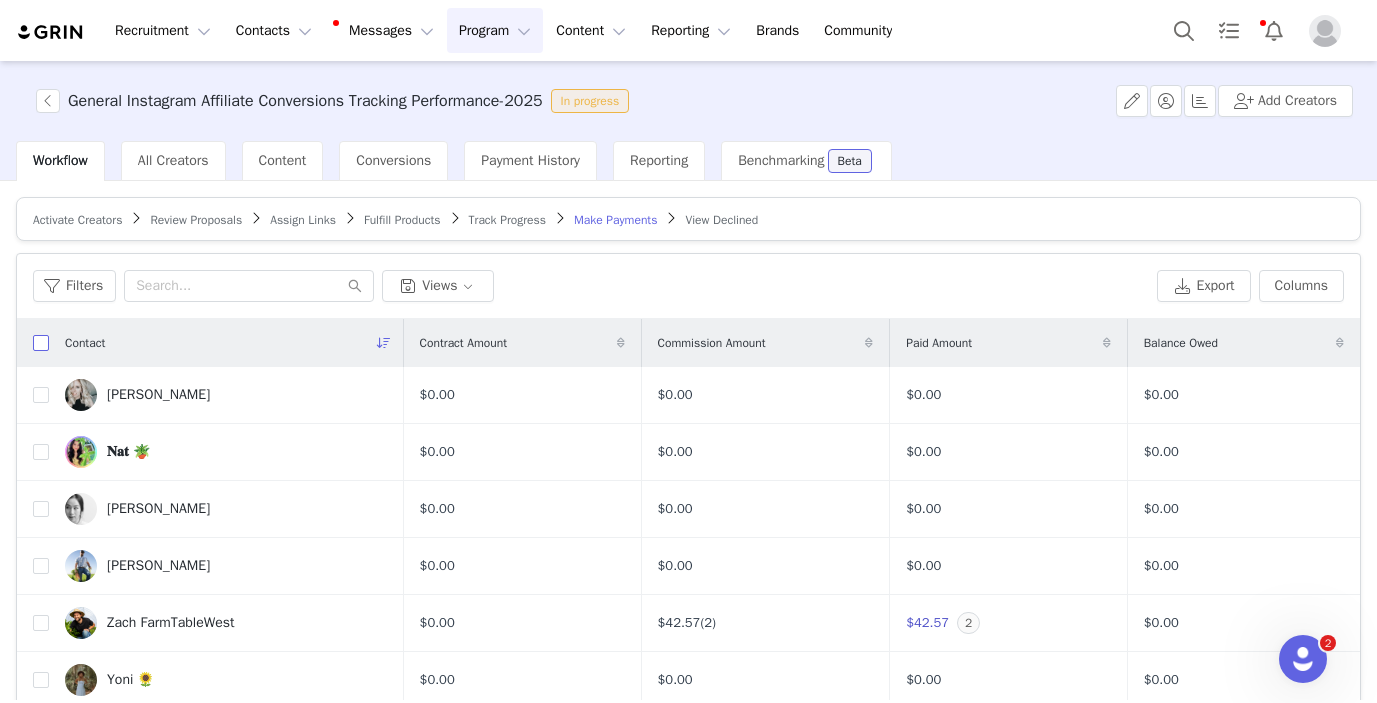 click at bounding box center [41, 343] 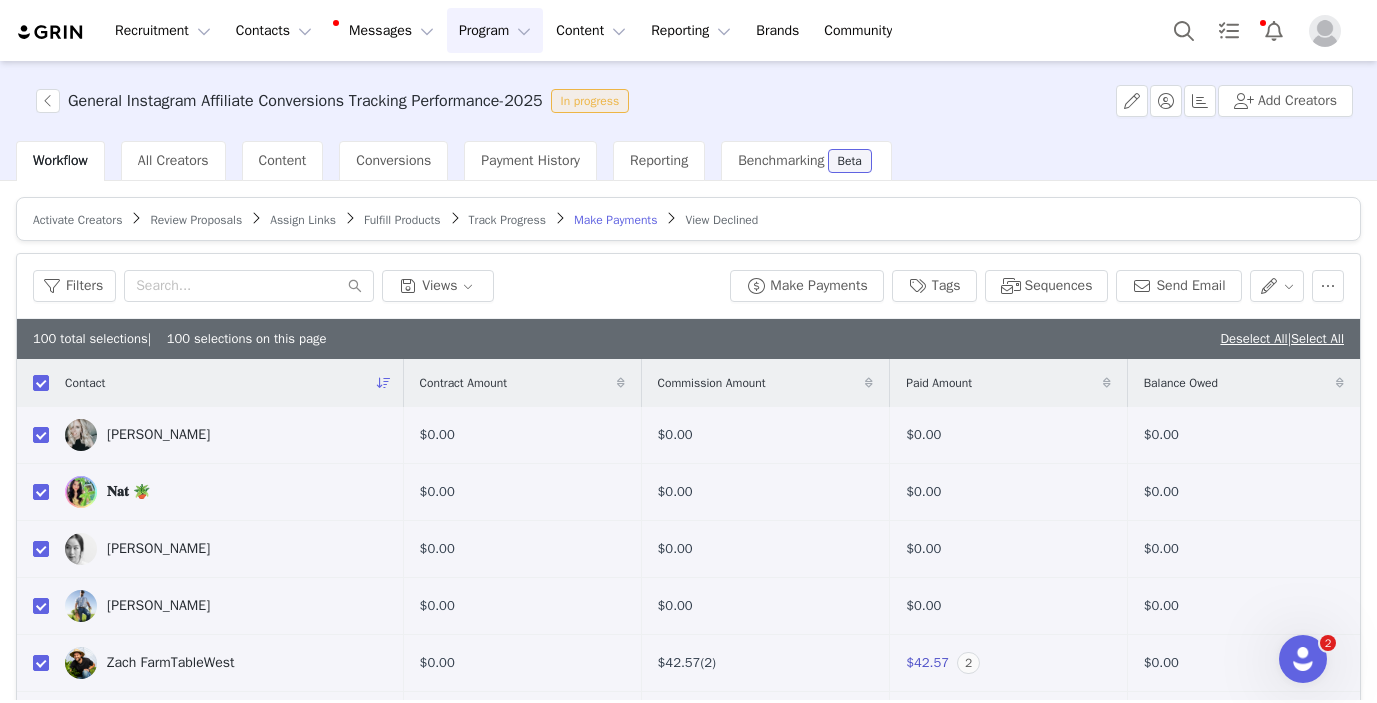 click on "Select All" at bounding box center [1317, 338] 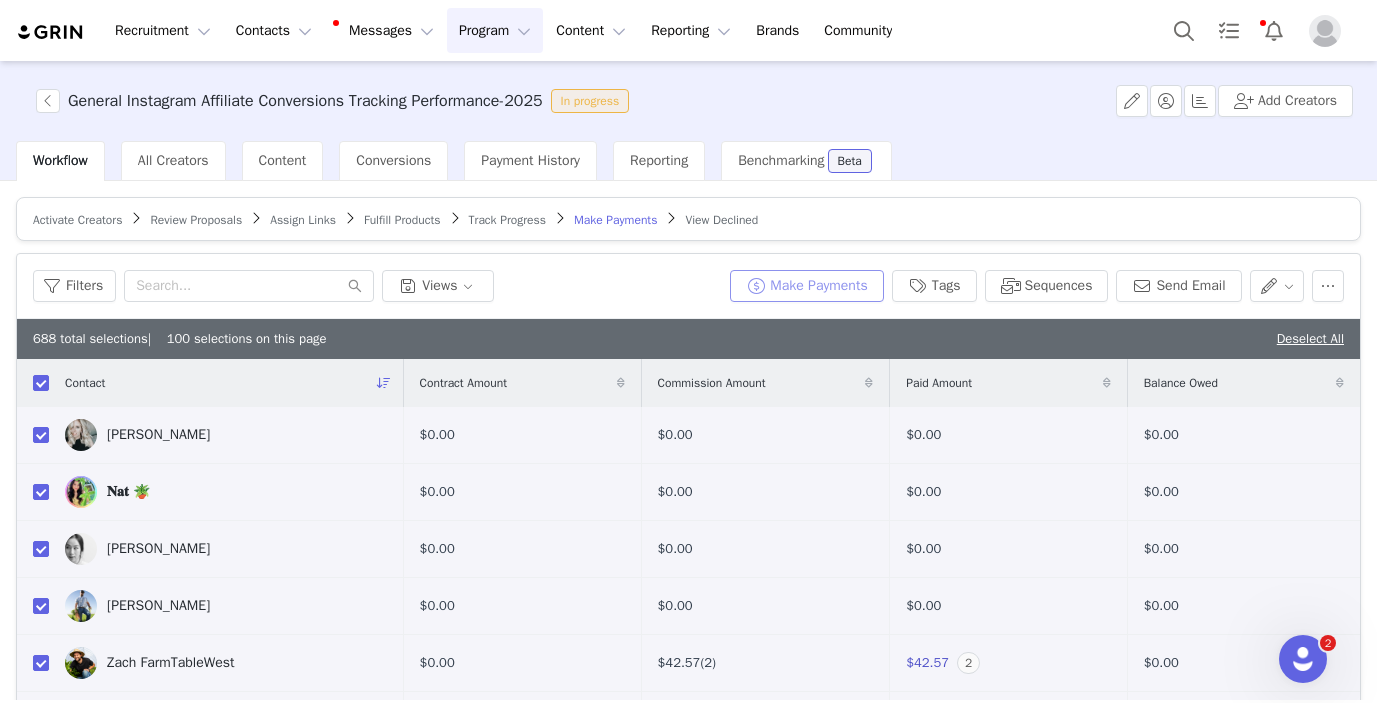 click on "Make Payments" at bounding box center (806, 286) 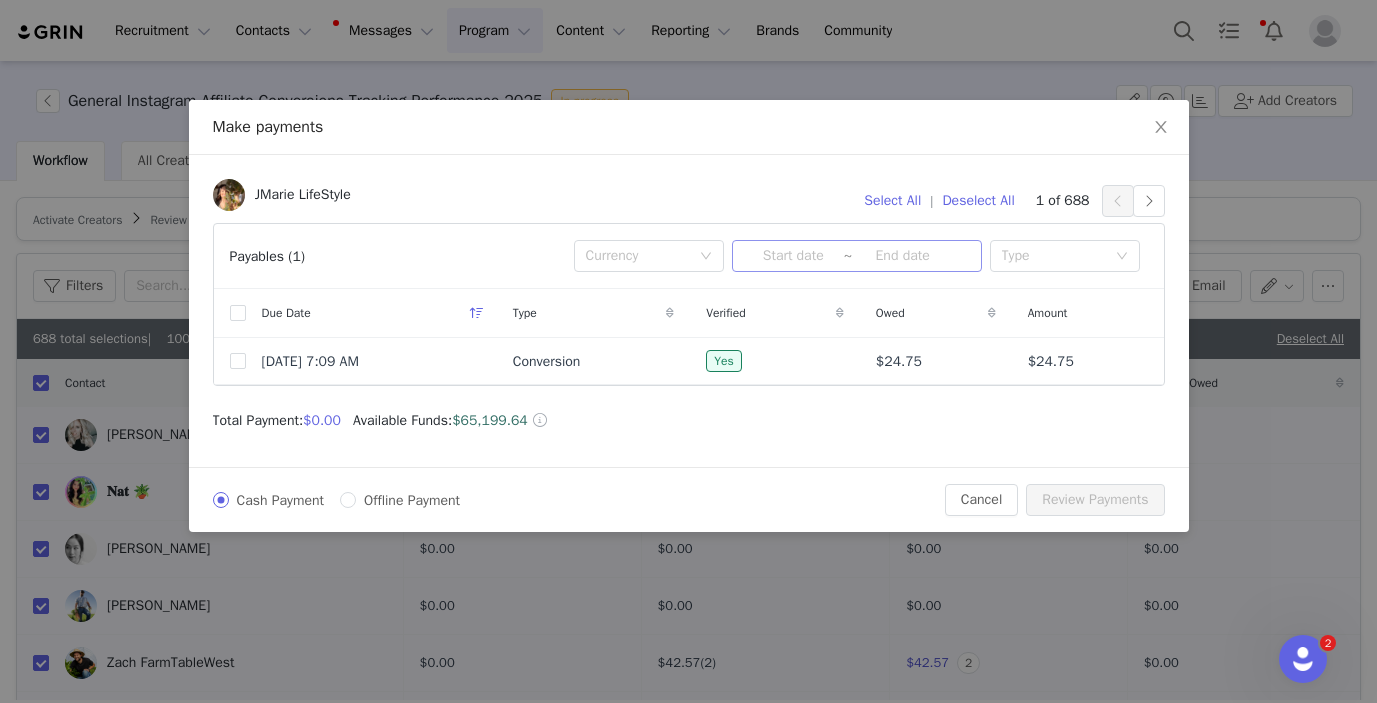 click at bounding box center [793, 256] 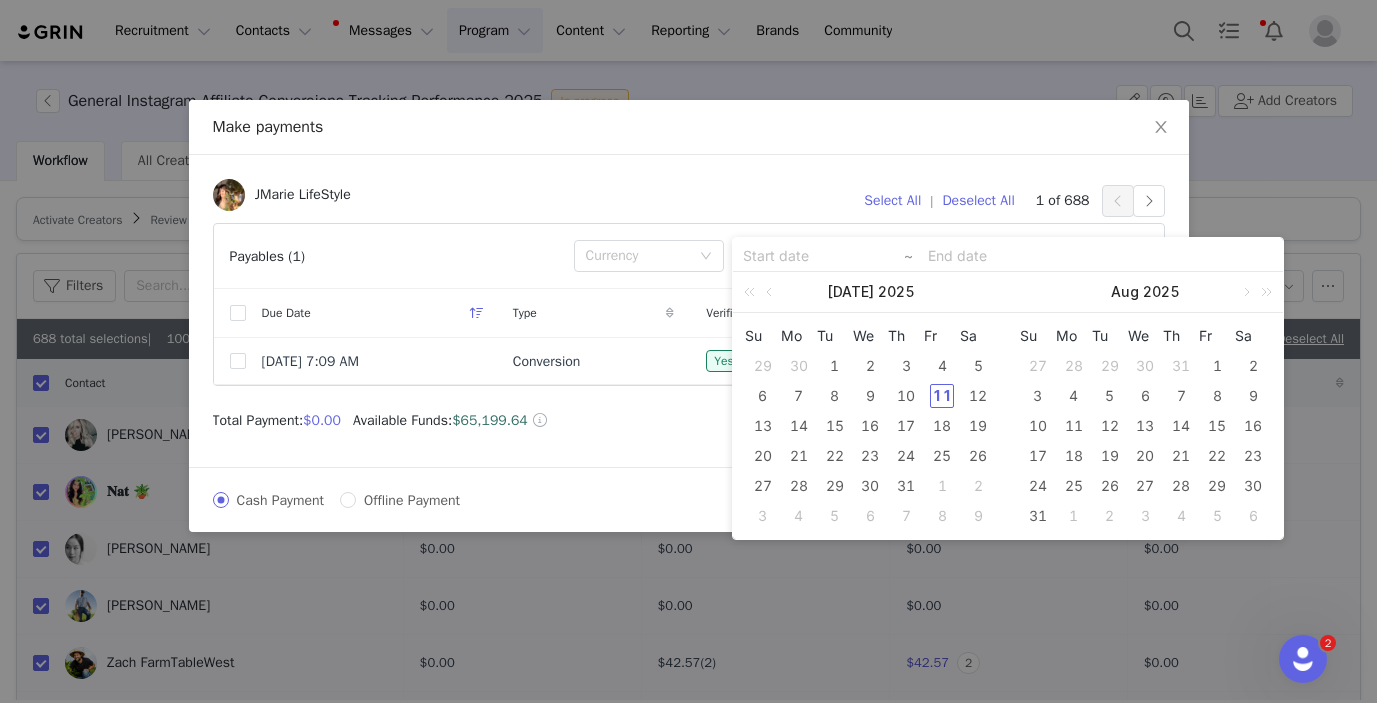 click on "[DATE]" at bounding box center [870, 292] 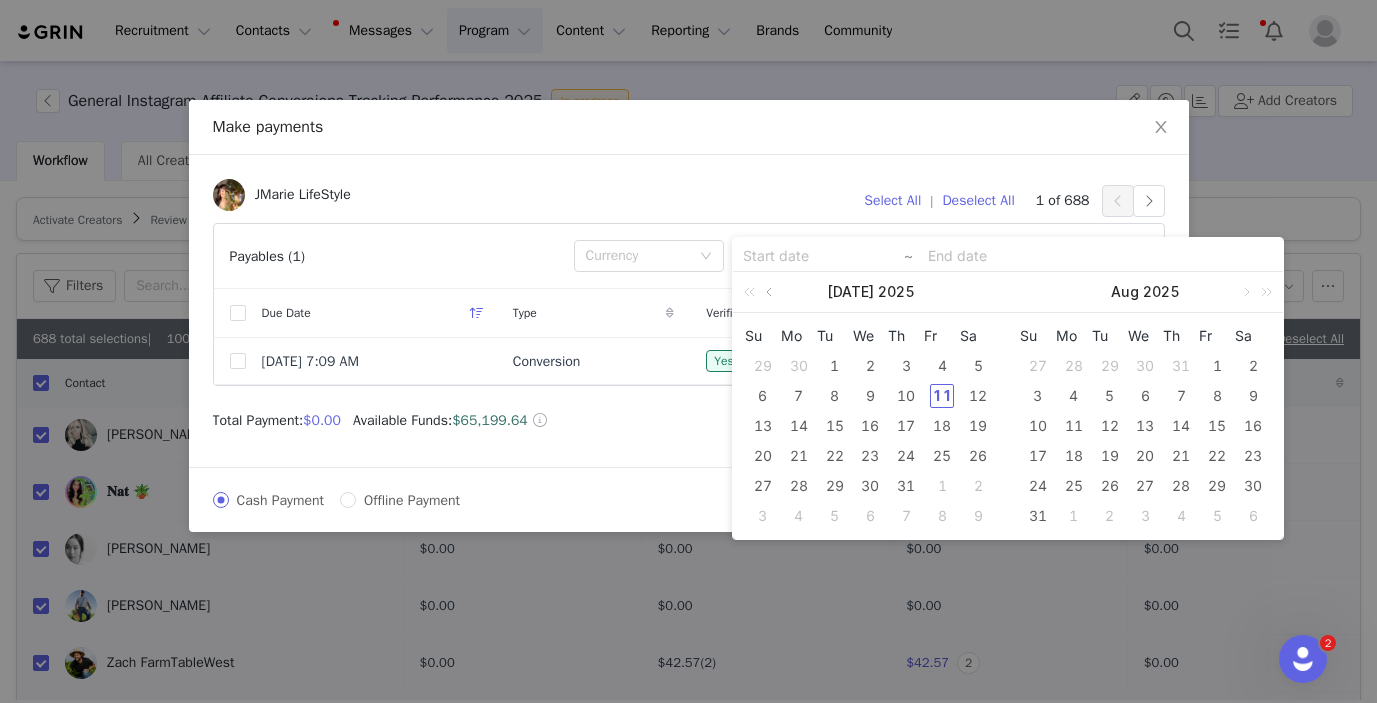 click at bounding box center [771, 292] 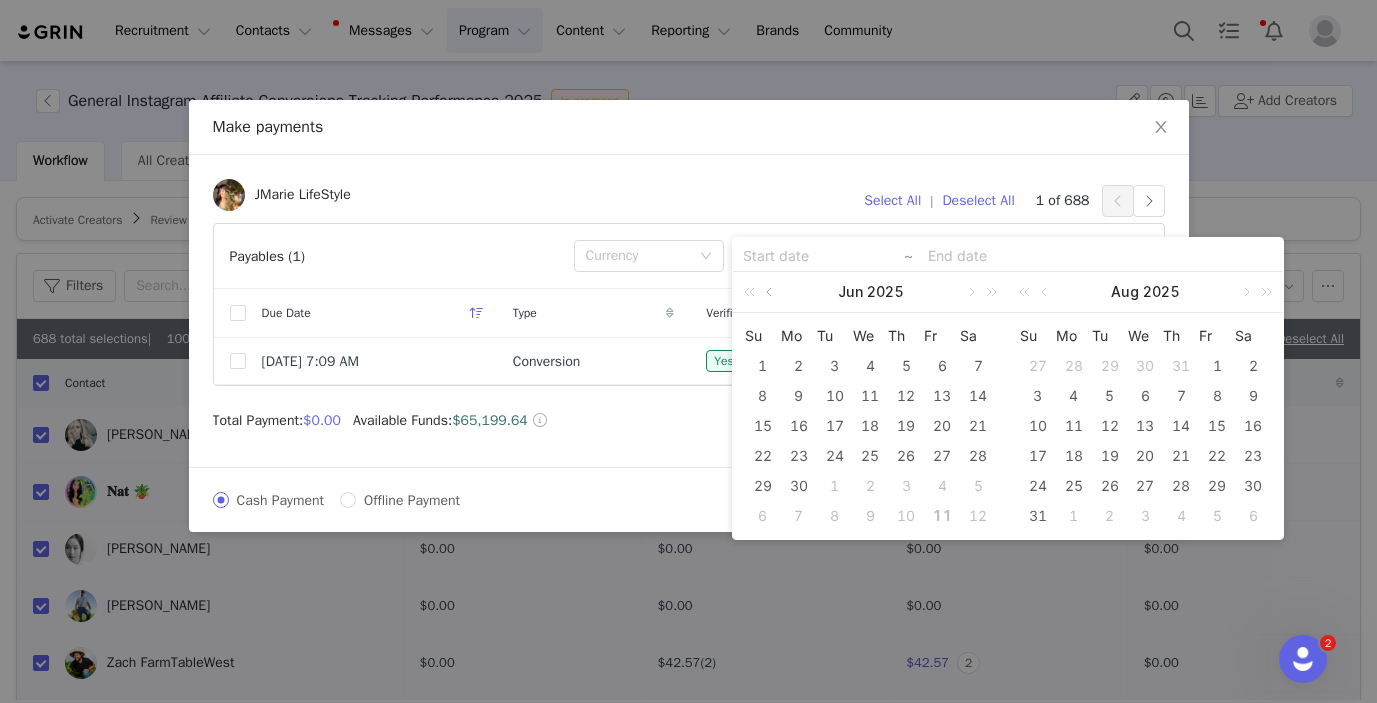 click at bounding box center [771, 292] 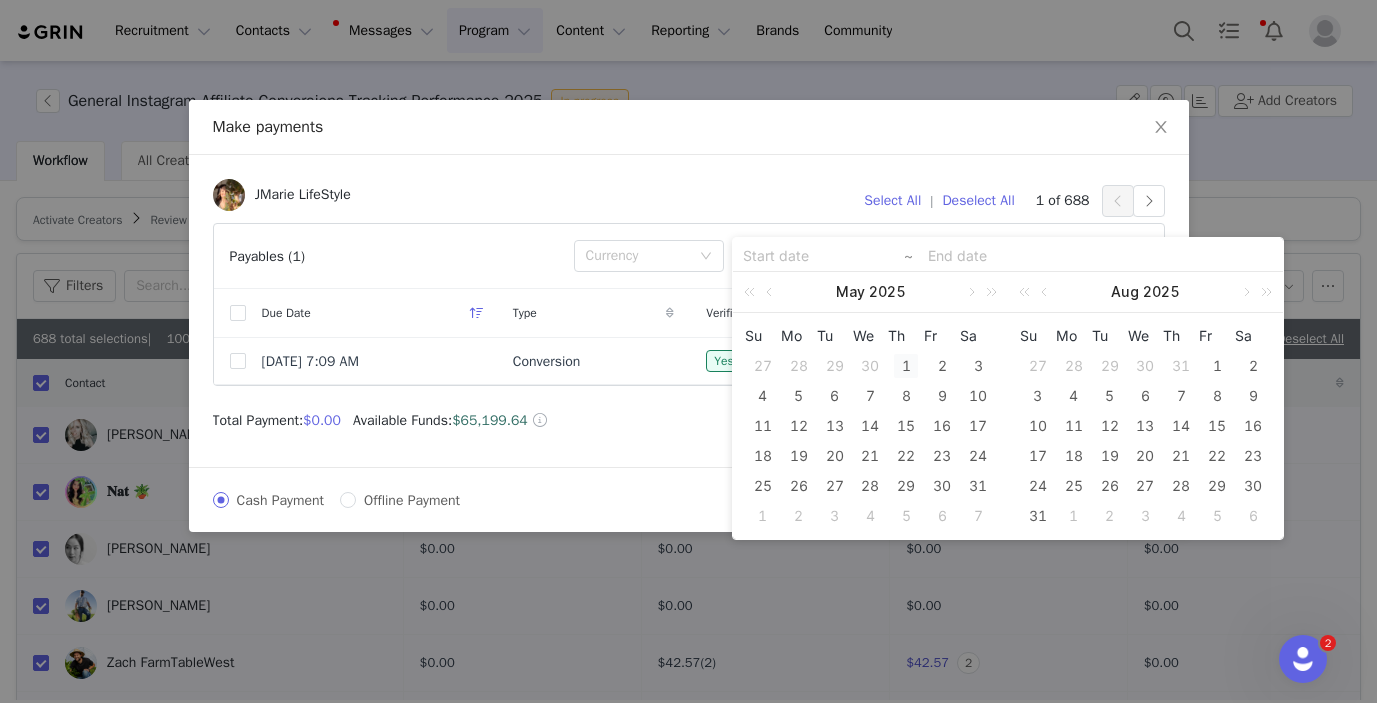 click on "1" at bounding box center (906, 366) 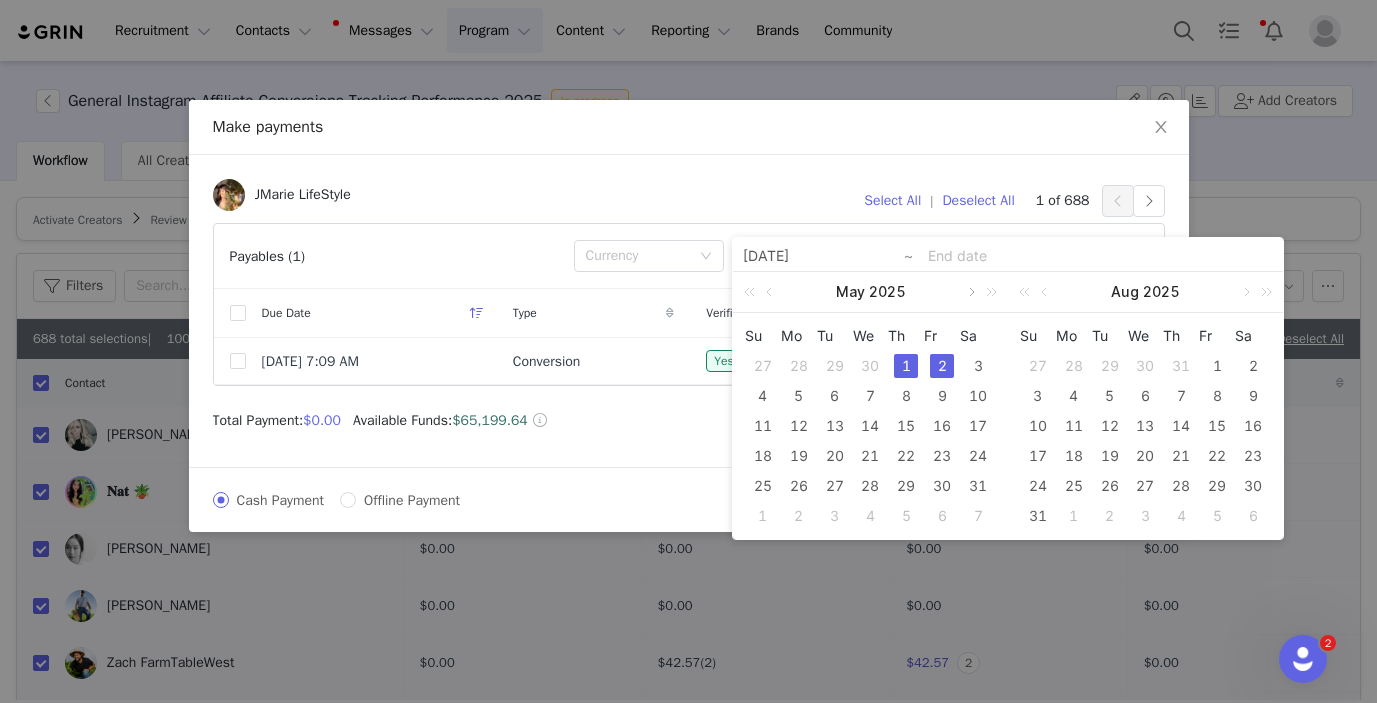 click at bounding box center (970, 292) 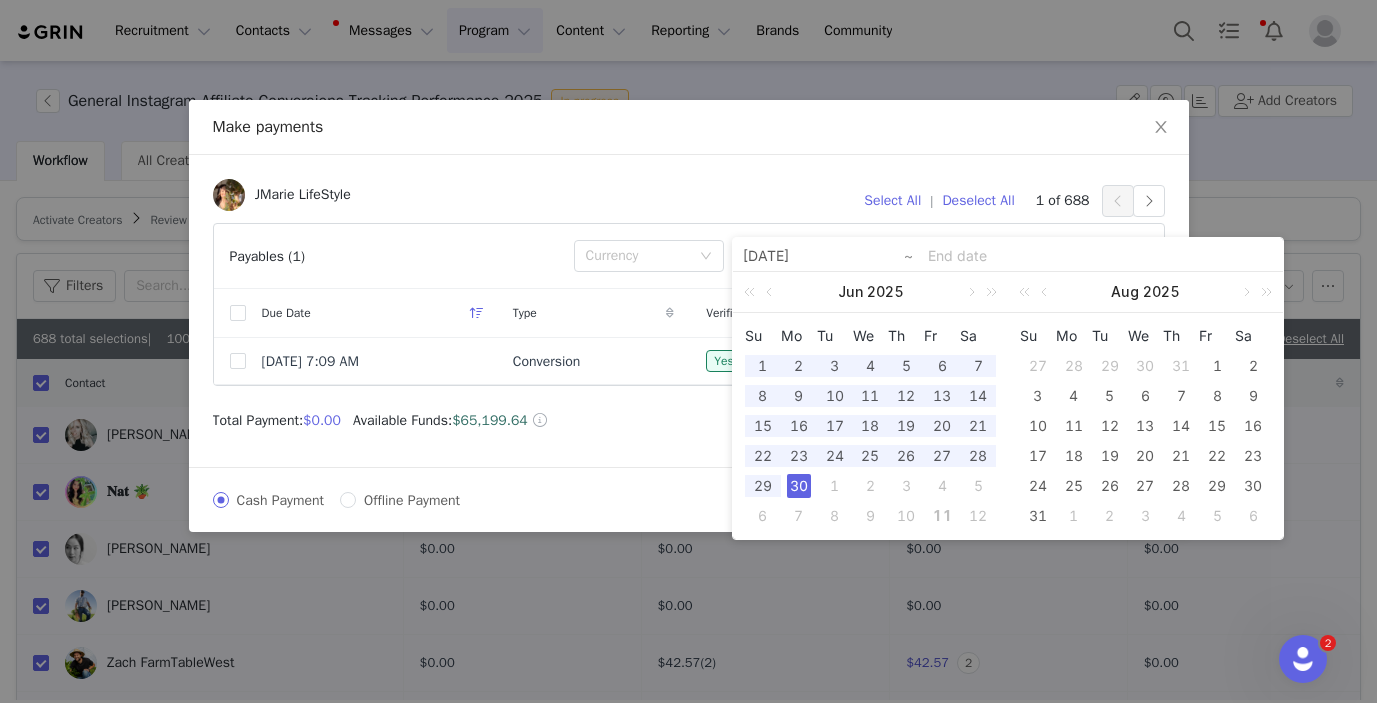 click on "30" at bounding box center [799, 486] 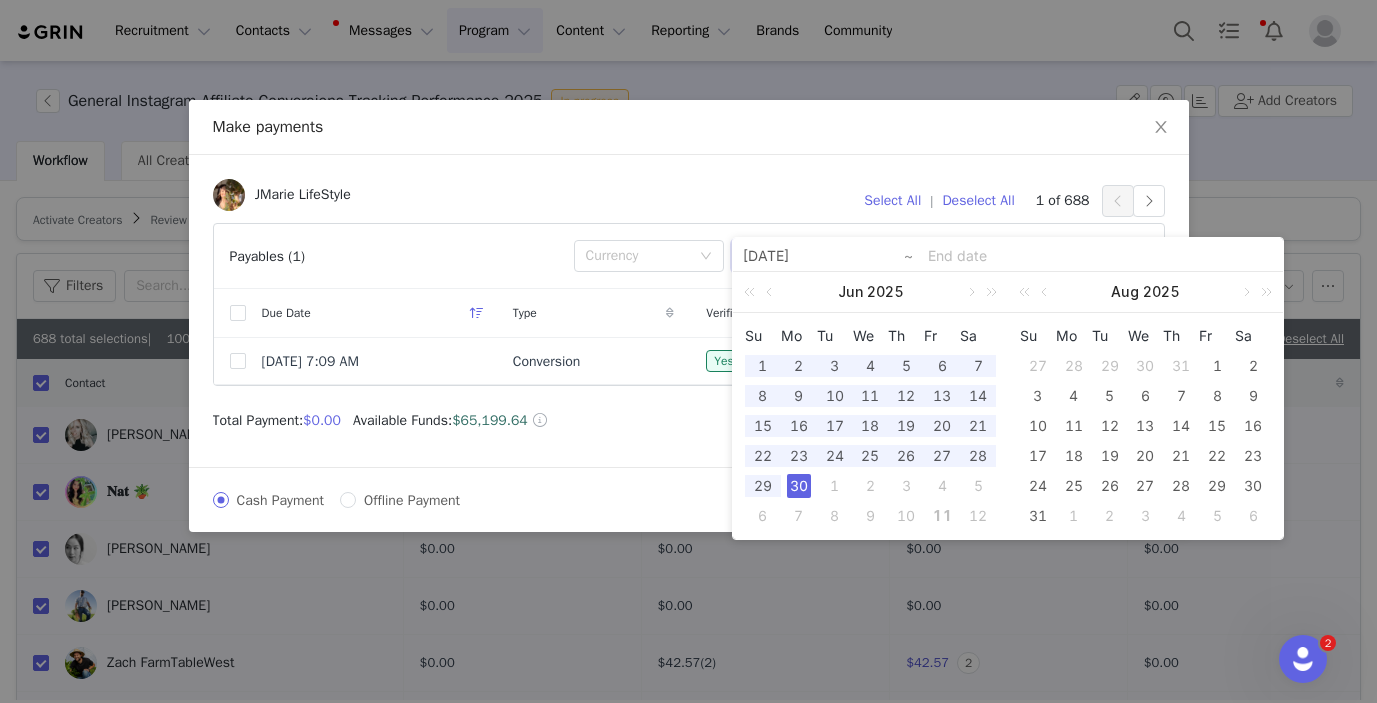 type on "[DATE]" 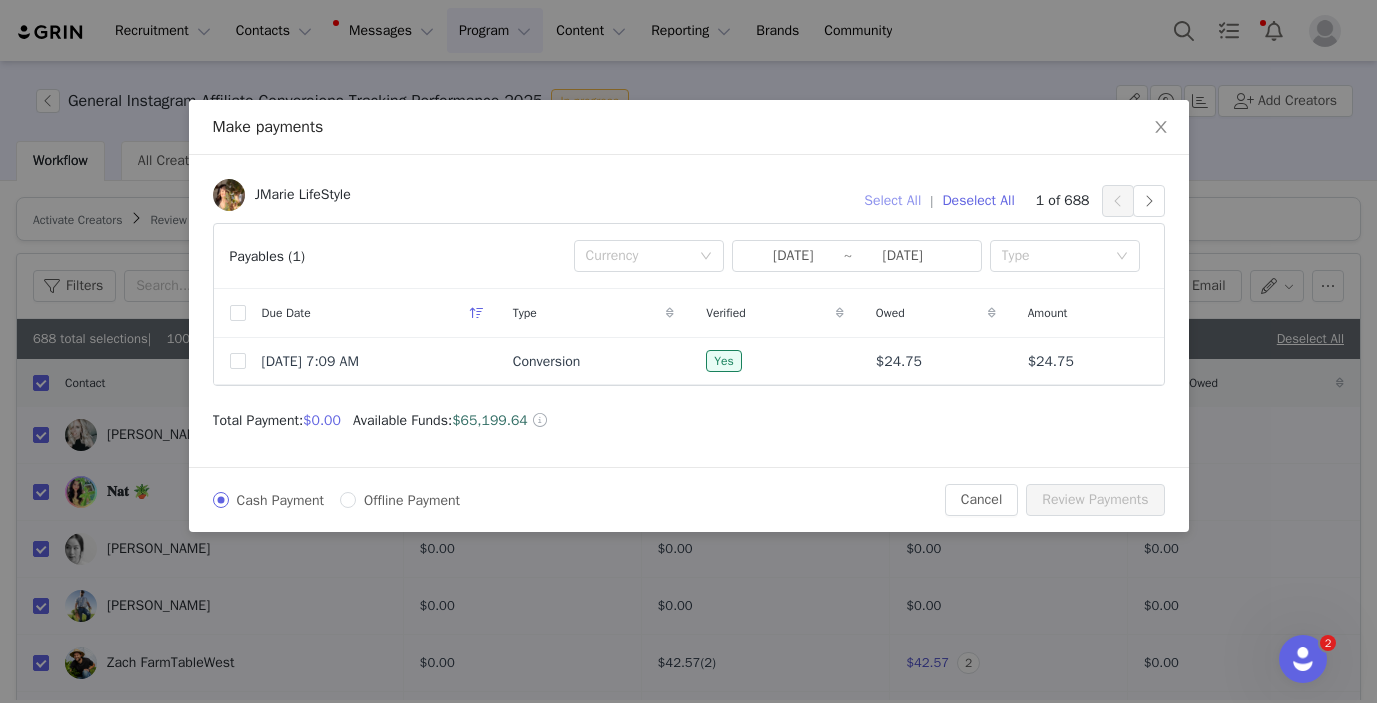 click on "Select All" at bounding box center [892, 201] 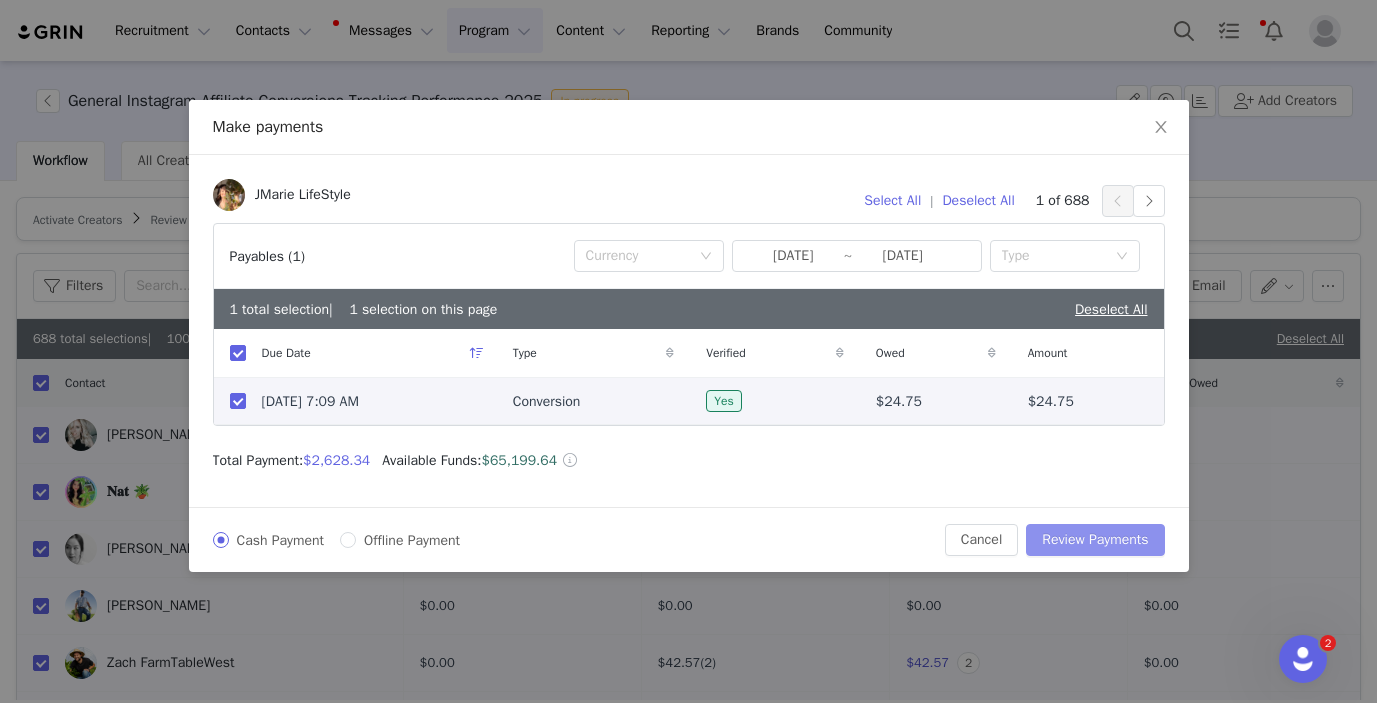 drag, startPoint x: 1053, startPoint y: 528, endPoint x: 1018, endPoint y: 522, distance: 35.510563 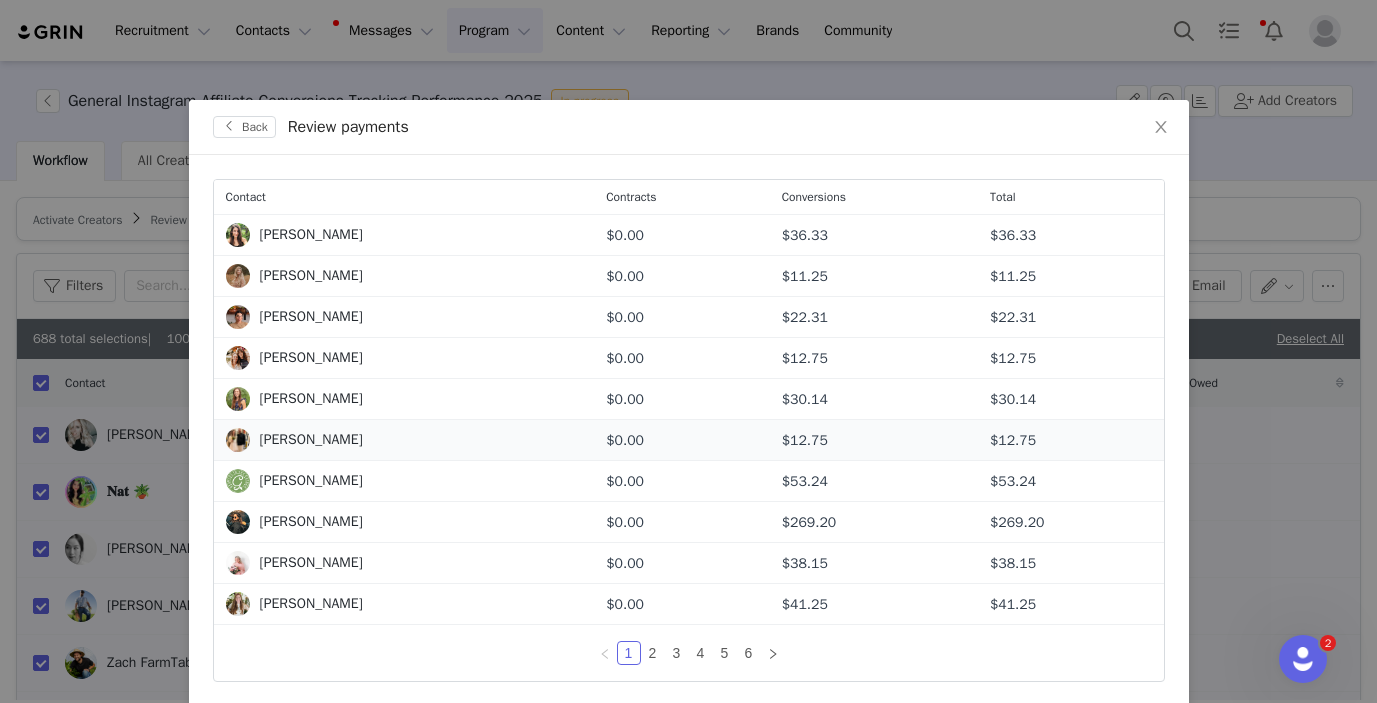 scroll, scrollTop: 148, scrollLeft: 0, axis: vertical 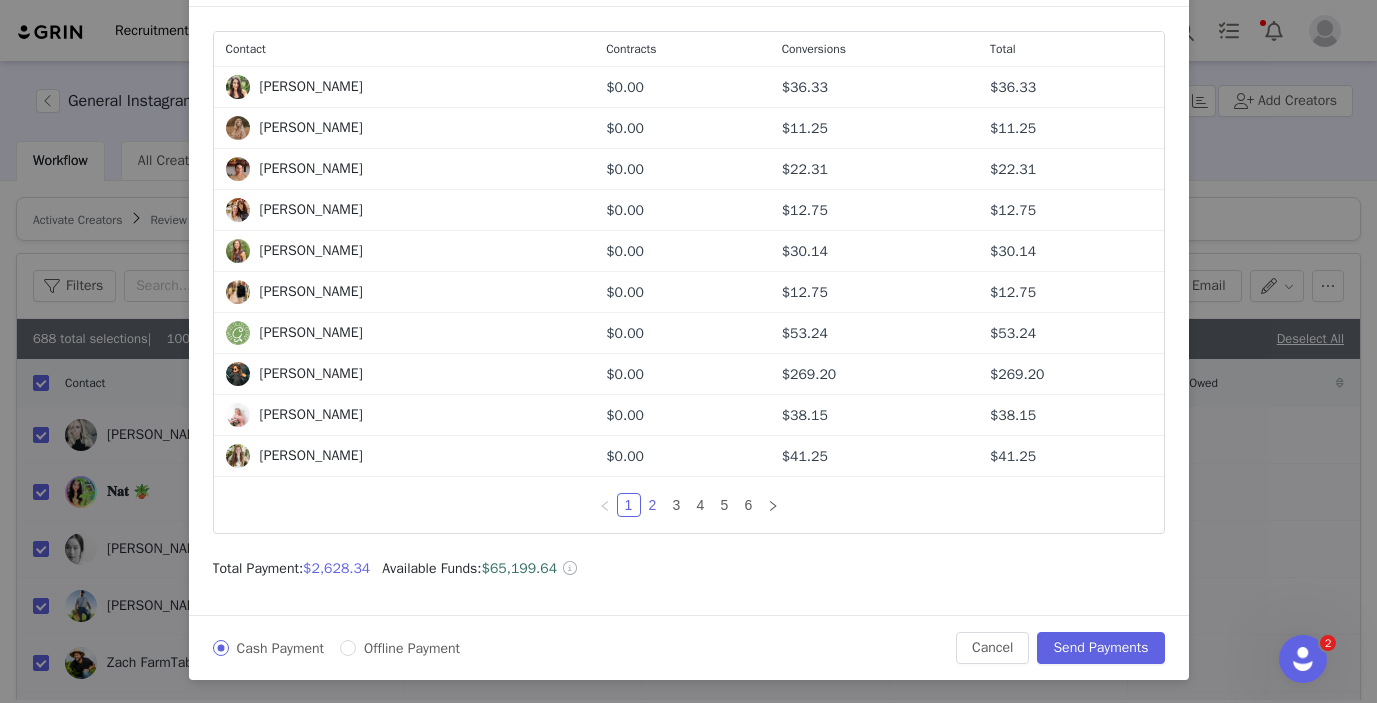 click on "2" at bounding box center [653, 505] 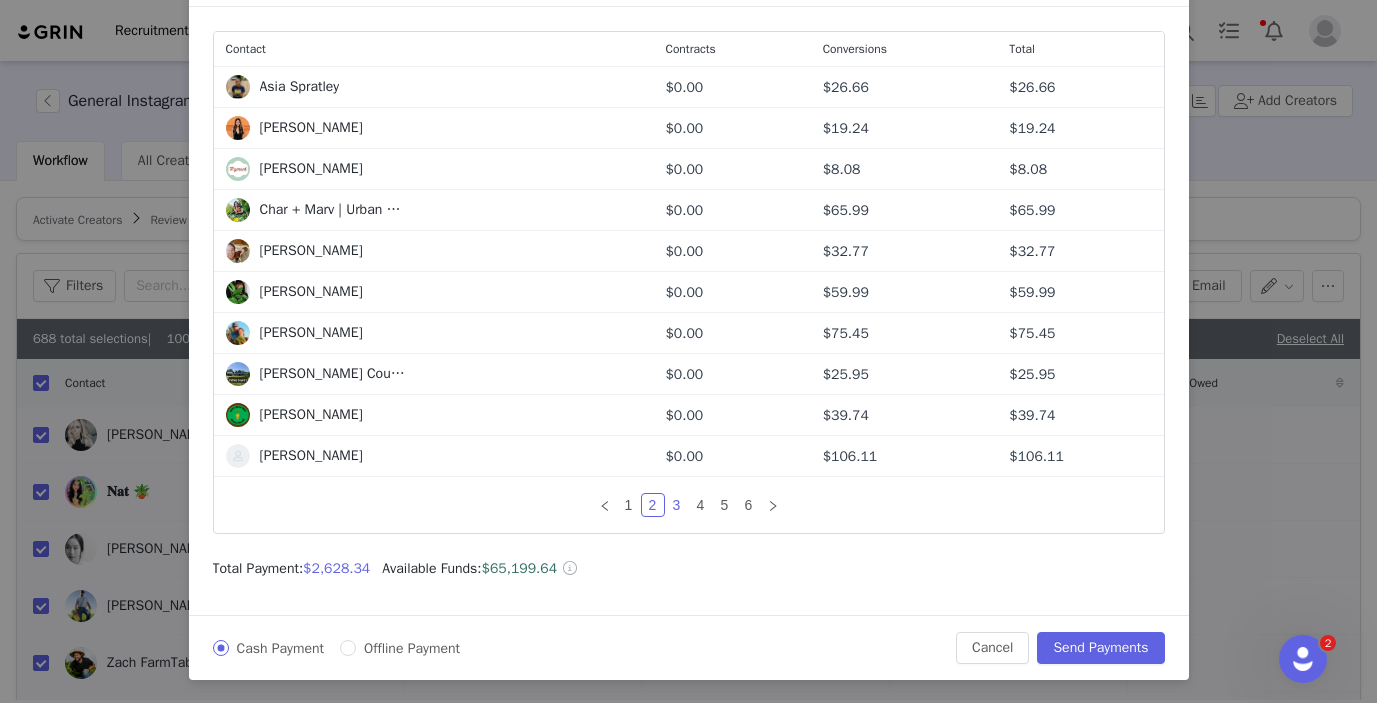 click on "3" at bounding box center (677, 505) 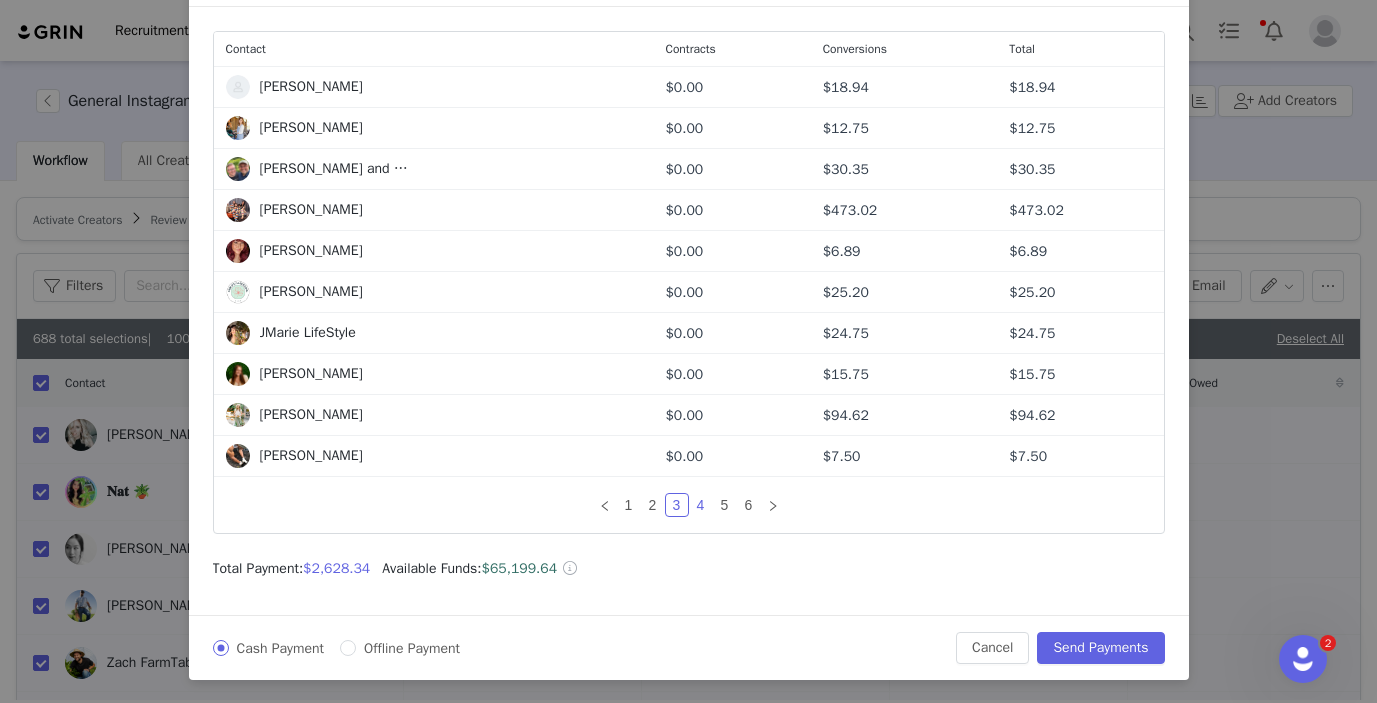 click on "4" at bounding box center (701, 505) 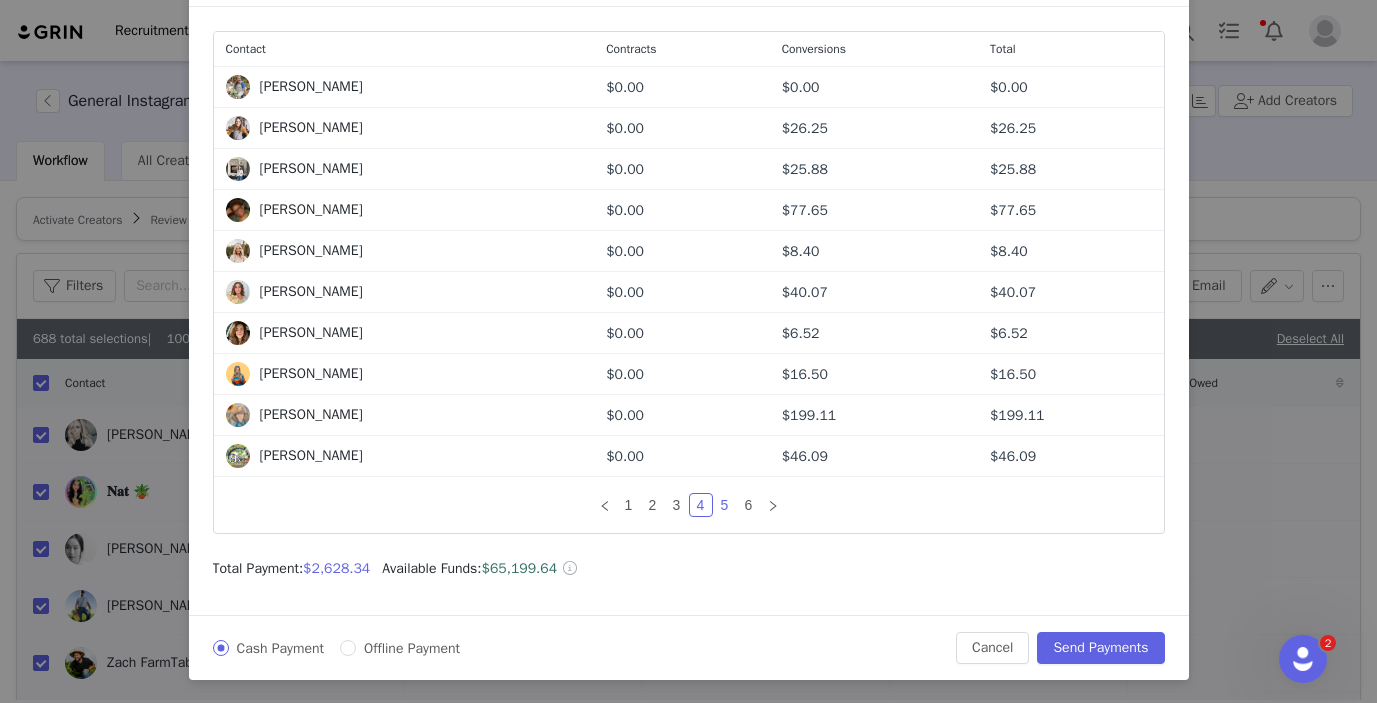 click on "5" at bounding box center (725, 505) 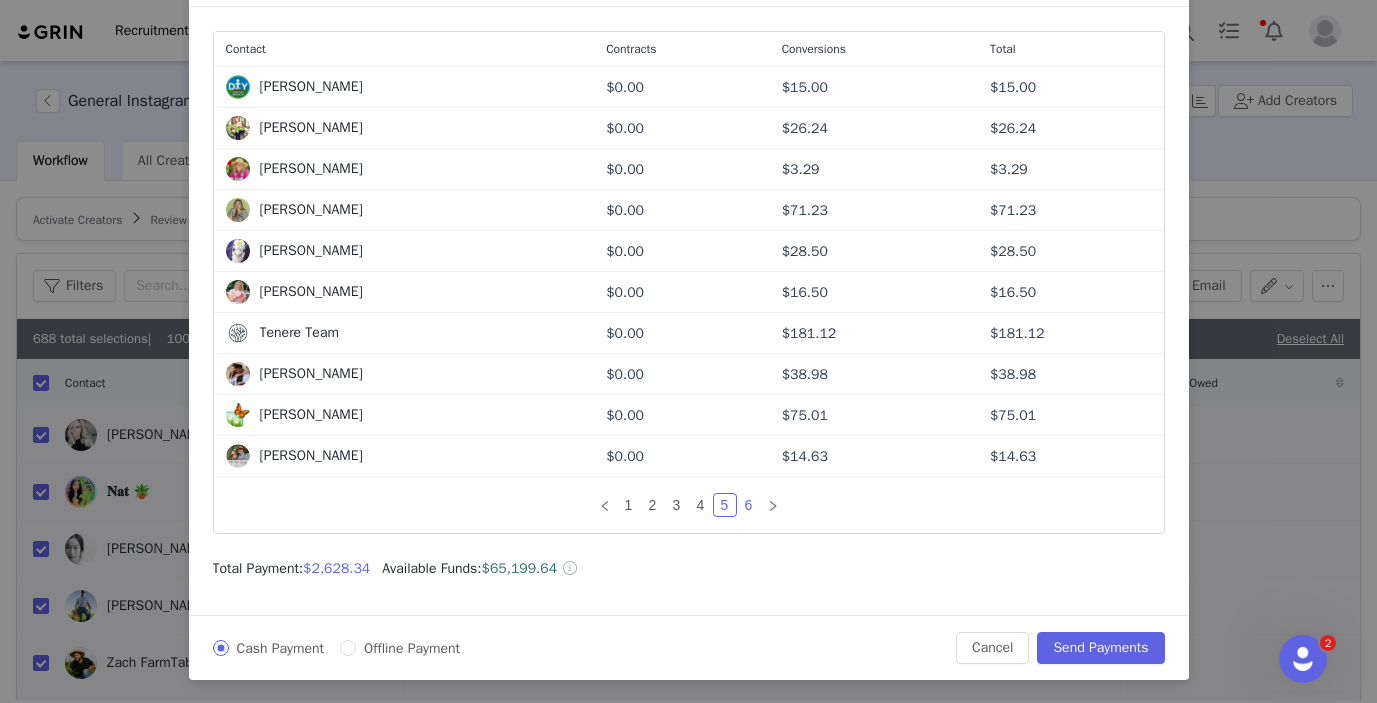 click on "6" at bounding box center [749, 505] 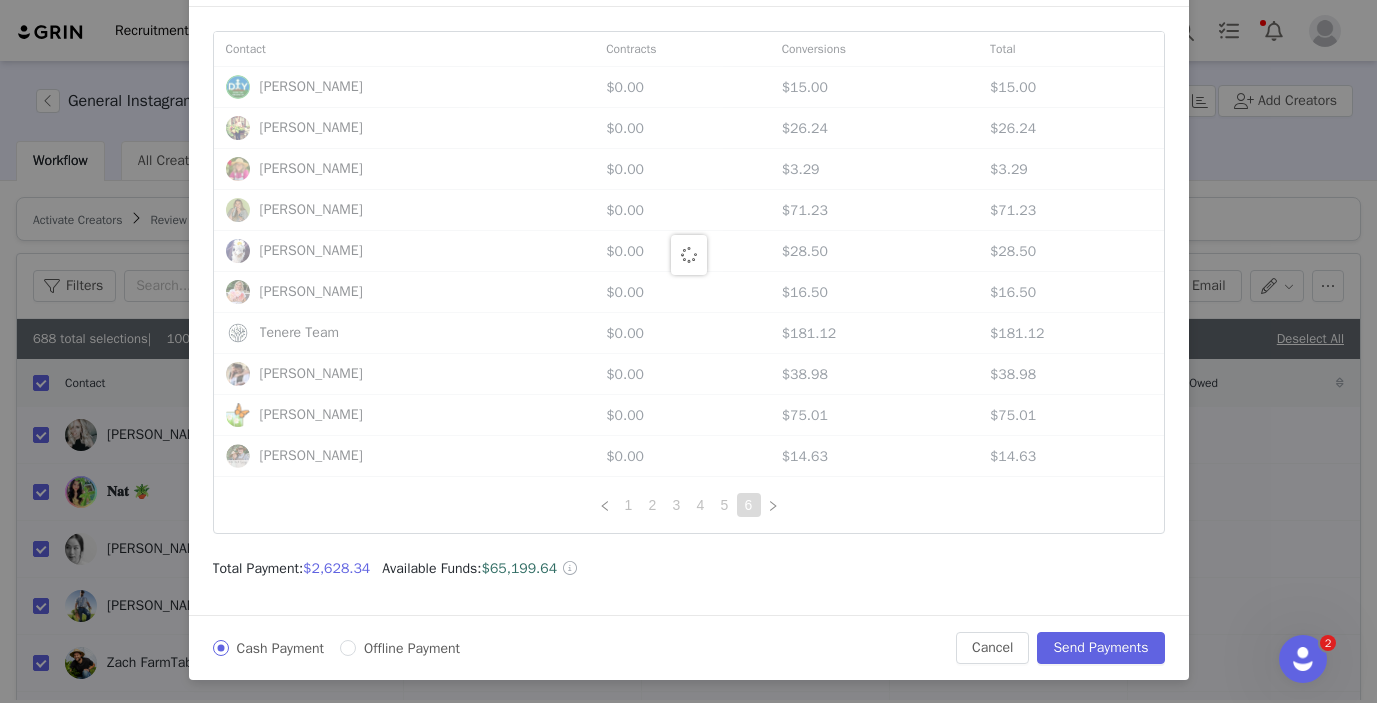 scroll, scrollTop: 0, scrollLeft: 0, axis: both 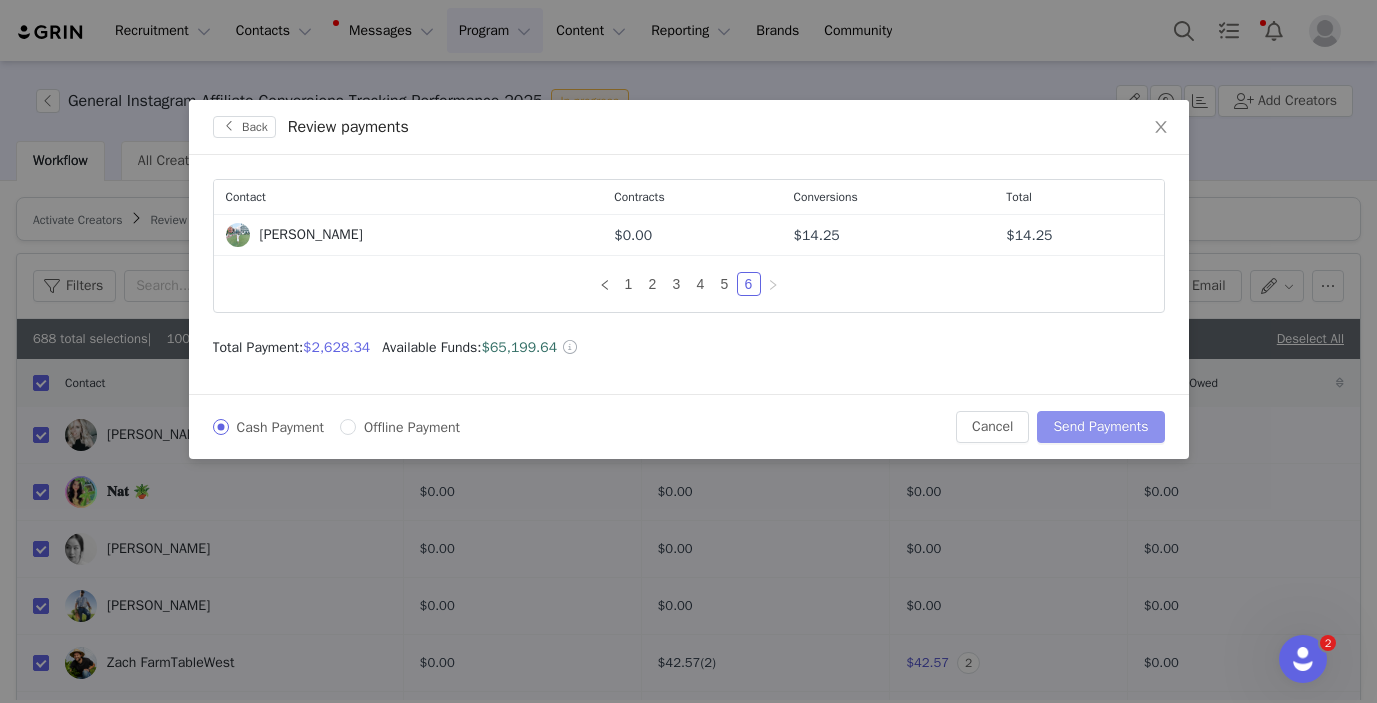 click on "Send Payments" at bounding box center (1100, 427) 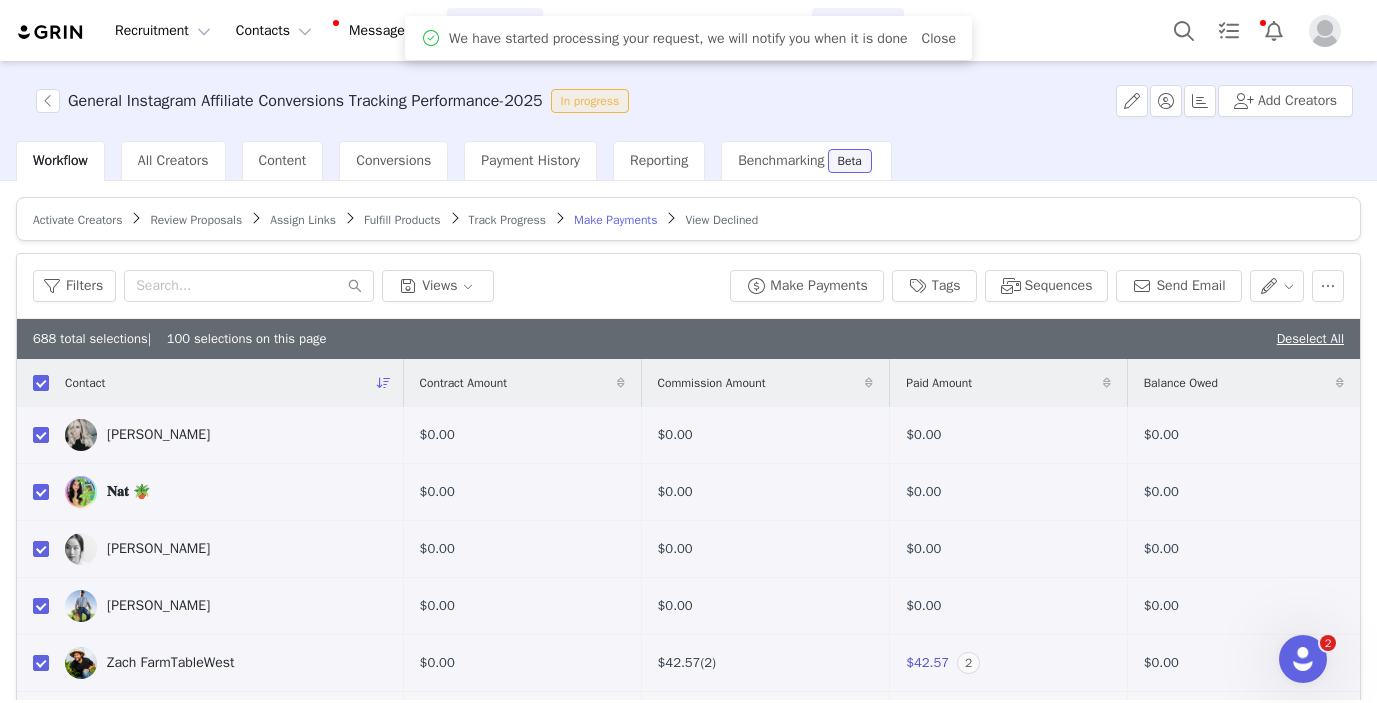 click on "Close" at bounding box center (939, 38) 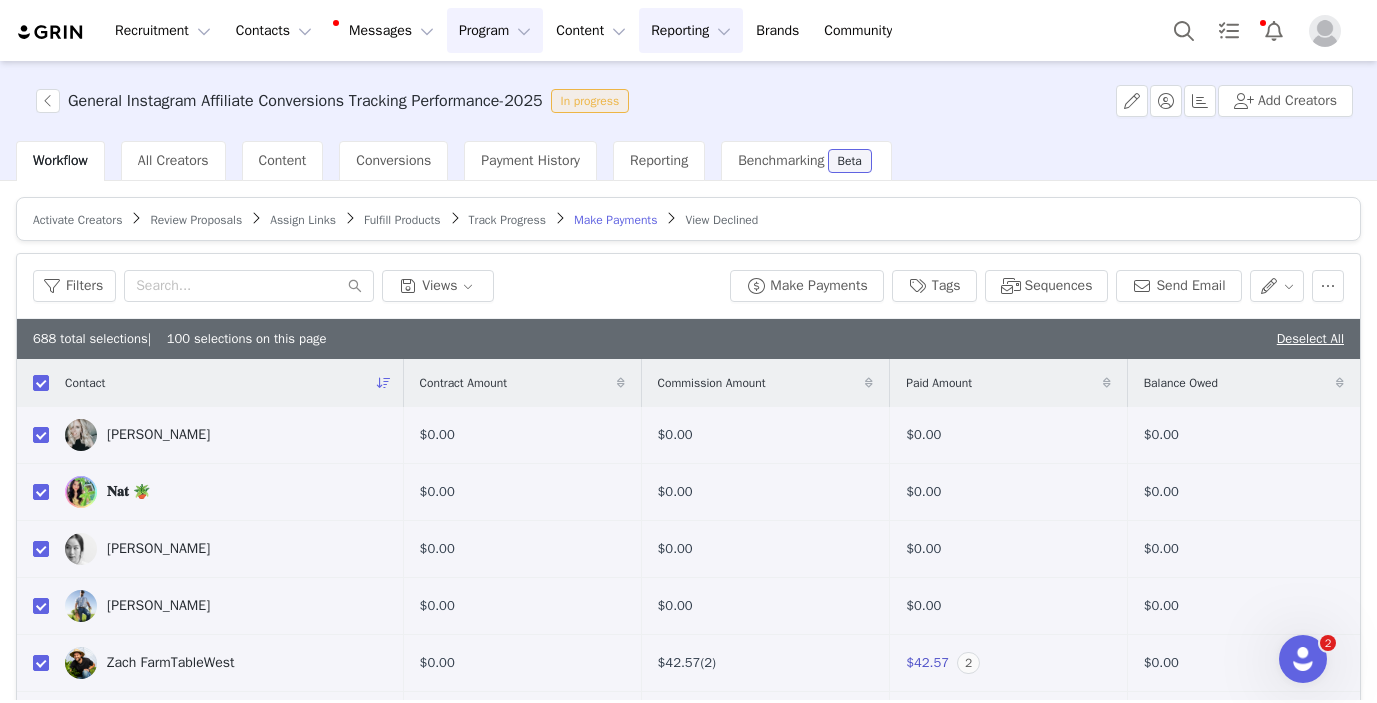click on "Reporting Reporting" at bounding box center (691, 30) 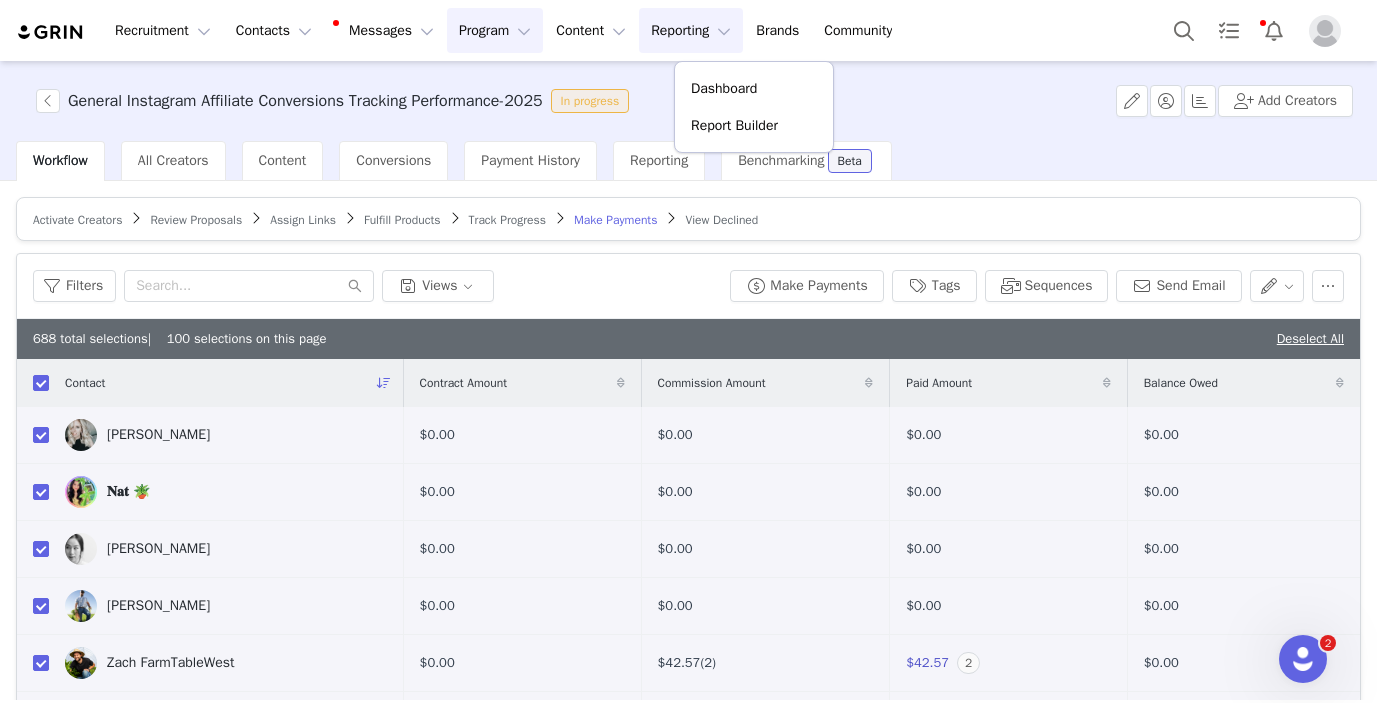 click on "Program Program" at bounding box center (495, 30) 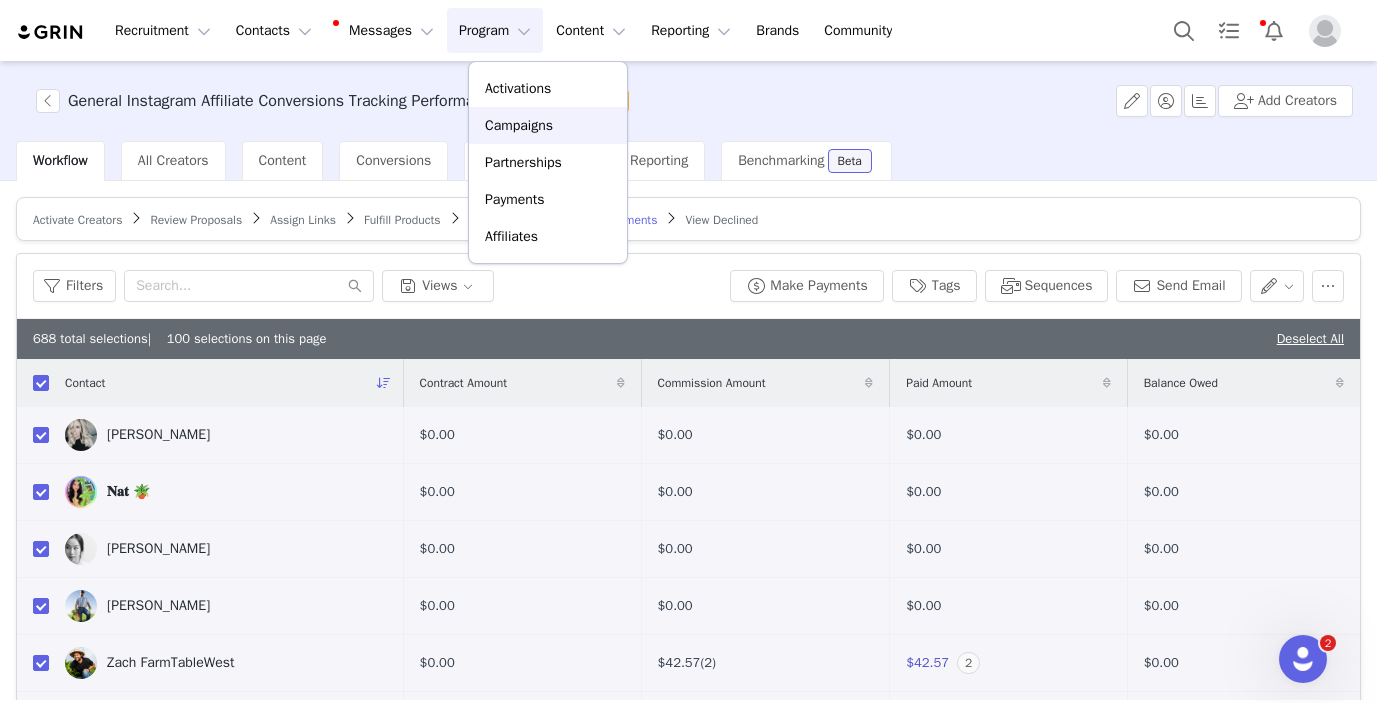 click on "Campaigns" at bounding box center (519, 125) 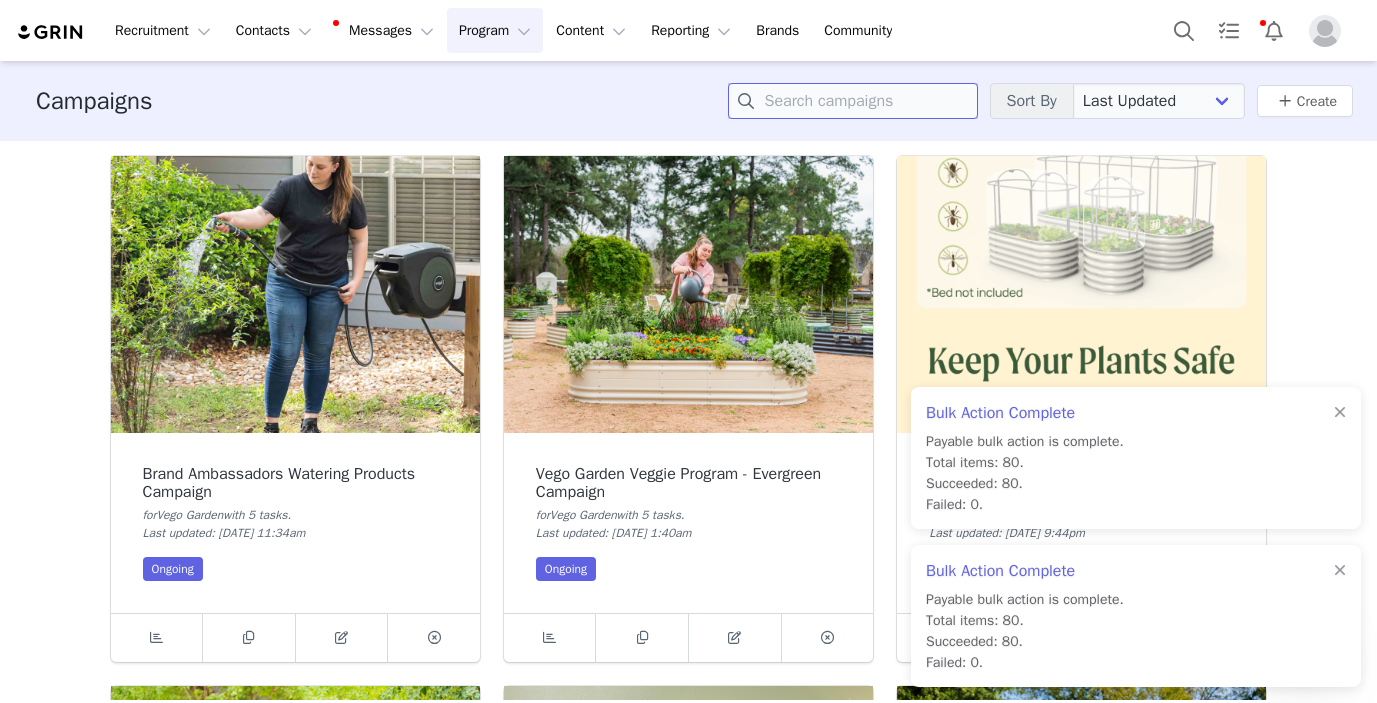 click at bounding box center (853, 101) 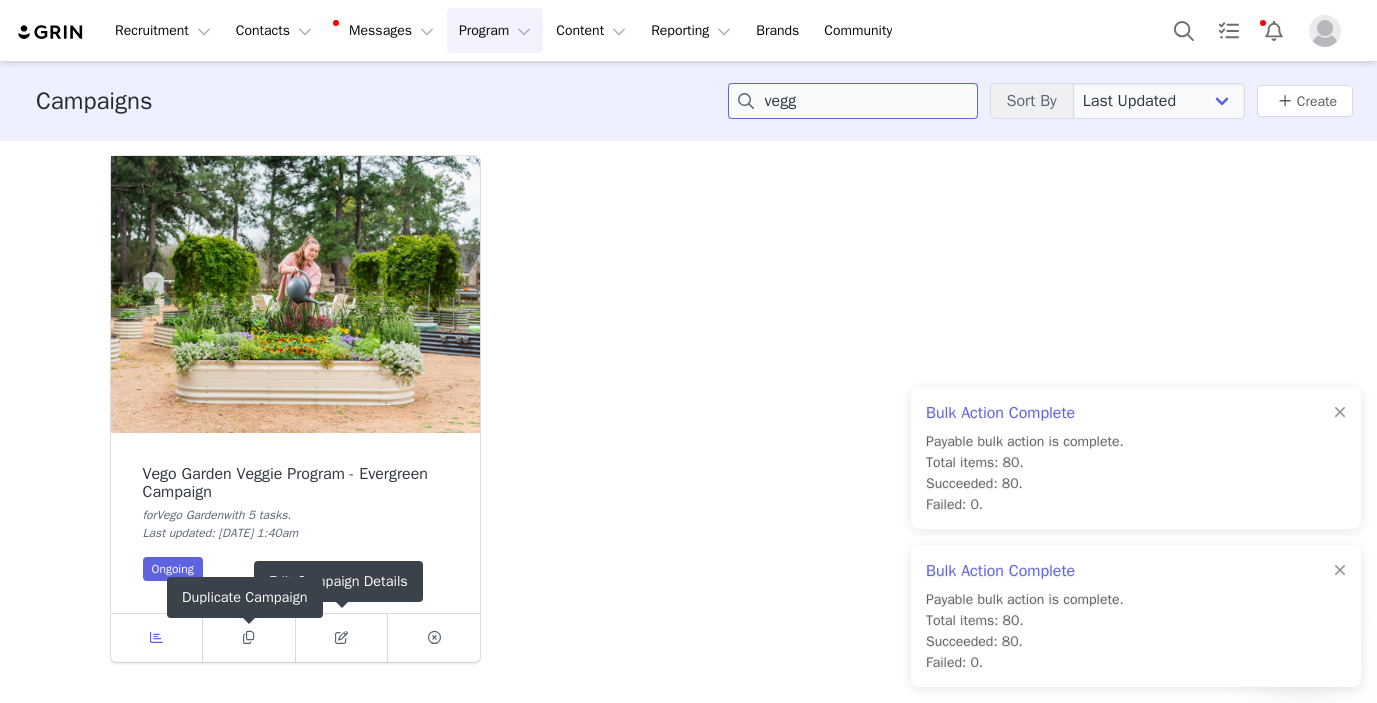 type on "vegg" 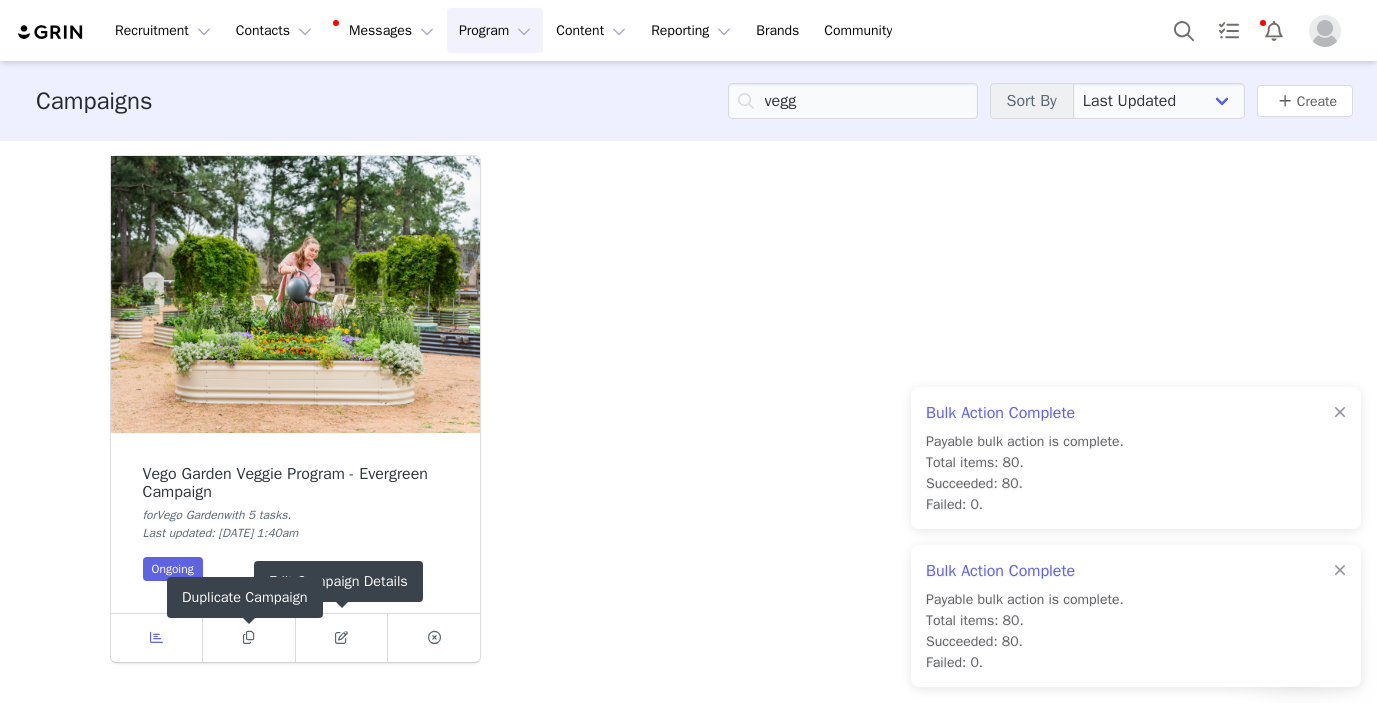 click at bounding box center [157, 638] 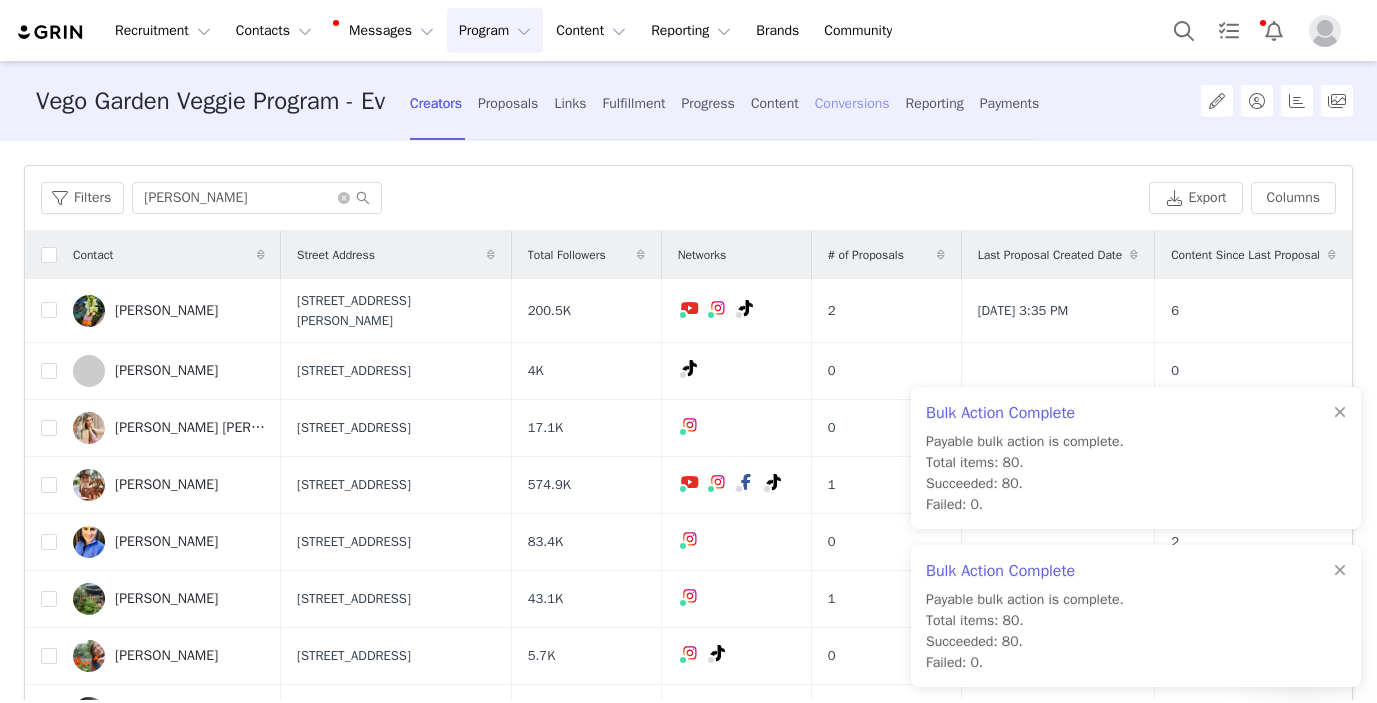 click on "Conversions" at bounding box center [852, 103] 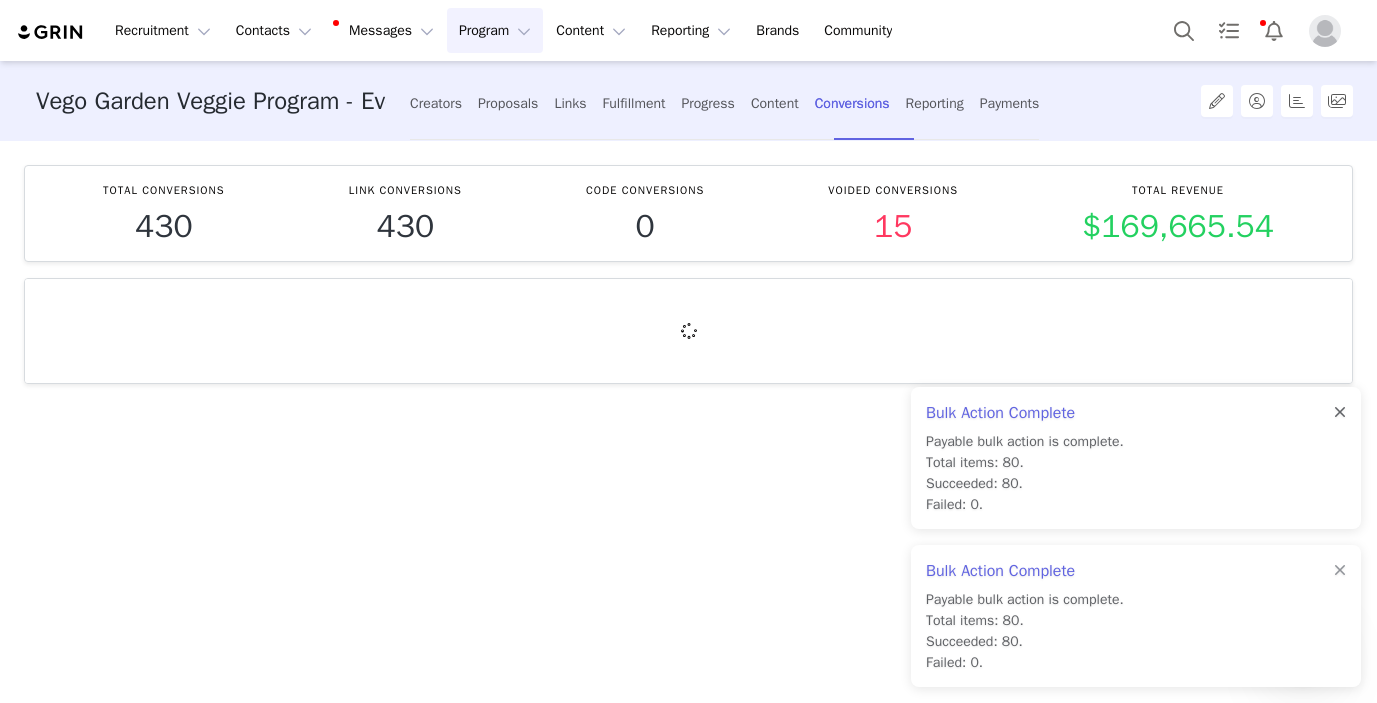 click at bounding box center (1340, 413) 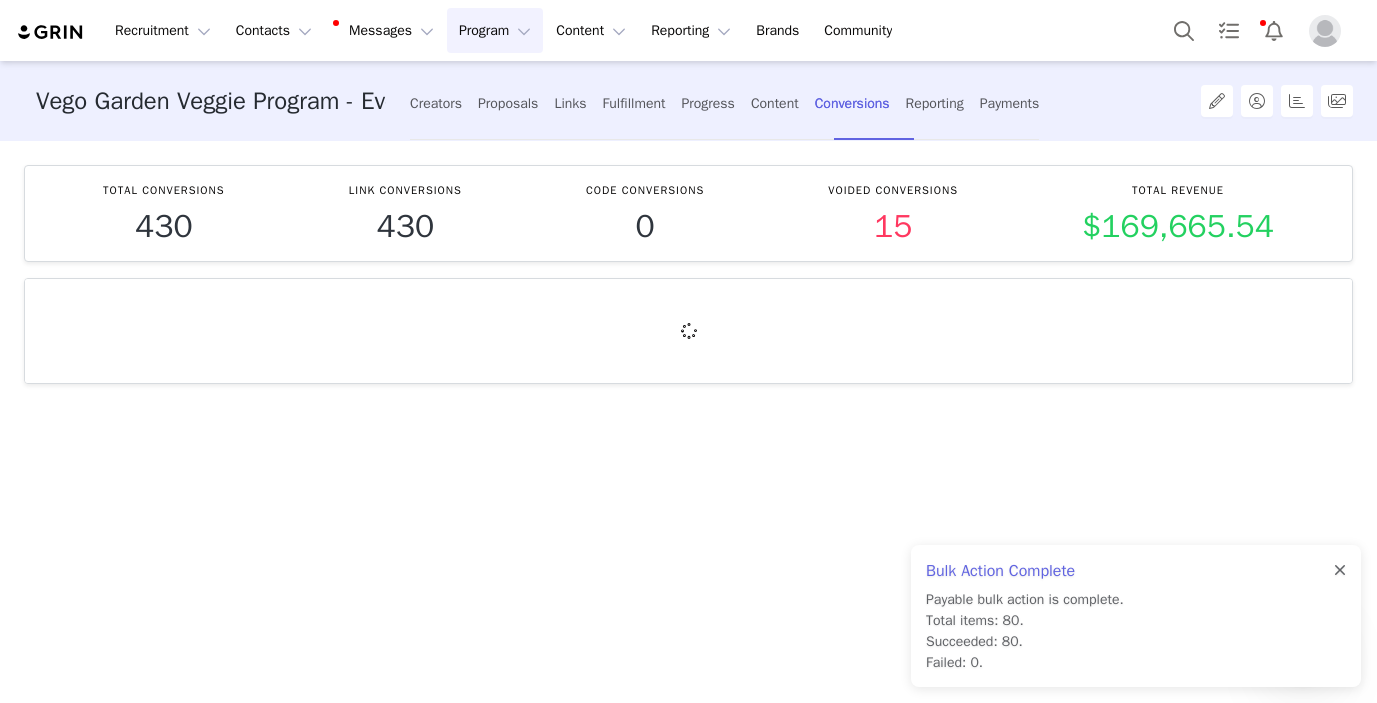 click at bounding box center [1340, 571] 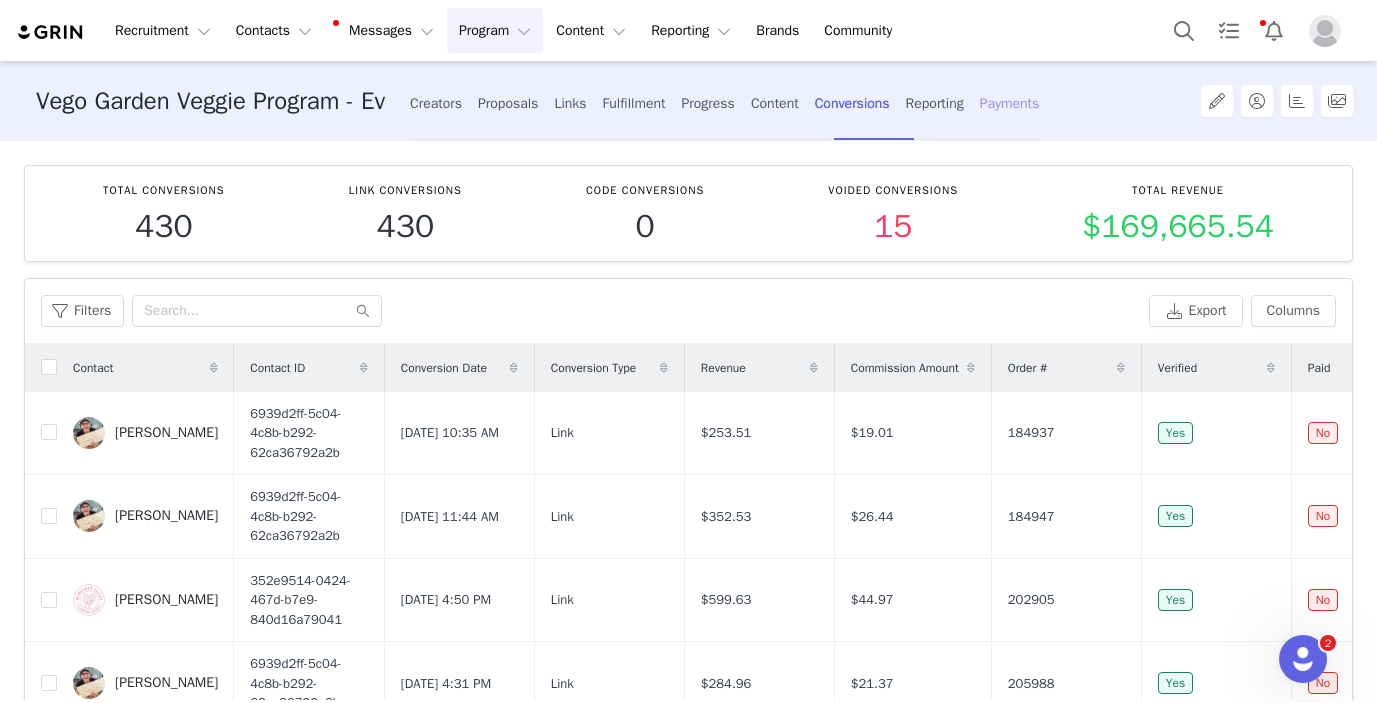 click on "Payments" at bounding box center [1010, 103] 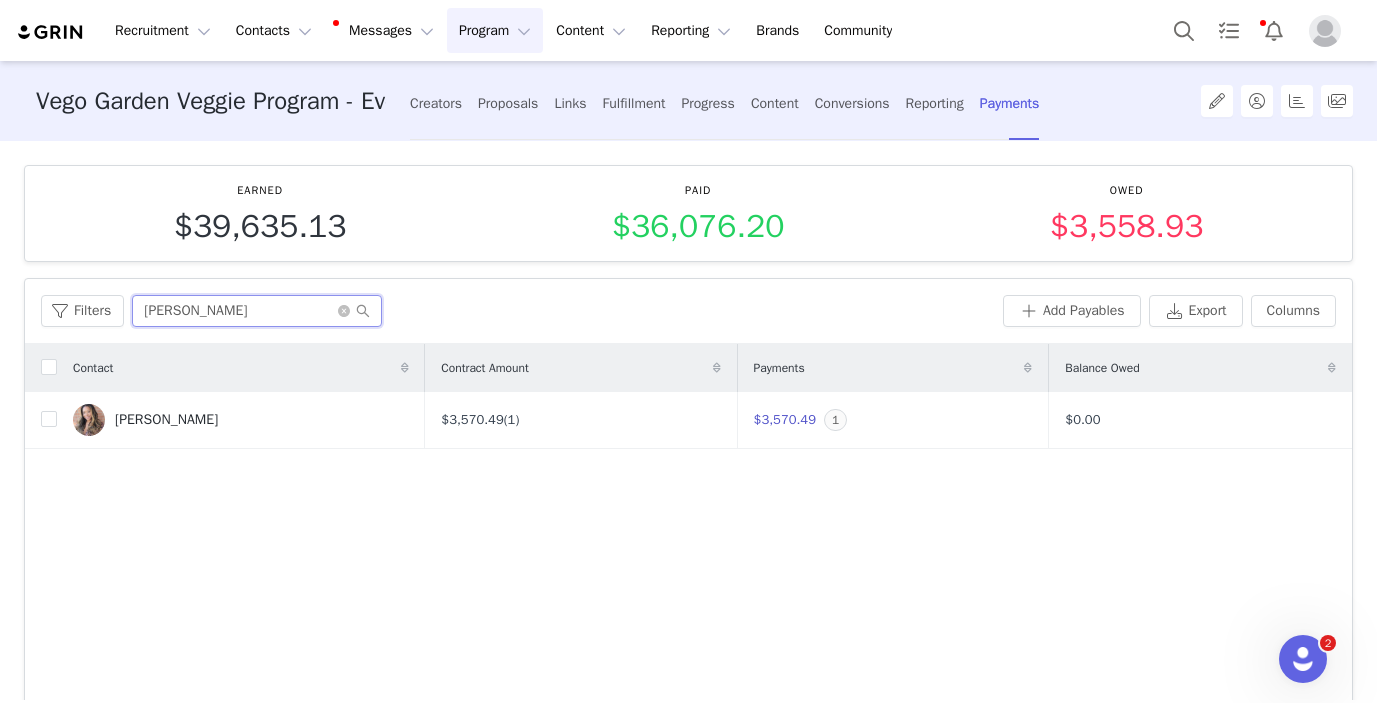 click on "[PERSON_NAME]" at bounding box center [257, 311] 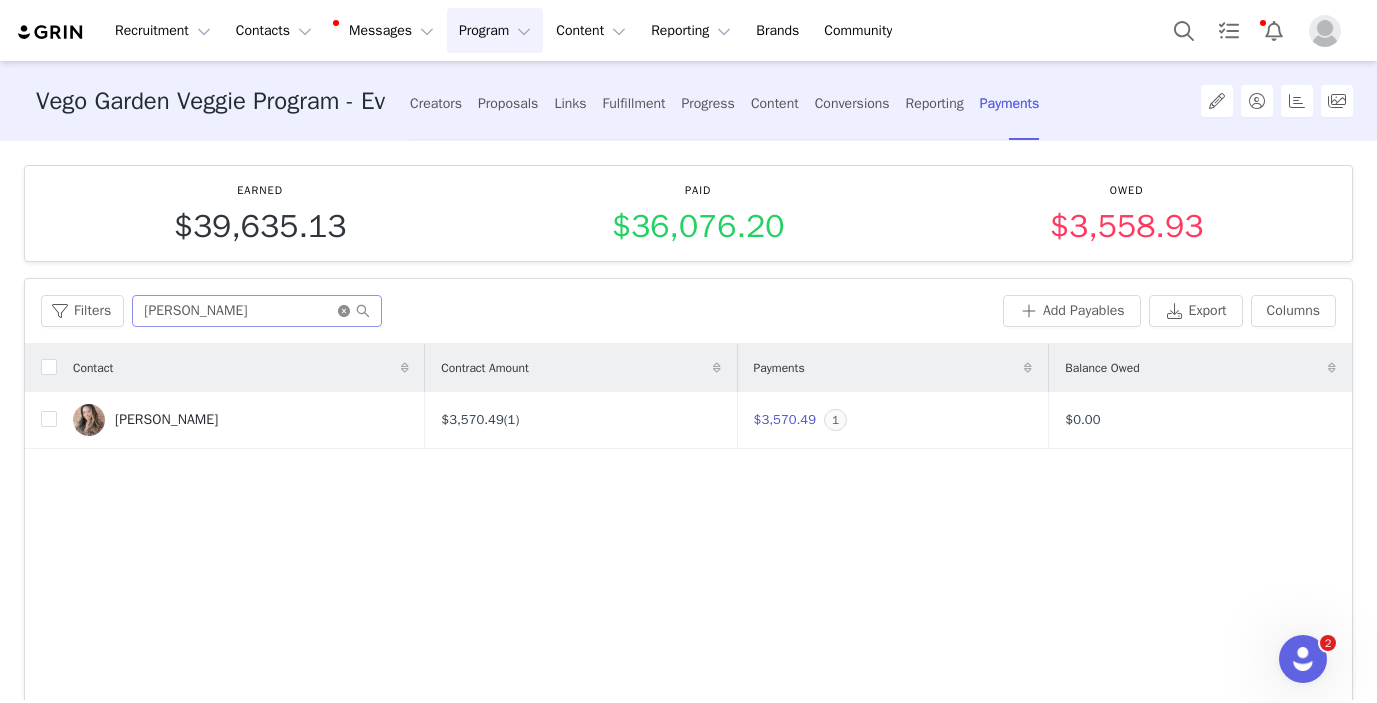 click 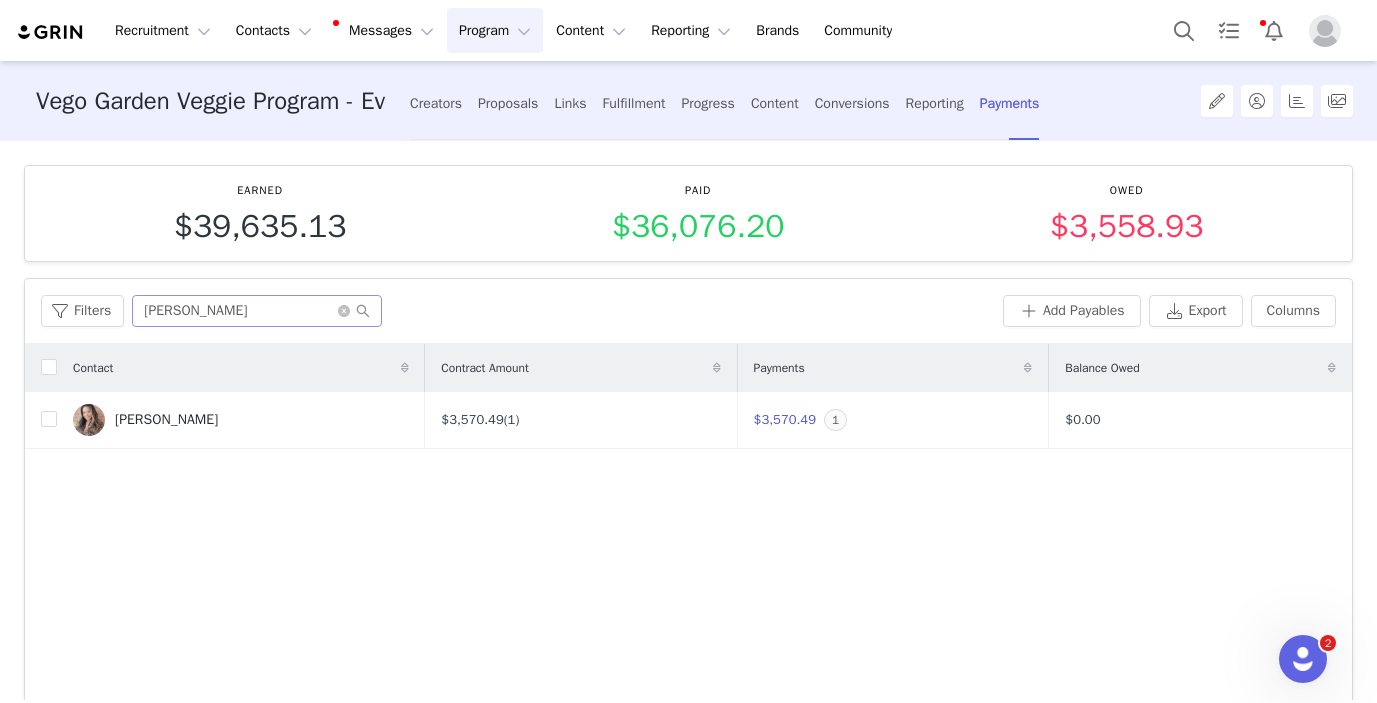 type 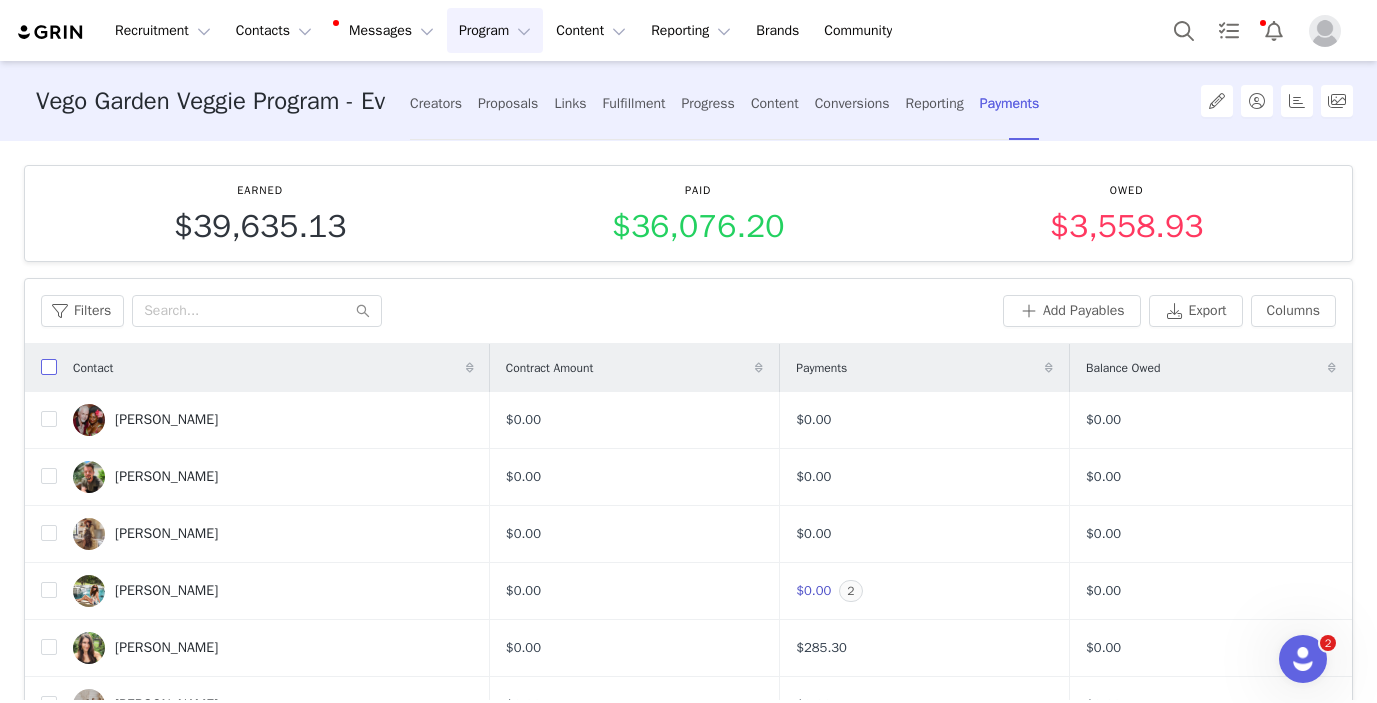 click at bounding box center [49, 367] 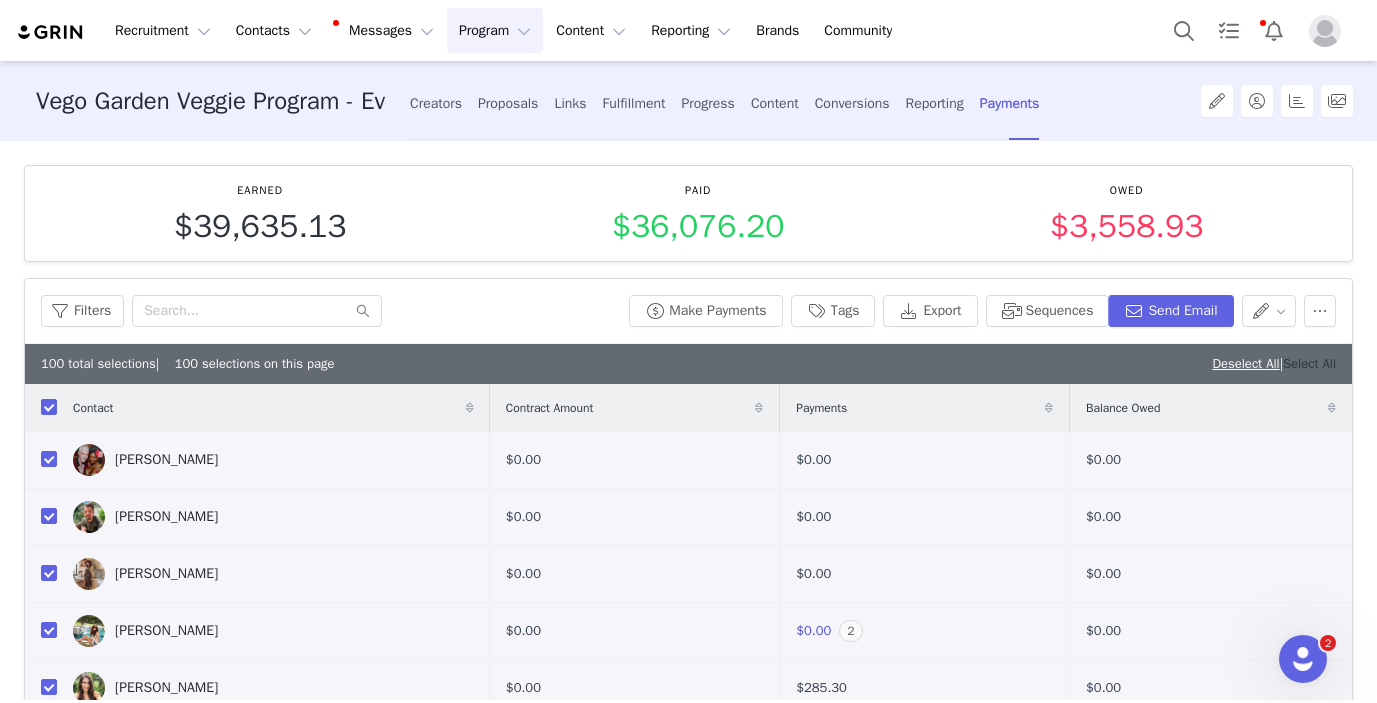 click on "Select All" at bounding box center [1309, 363] 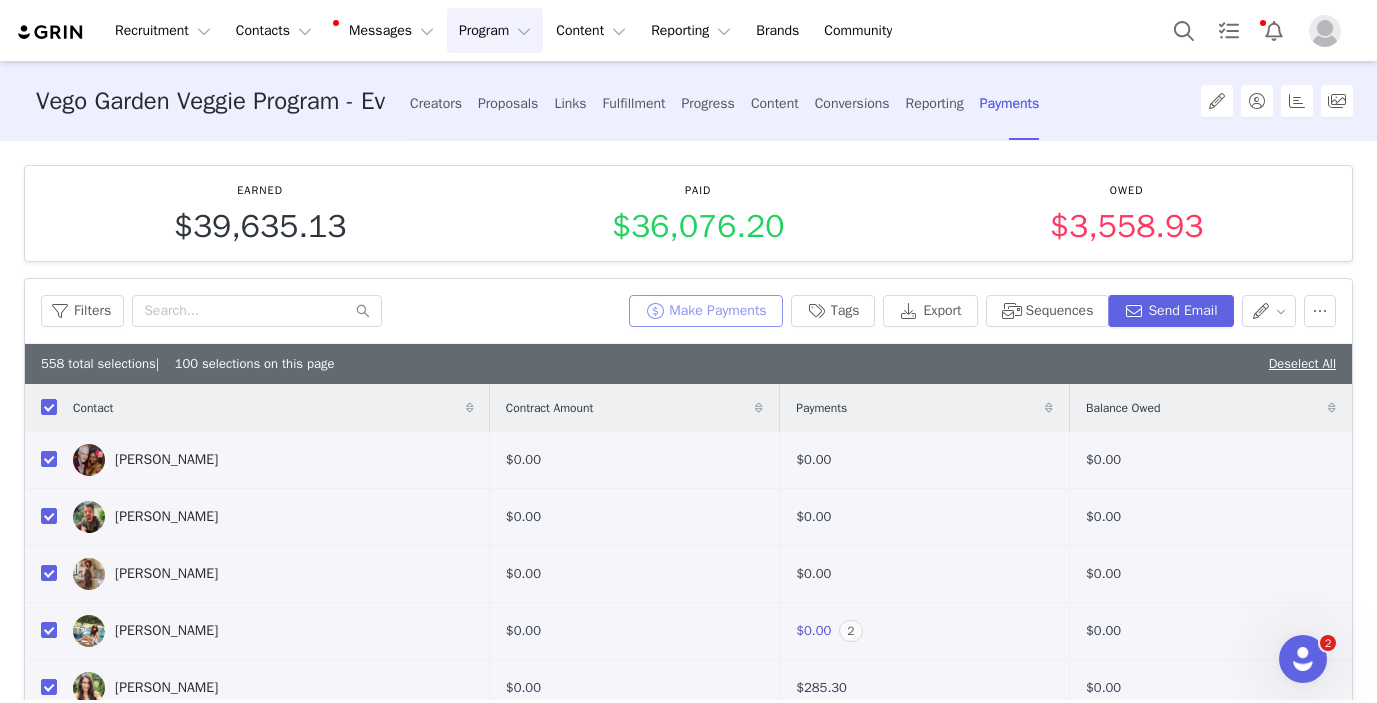click on "Make Payments" at bounding box center [705, 311] 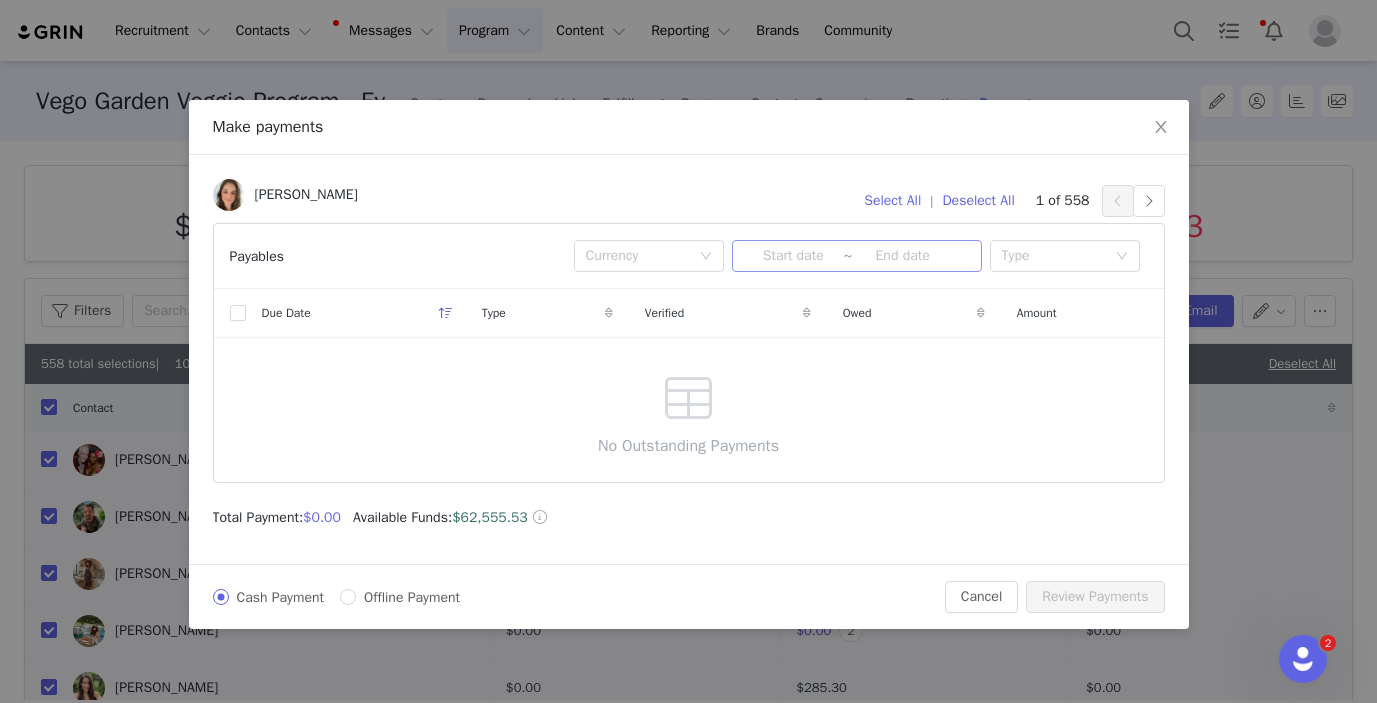 click at bounding box center [793, 256] 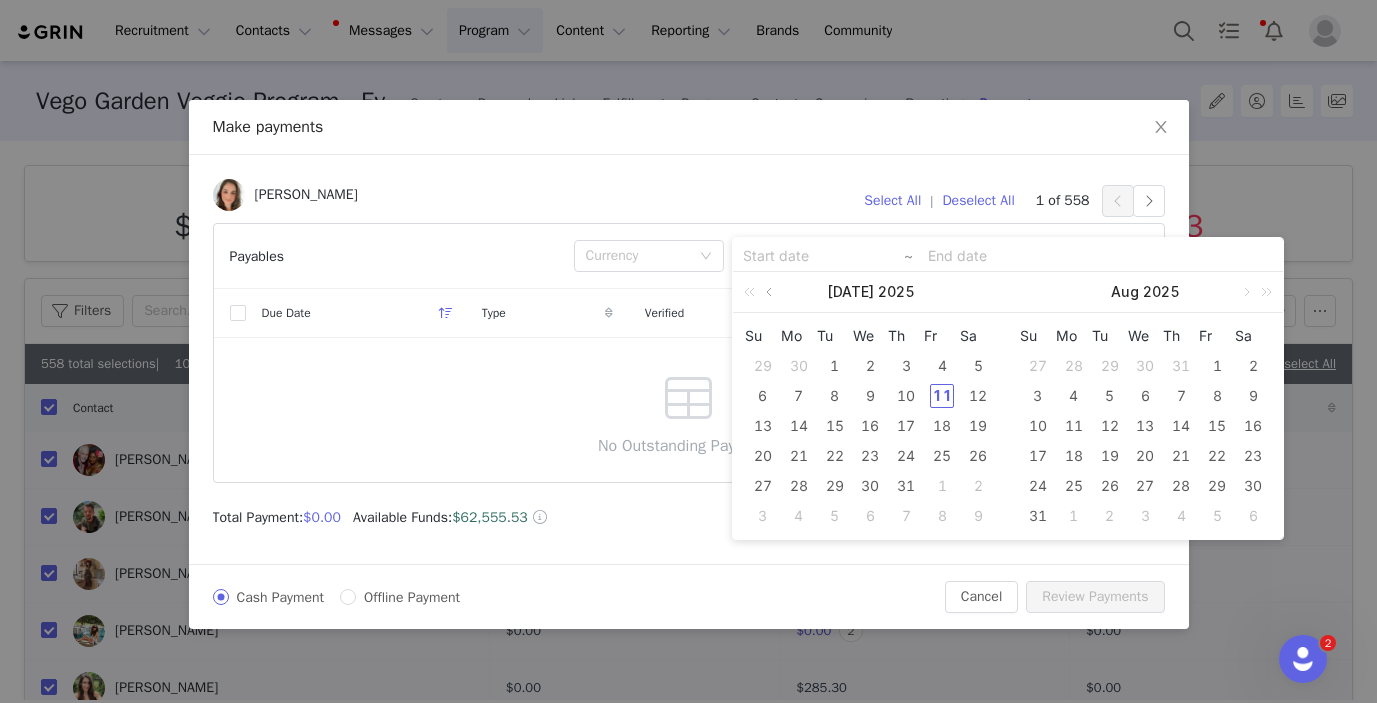 click at bounding box center (771, 292) 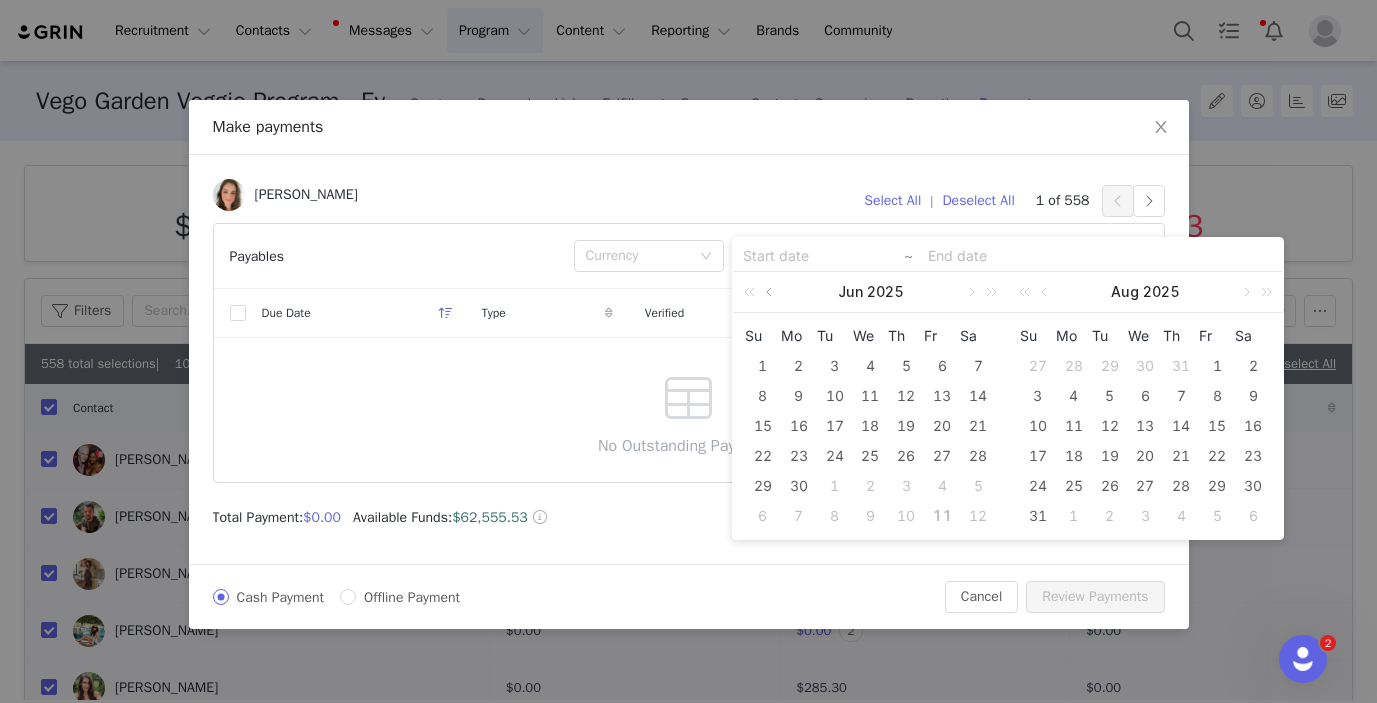 click at bounding box center [771, 292] 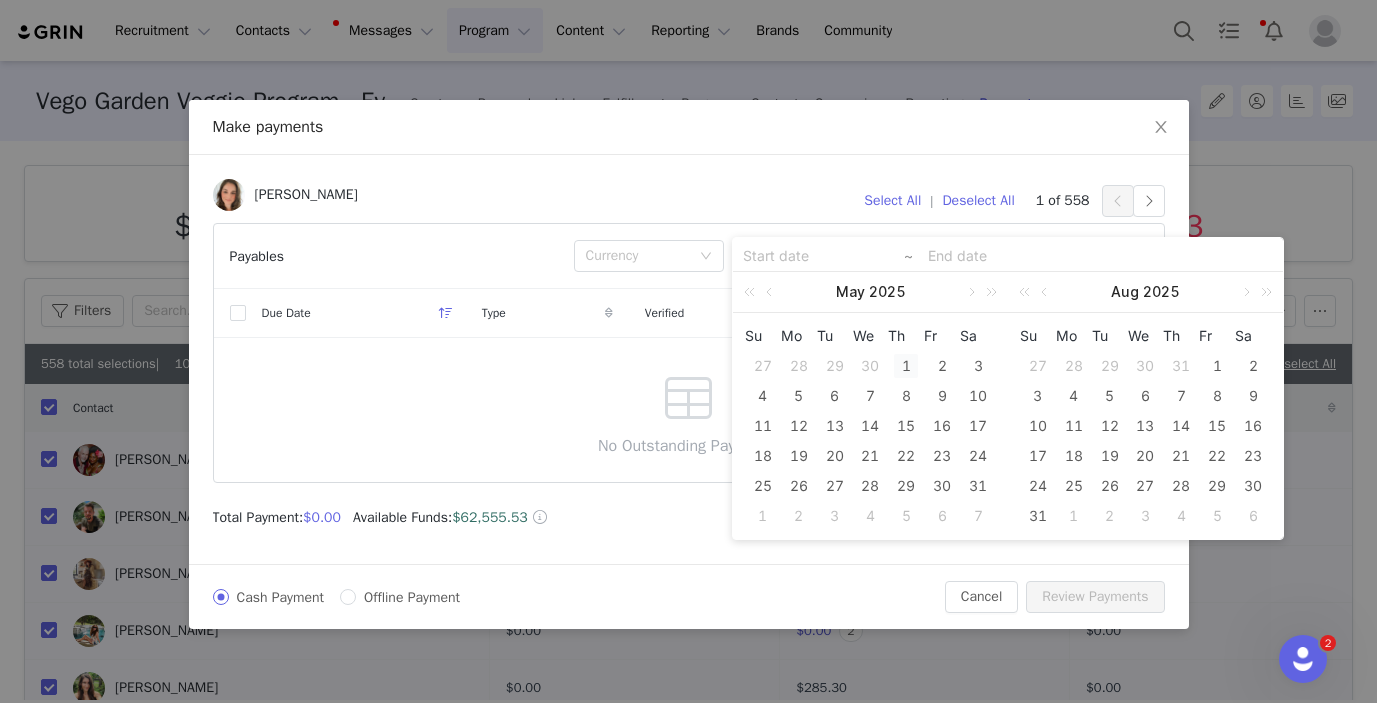 click on "1" at bounding box center (906, 366) 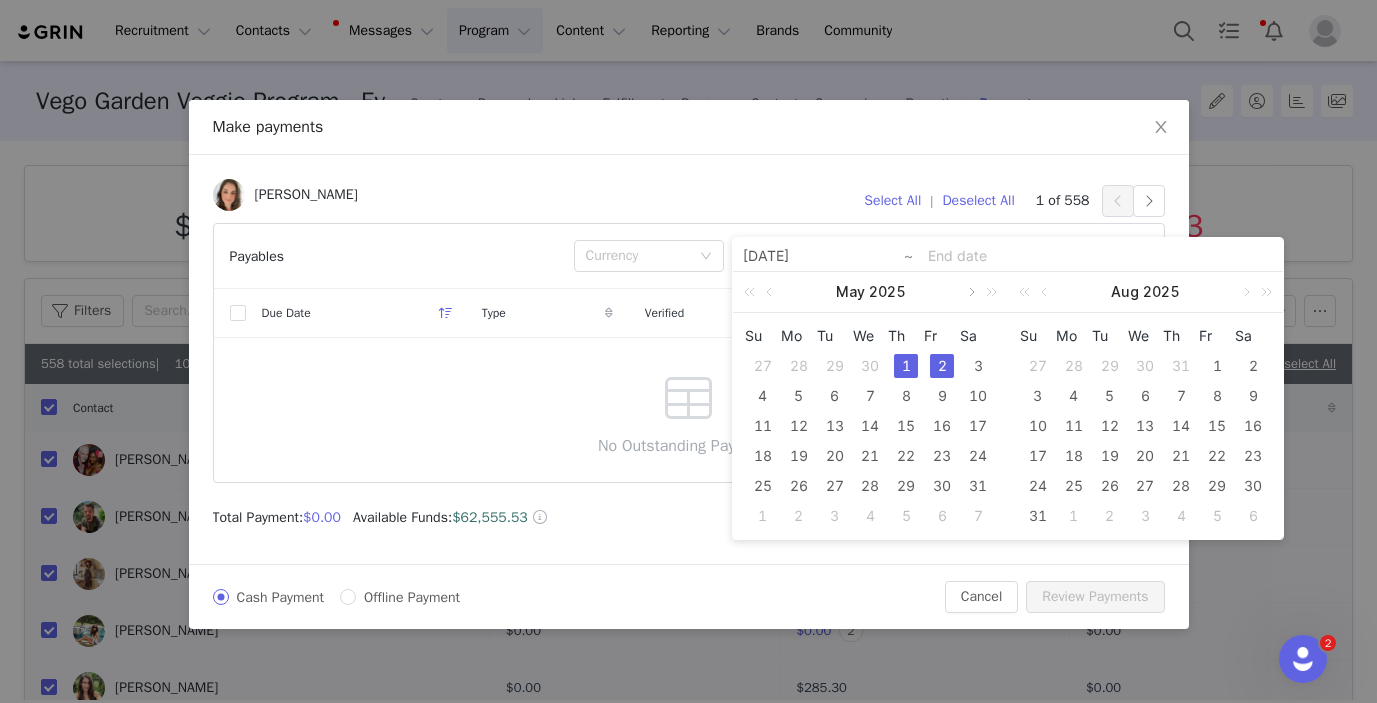 click at bounding box center (970, 292) 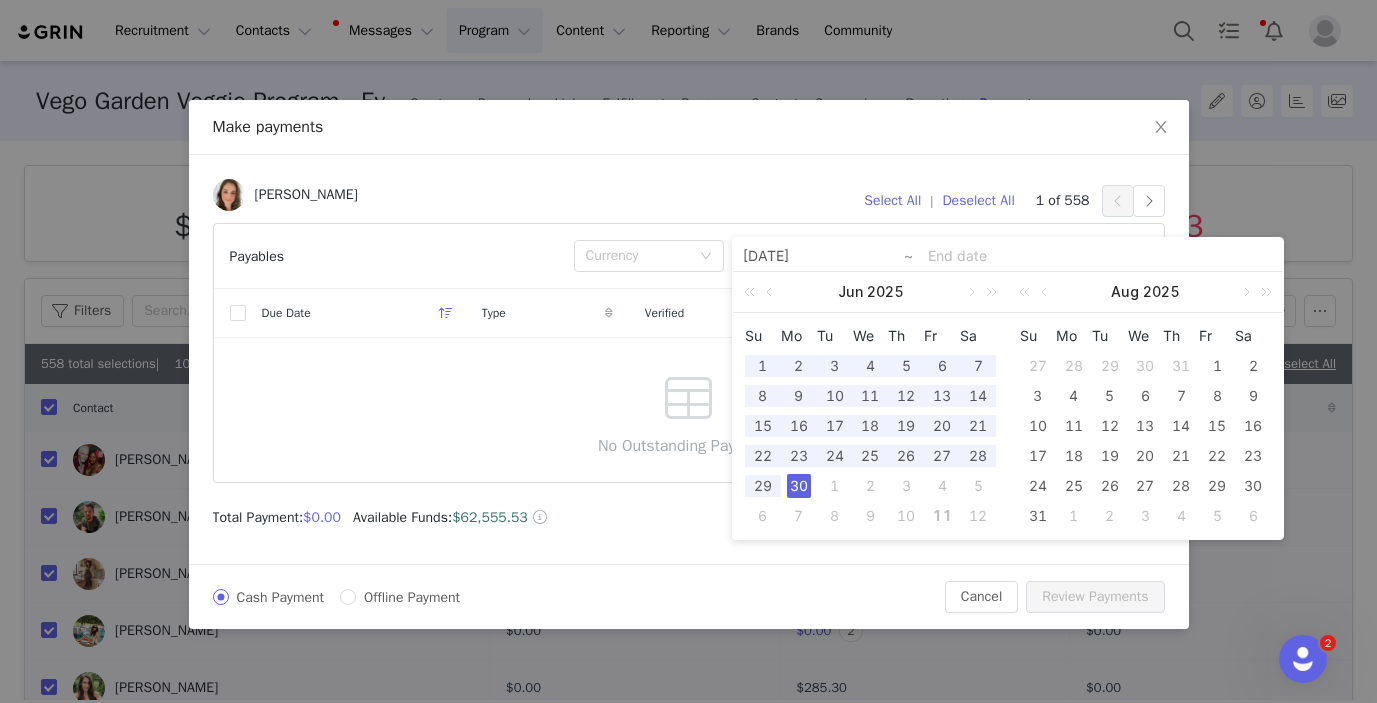 click on "30" at bounding box center (799, 486) 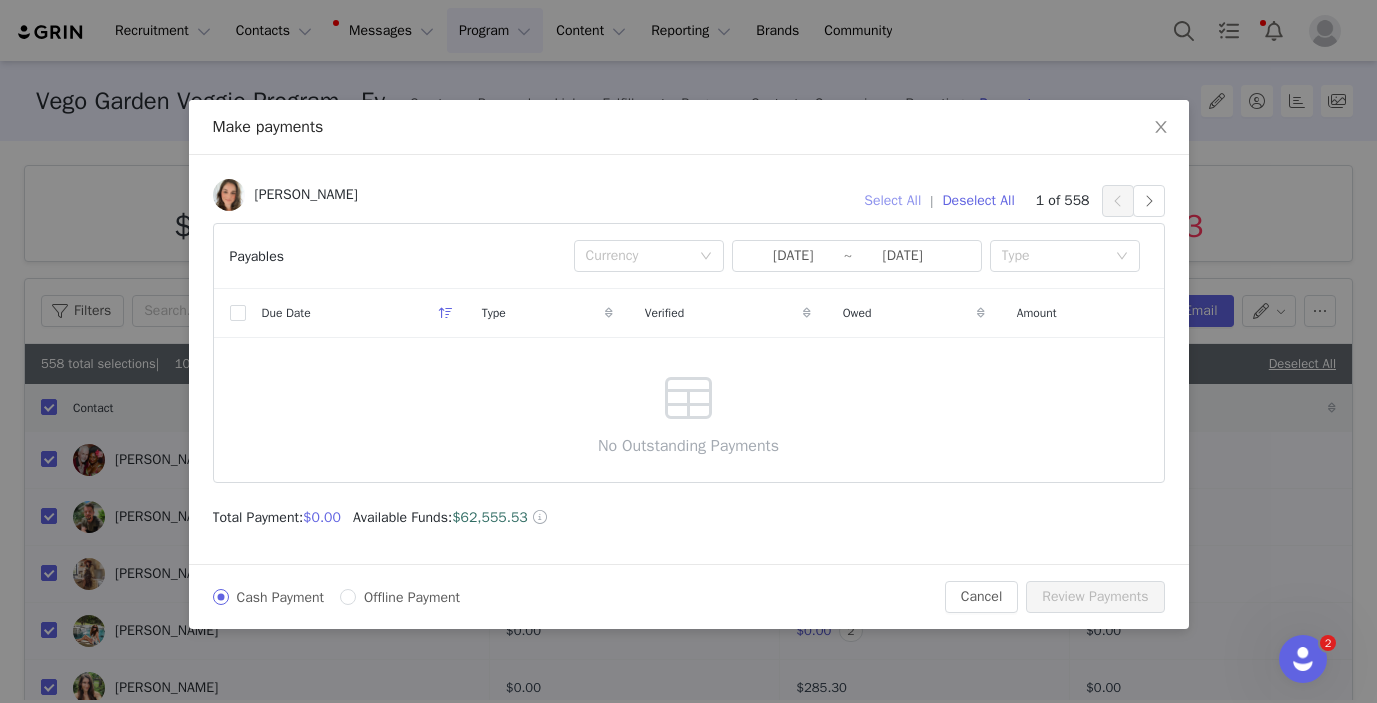 click on "Select All" at bounding box center [892, 201] 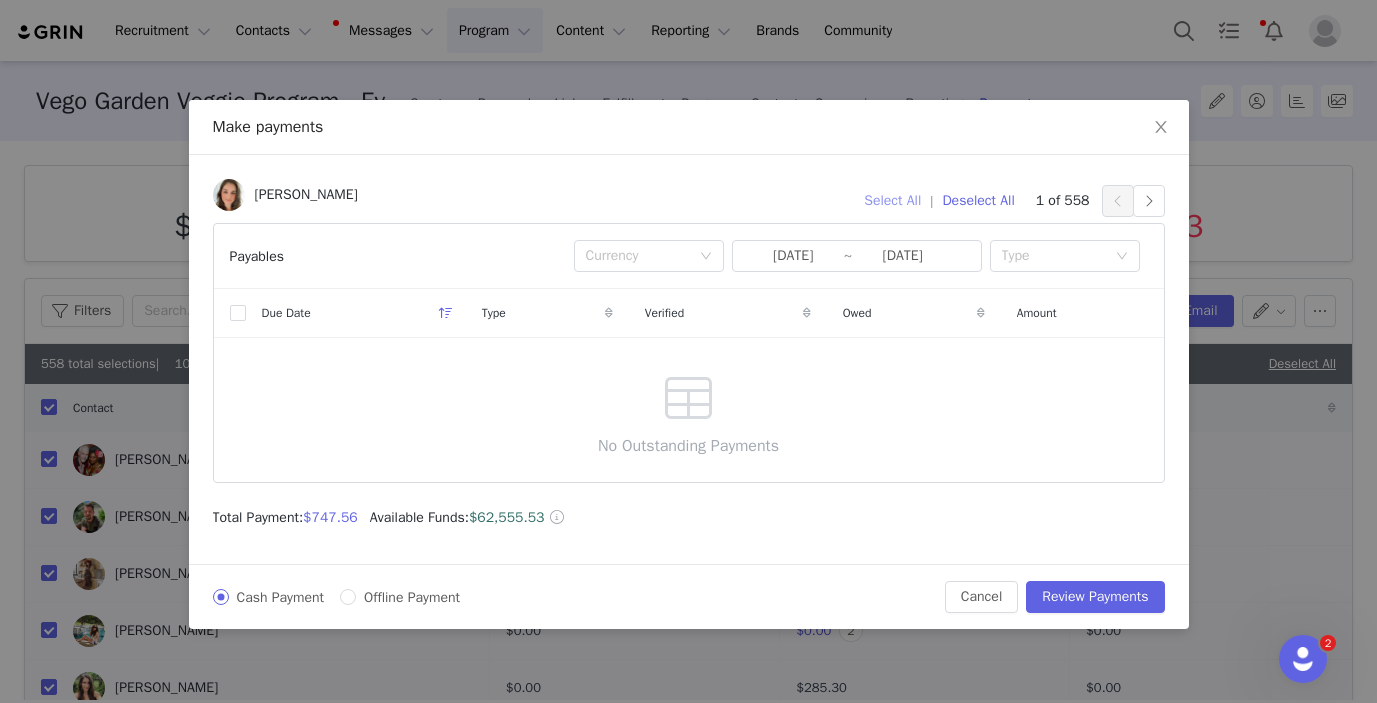 click on "Select All" at bounding box center (892, 201) 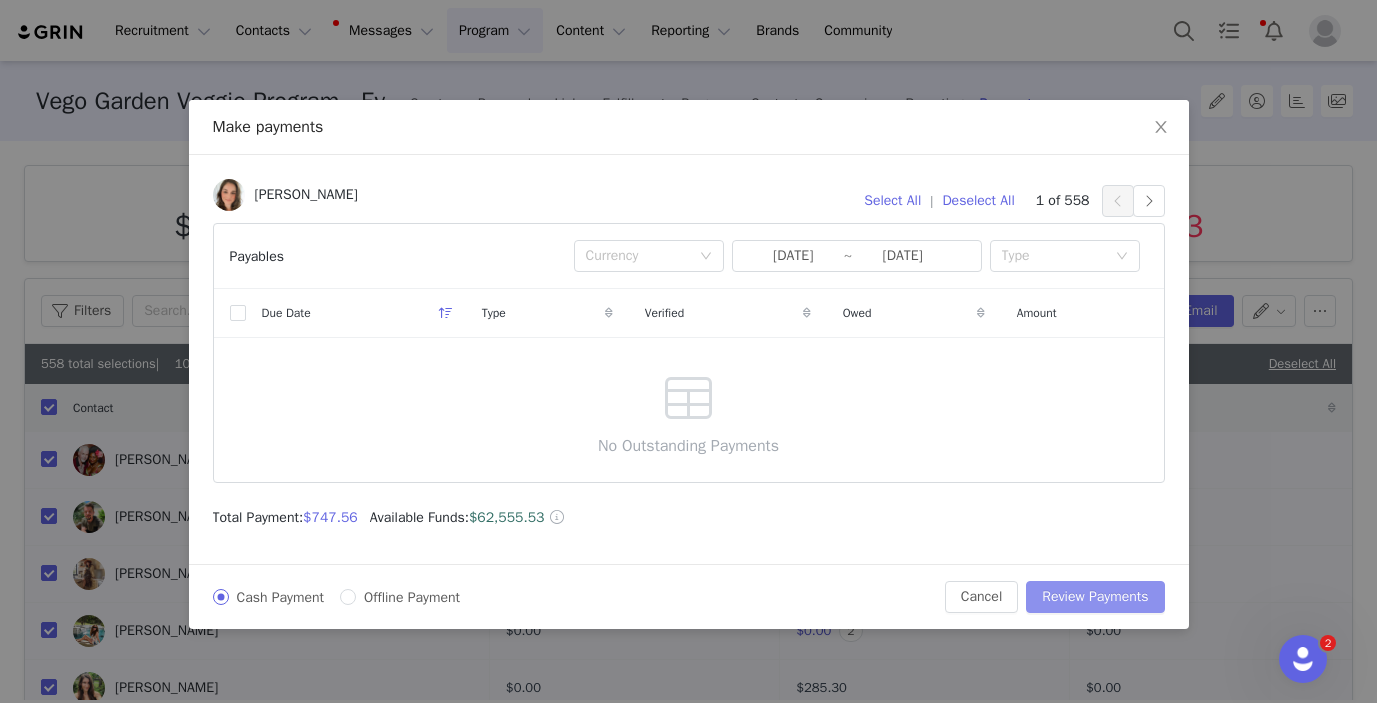 click on "Review Payments" at bounding box center (1095, 597) 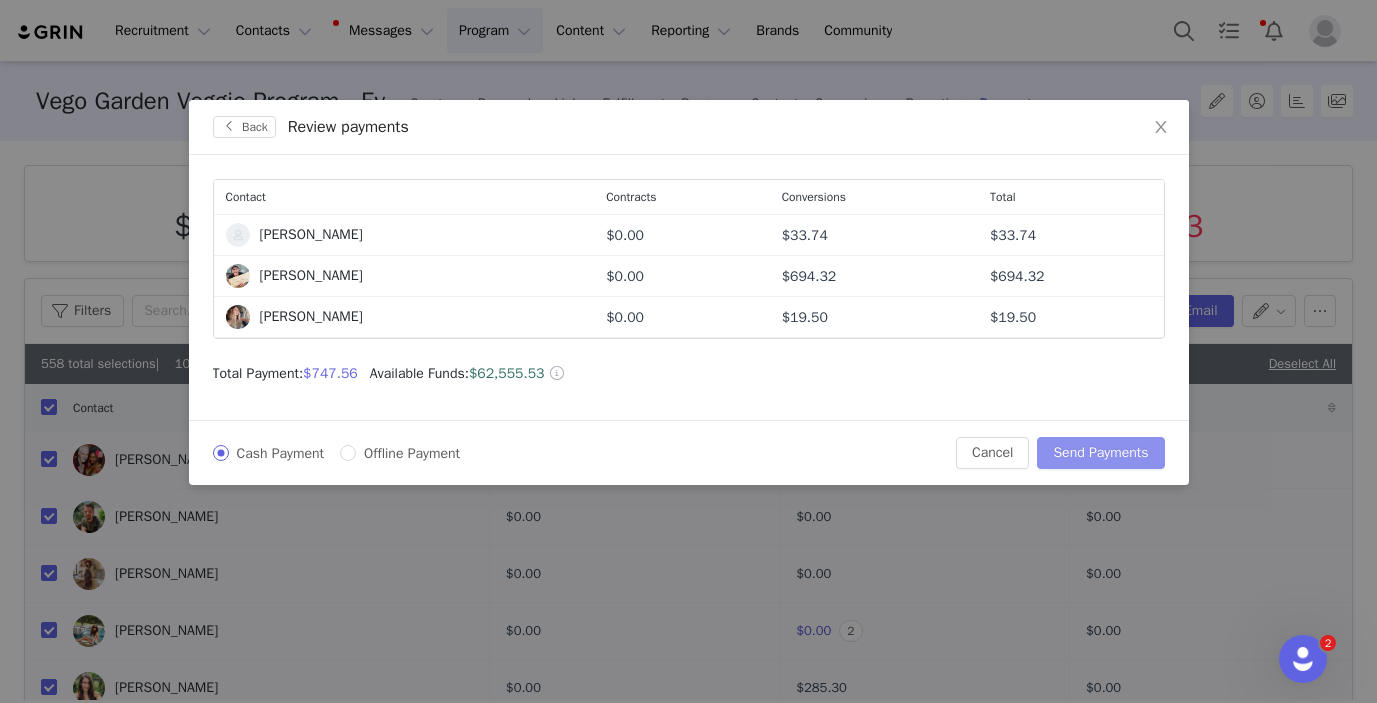 click on "Send Payments" at bounding box center (1100, 453) 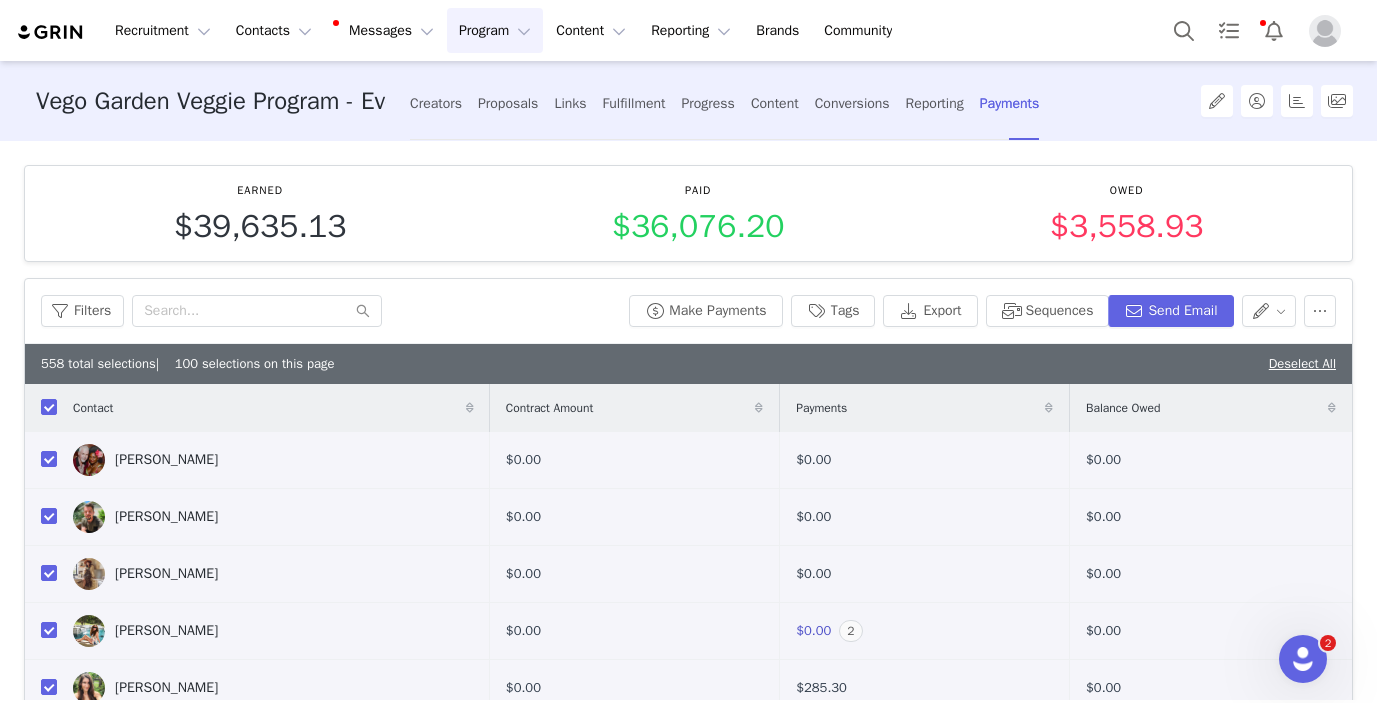 click on "Program Program" at bounding box center [495, 30] 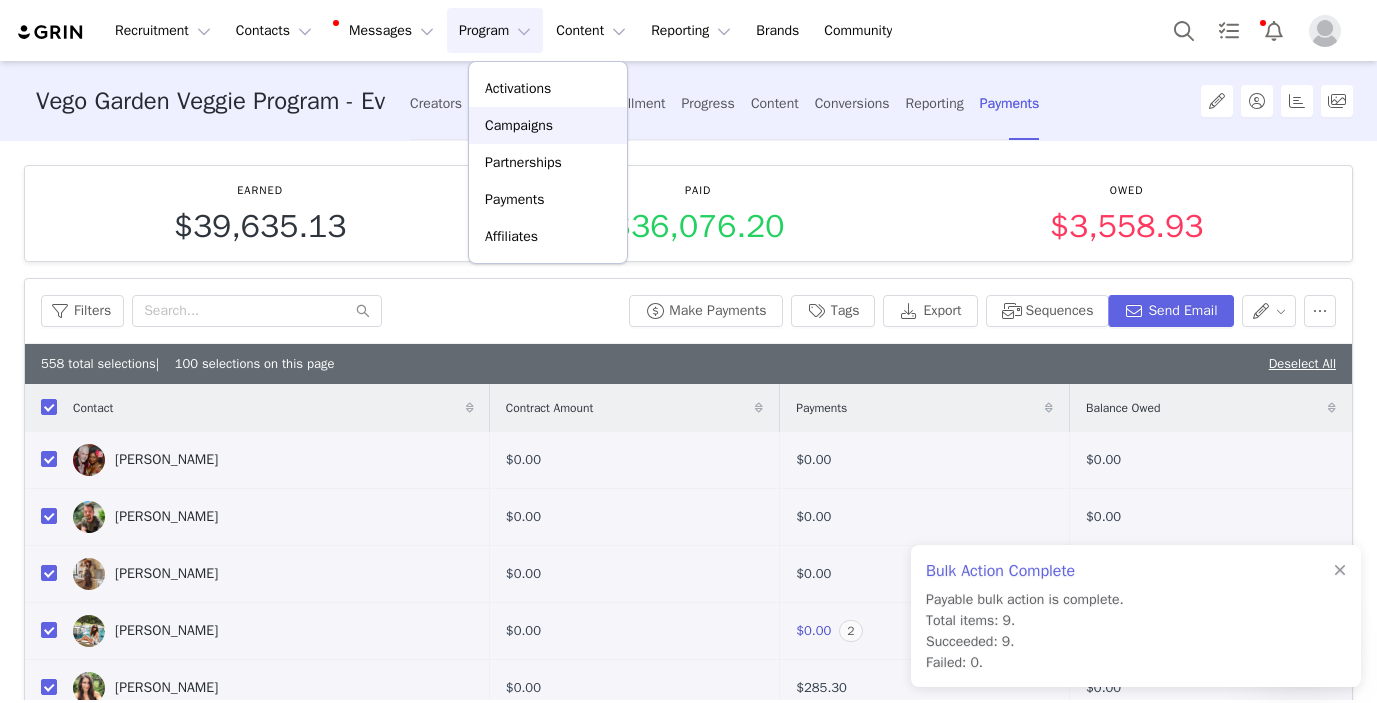 click on "Campaigns" at bounding box center (519, 125) 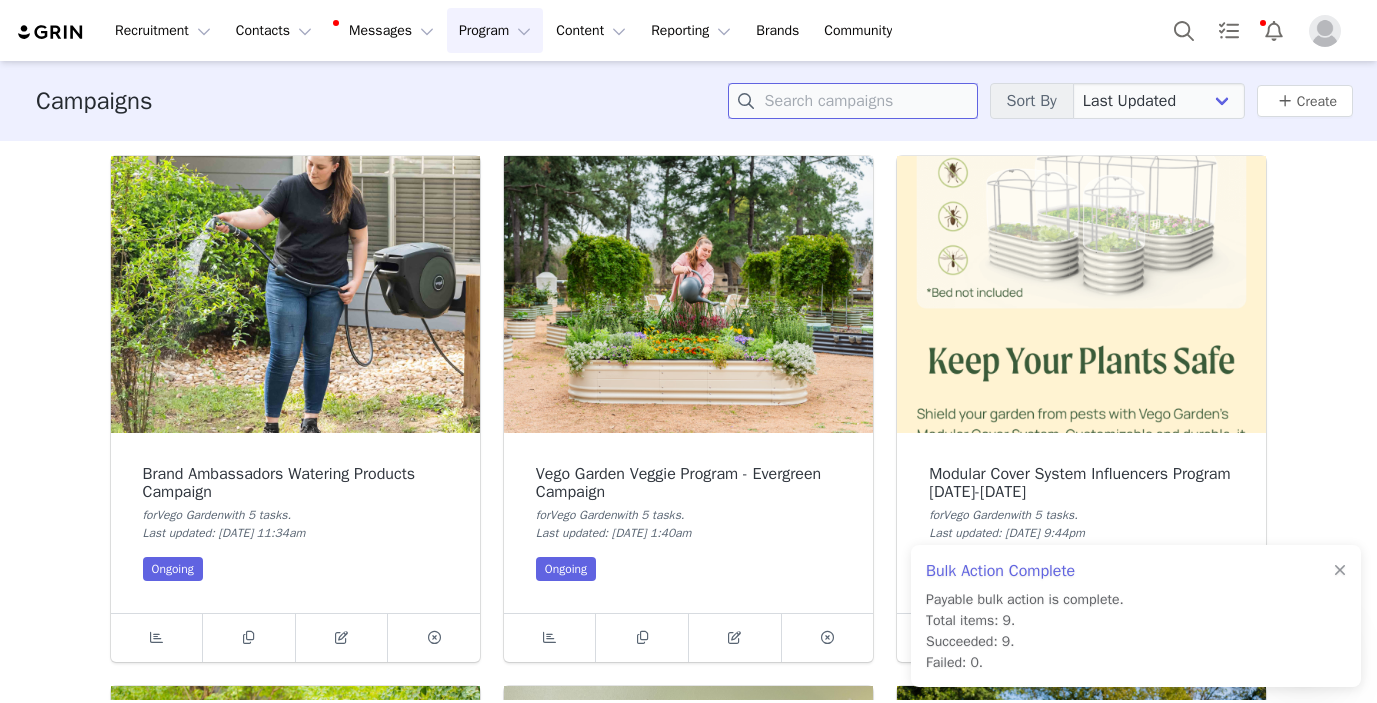click at bounding box center (853, 101) 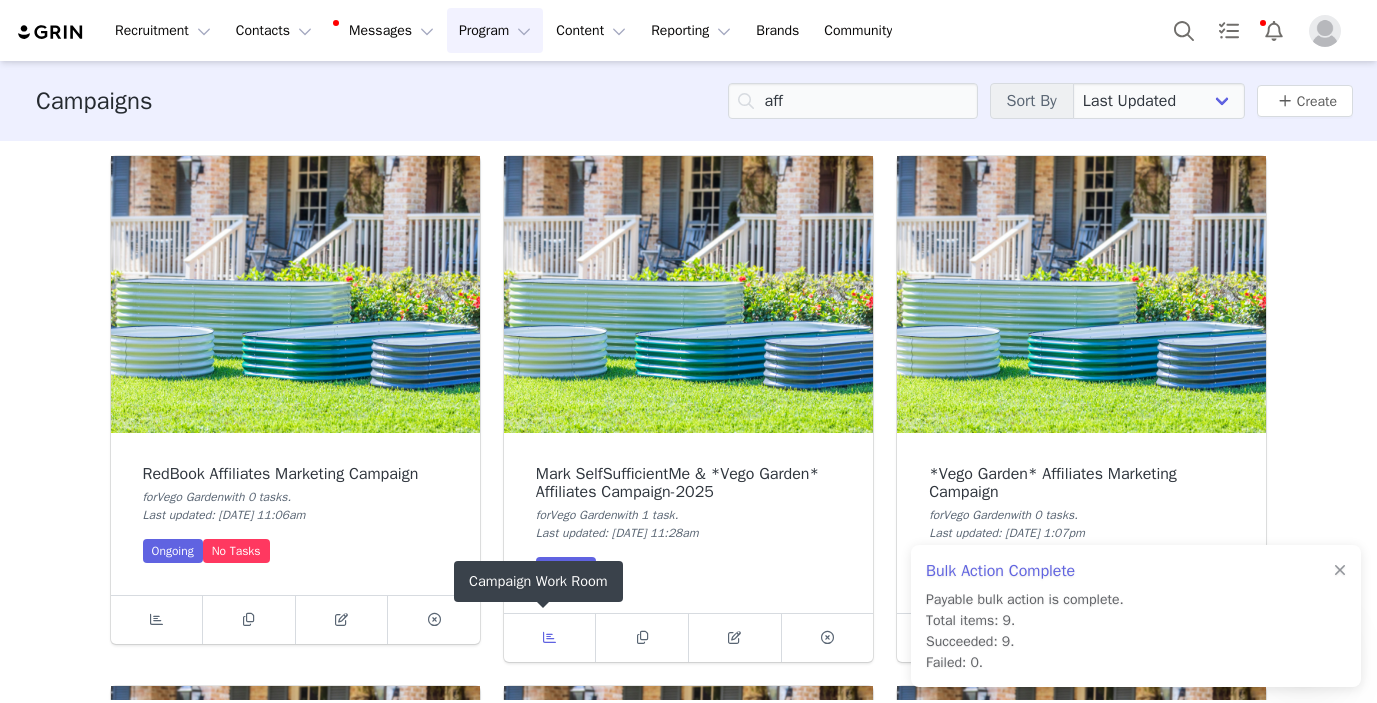 click at bounding box center [549, 637] 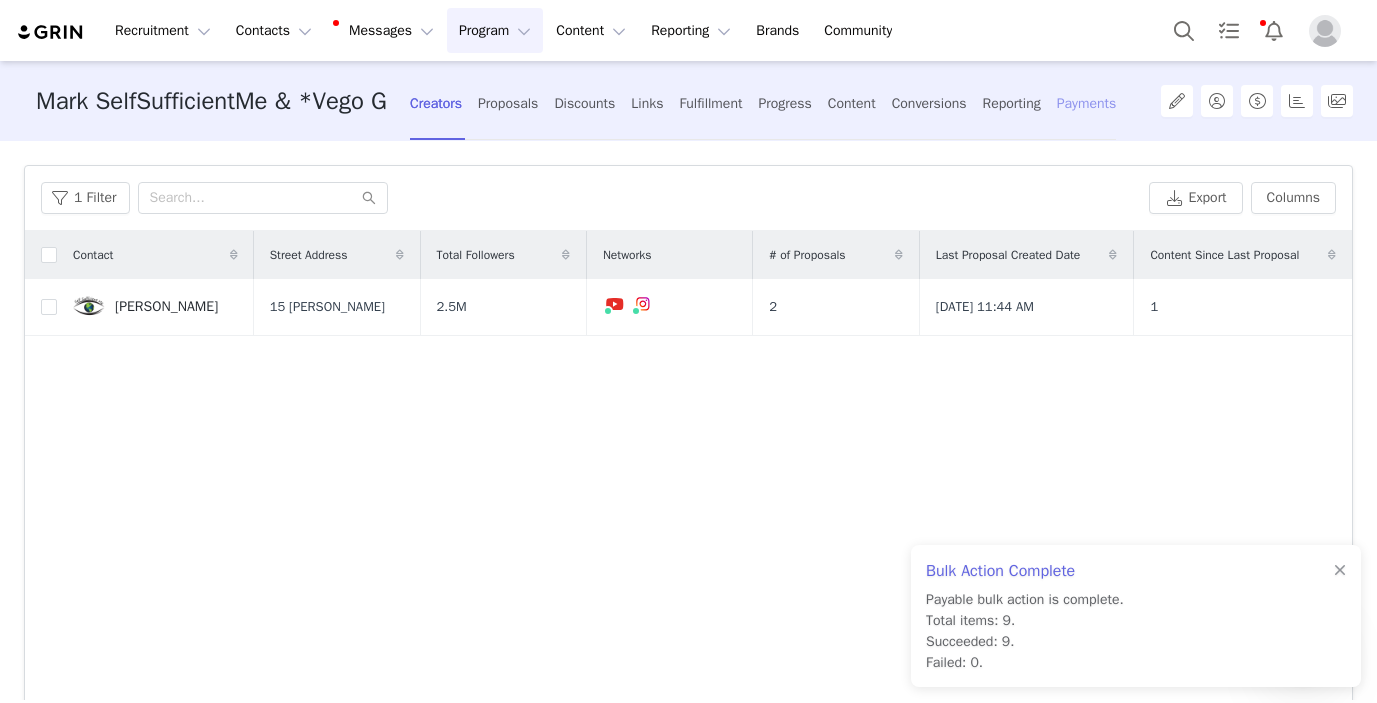 click on "Payments" at bounding box center (1087, 103) 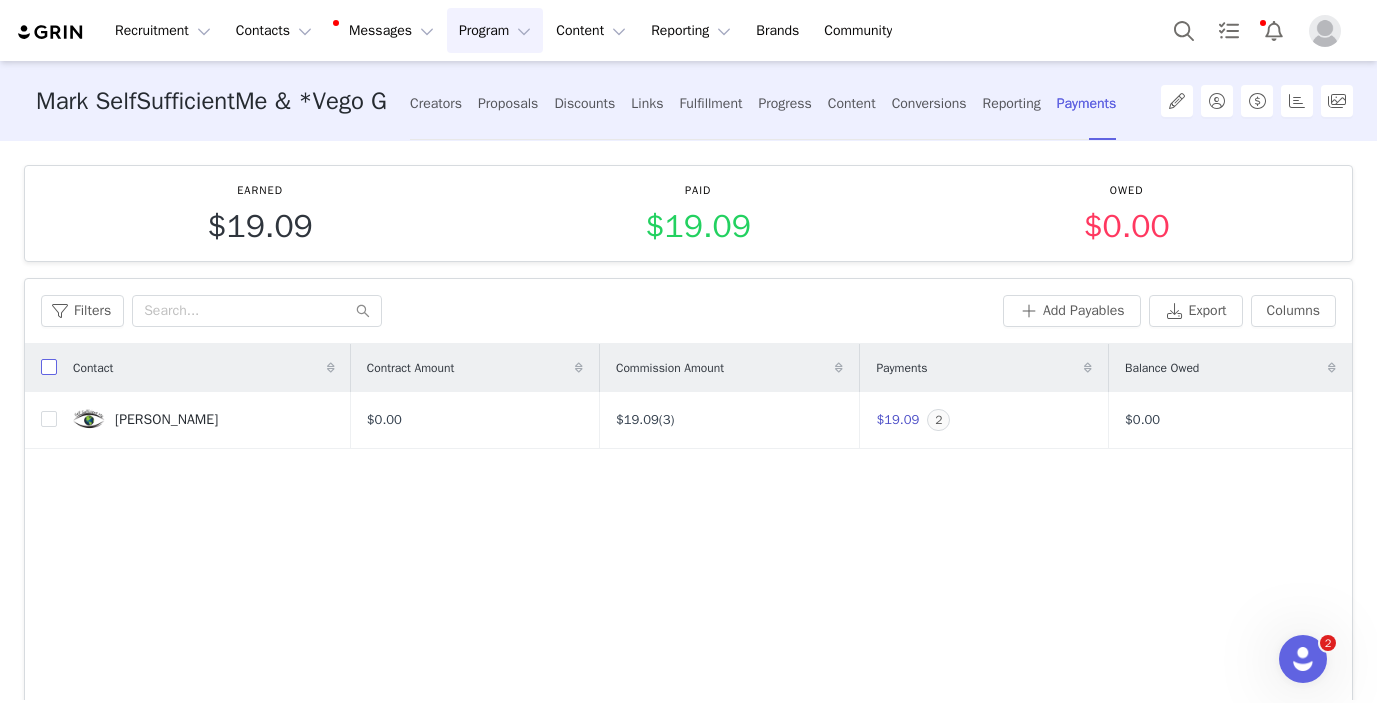click at bounding box center (49, 367) 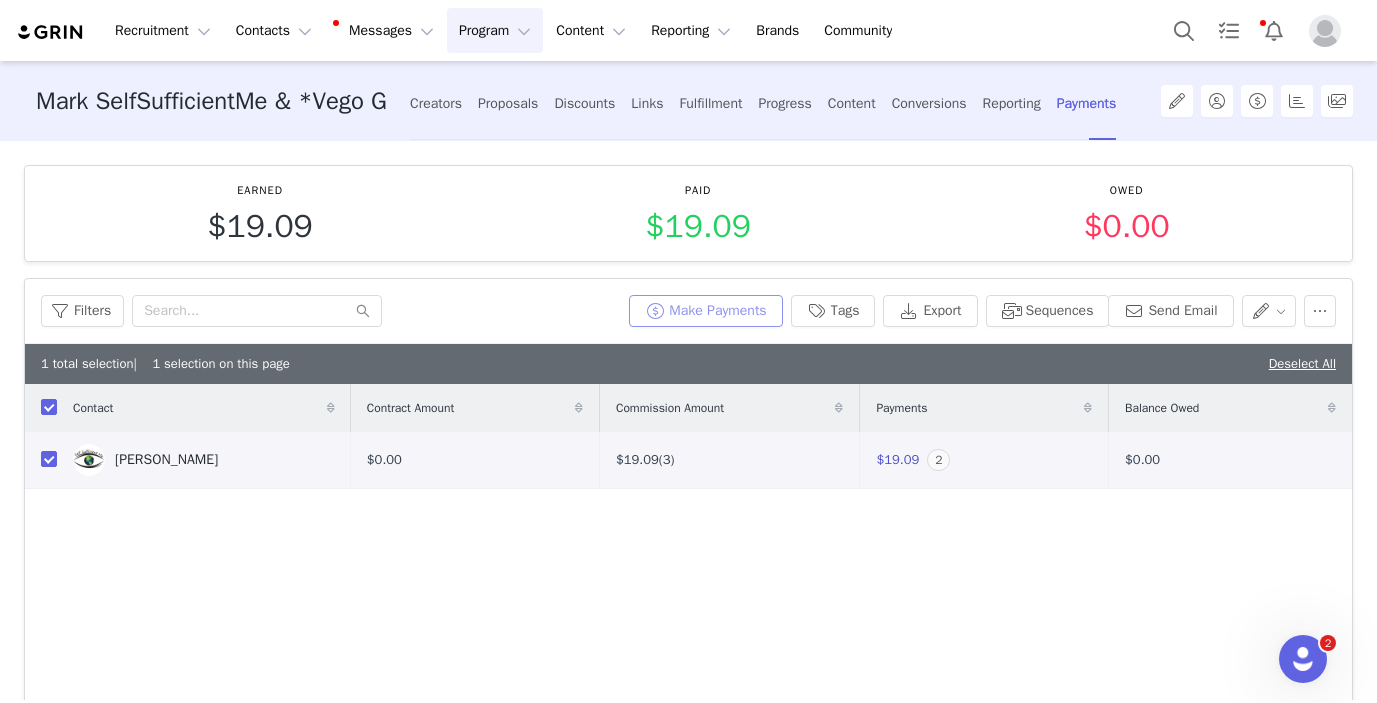 click on "Make Payments" at bounding box center [705, 311] 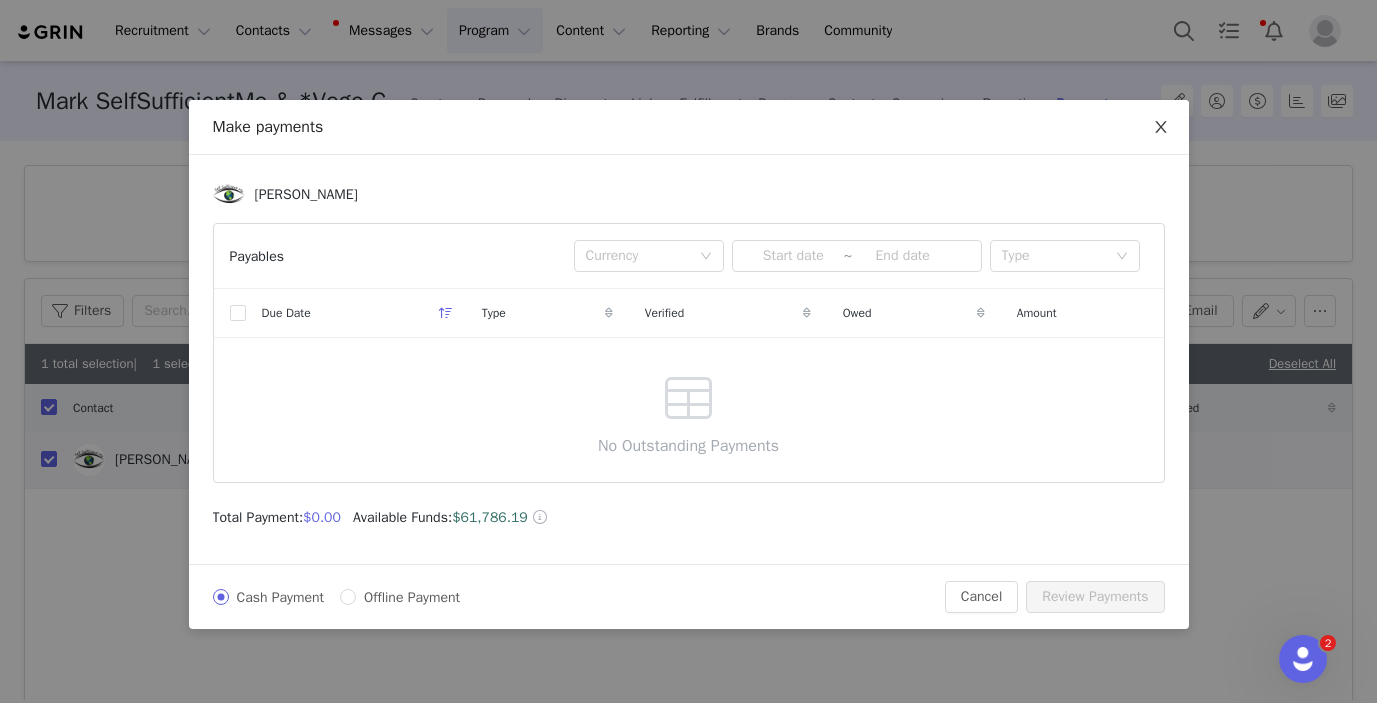 click 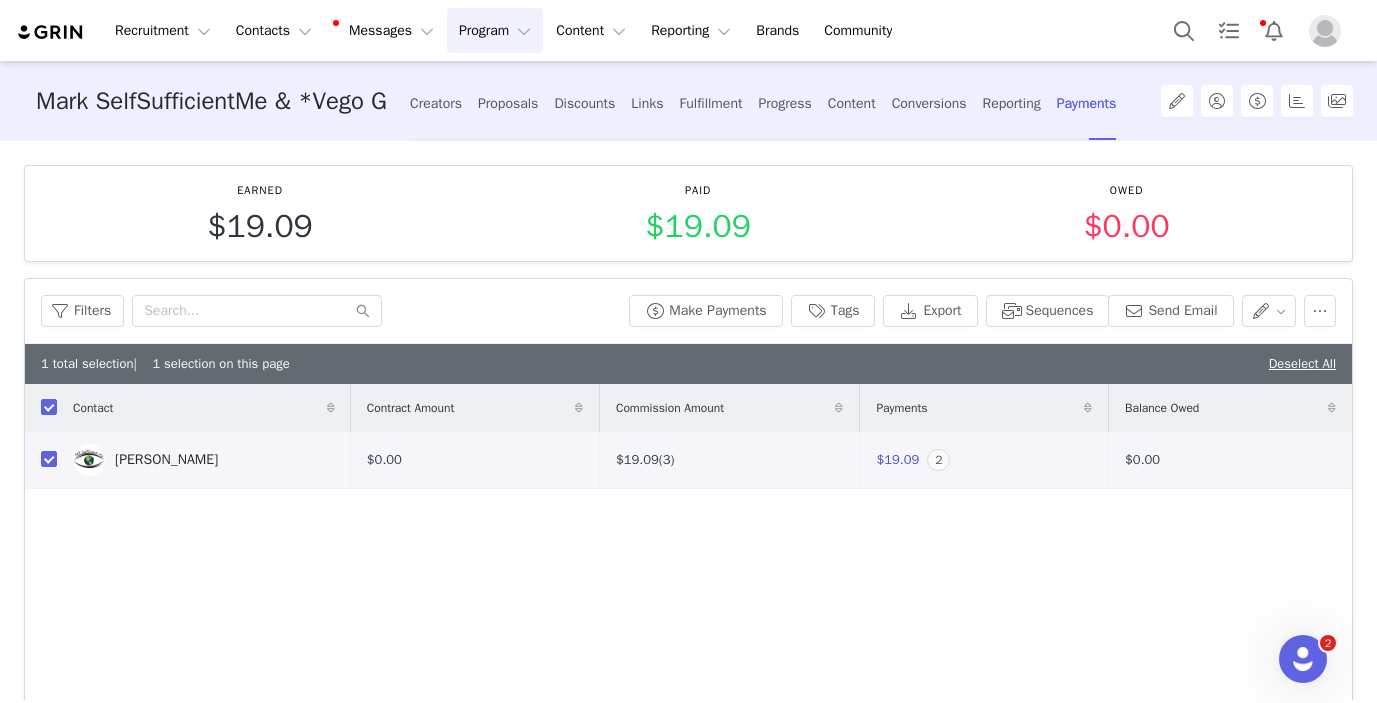 click on "Program Program" at bounding box center [495, 30] 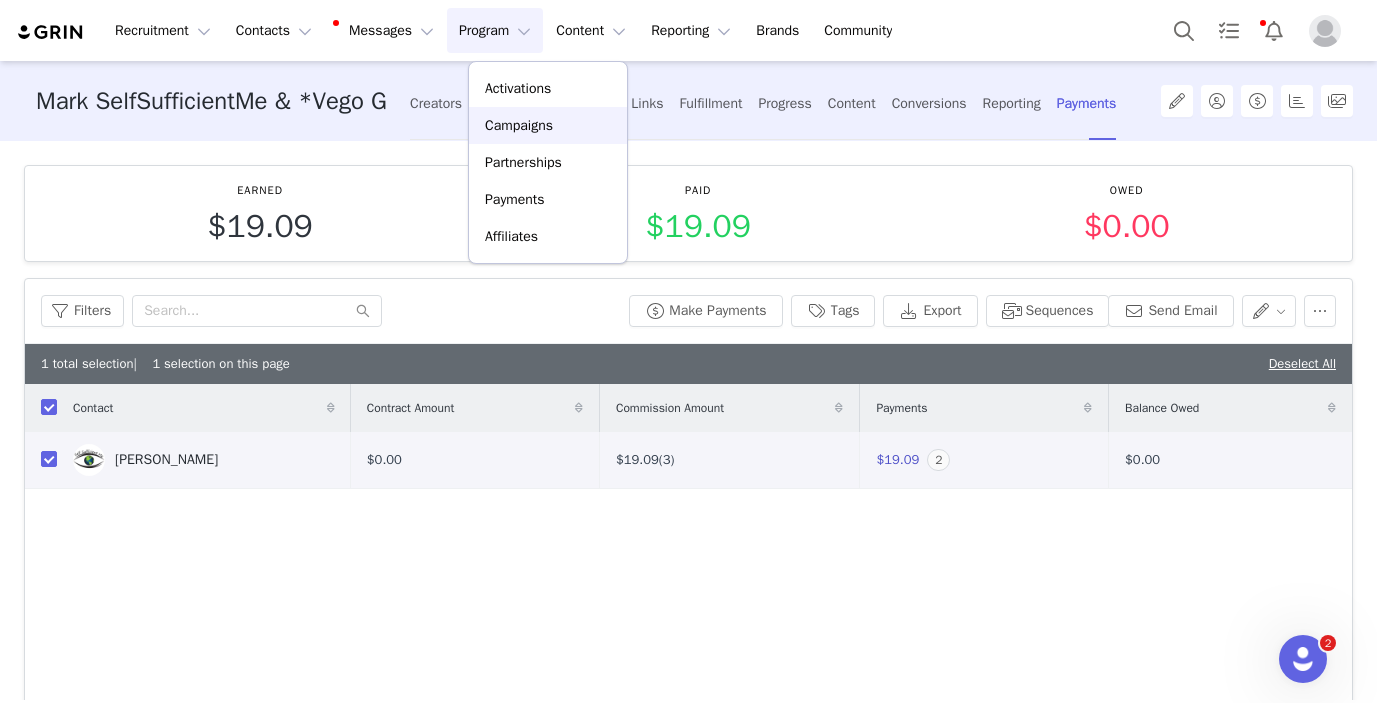 click on "Campaigns" at bounding box center (519, 125) 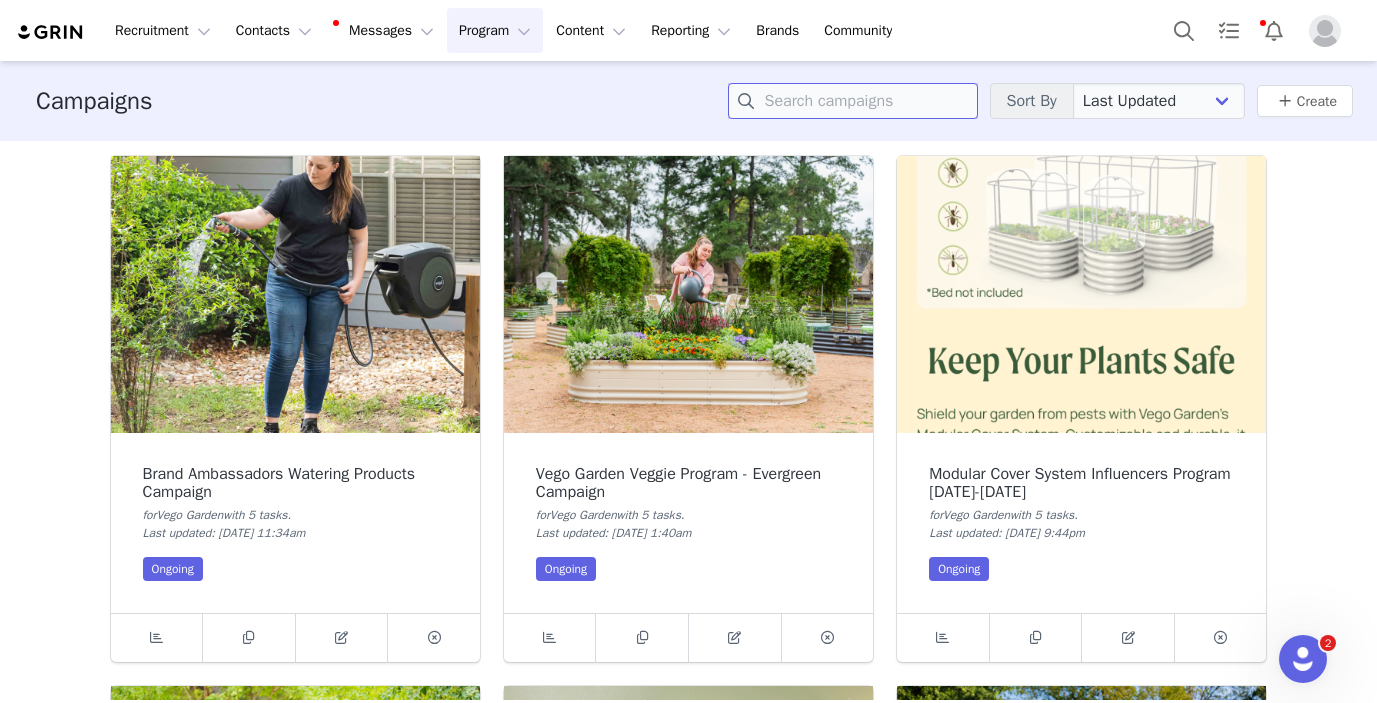 click at bounding box center (853, 101) 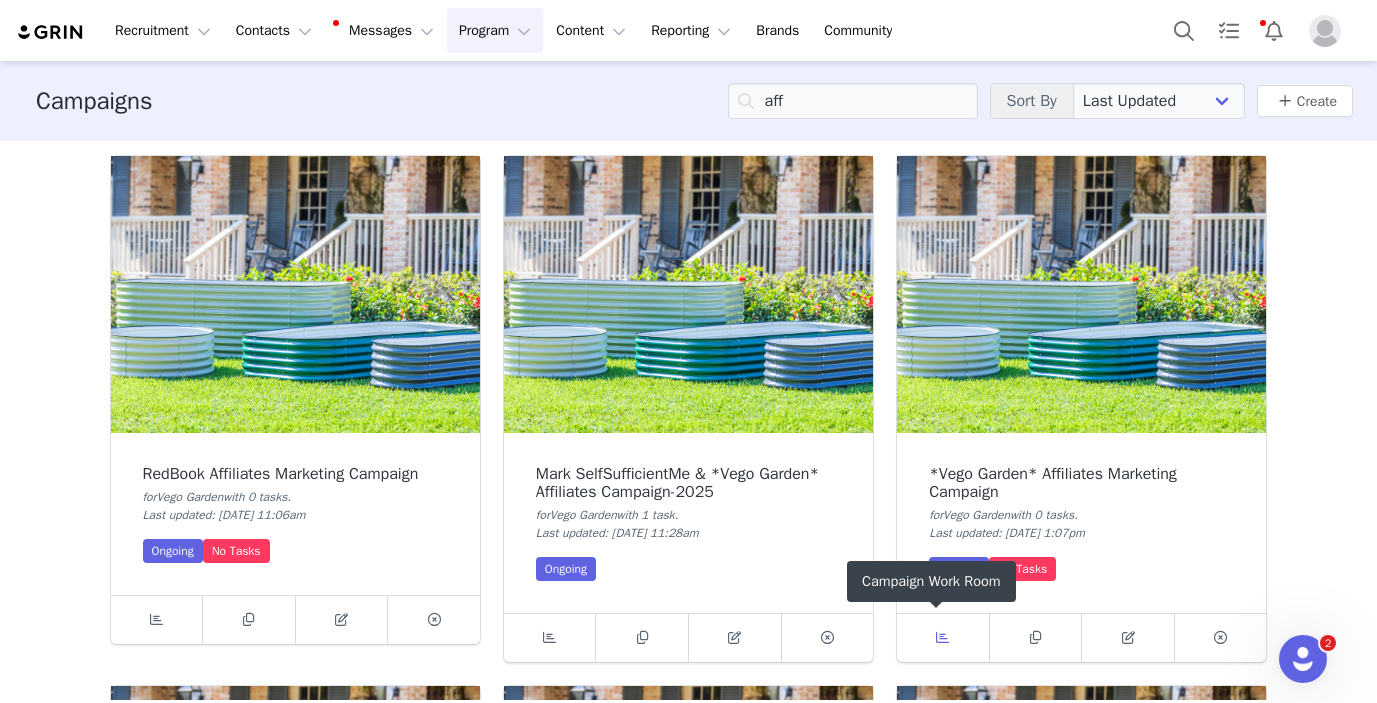 click at bounding box center [942, 637] 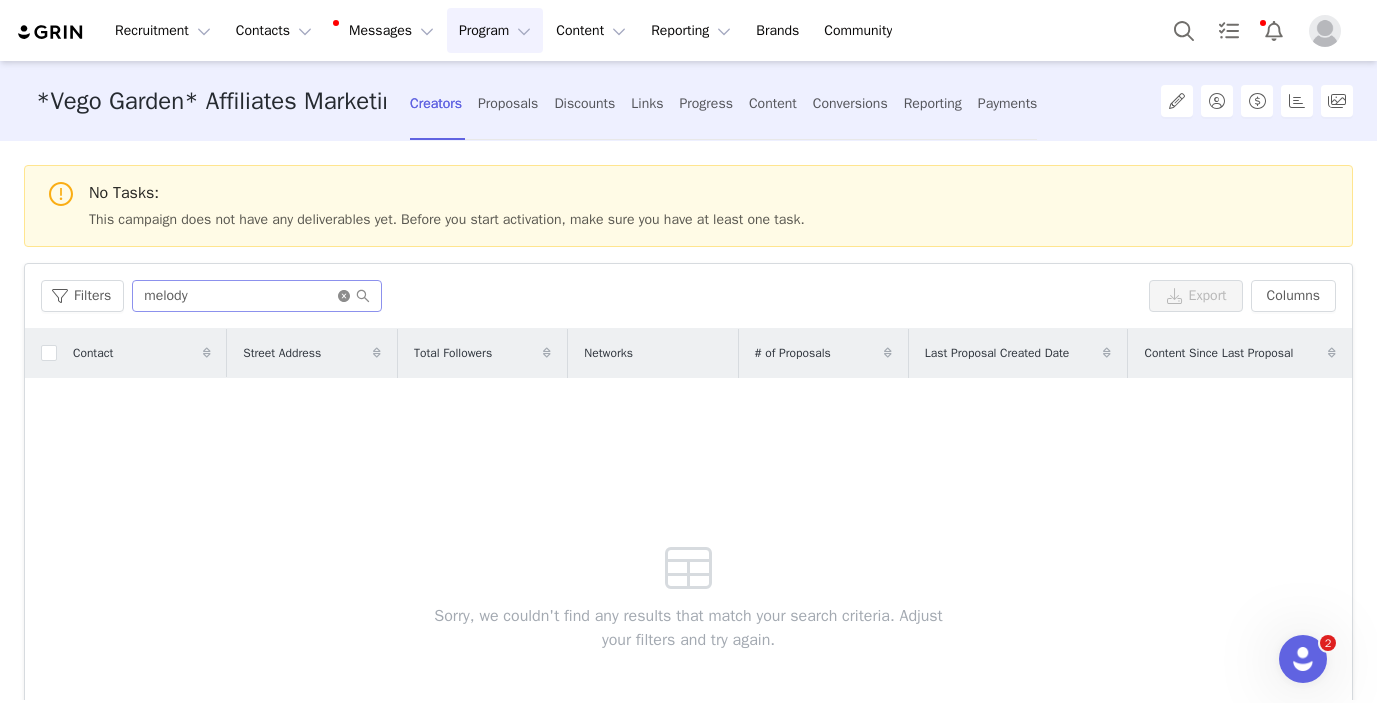 click 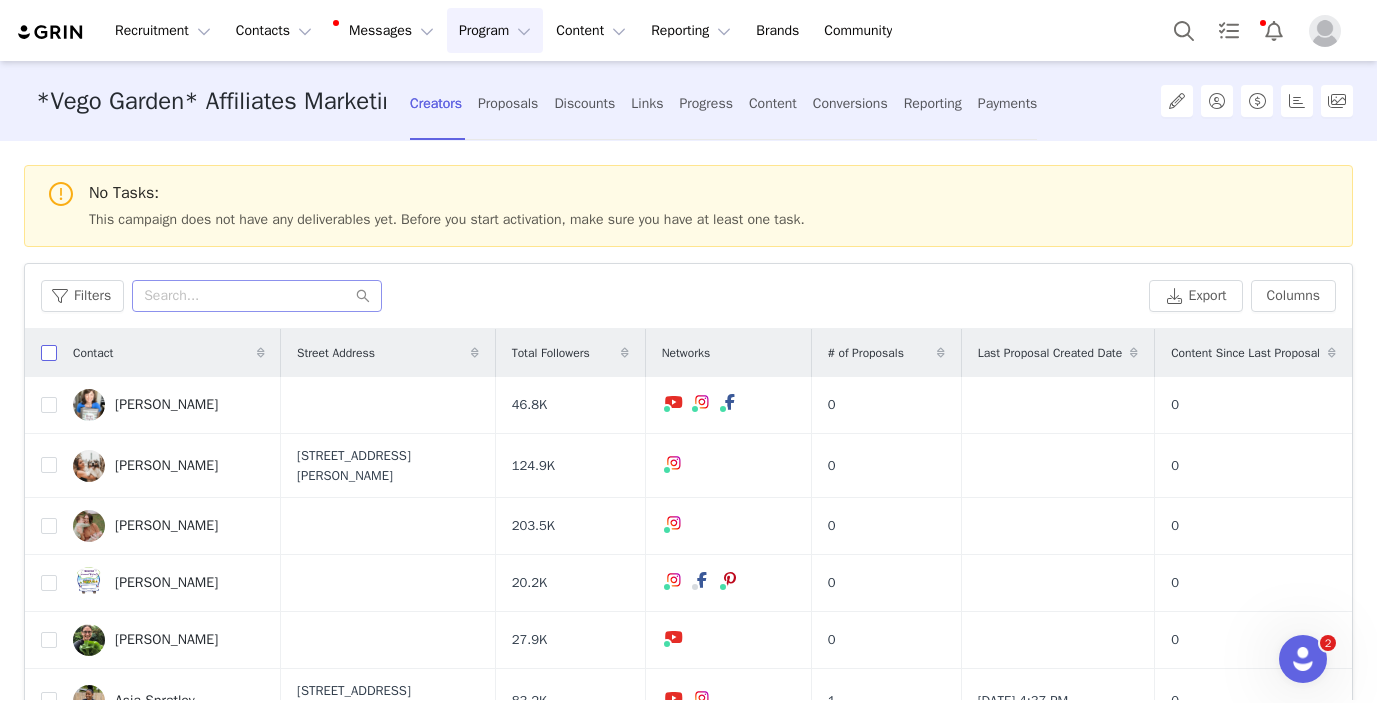 click at bounding box center (49, 353) 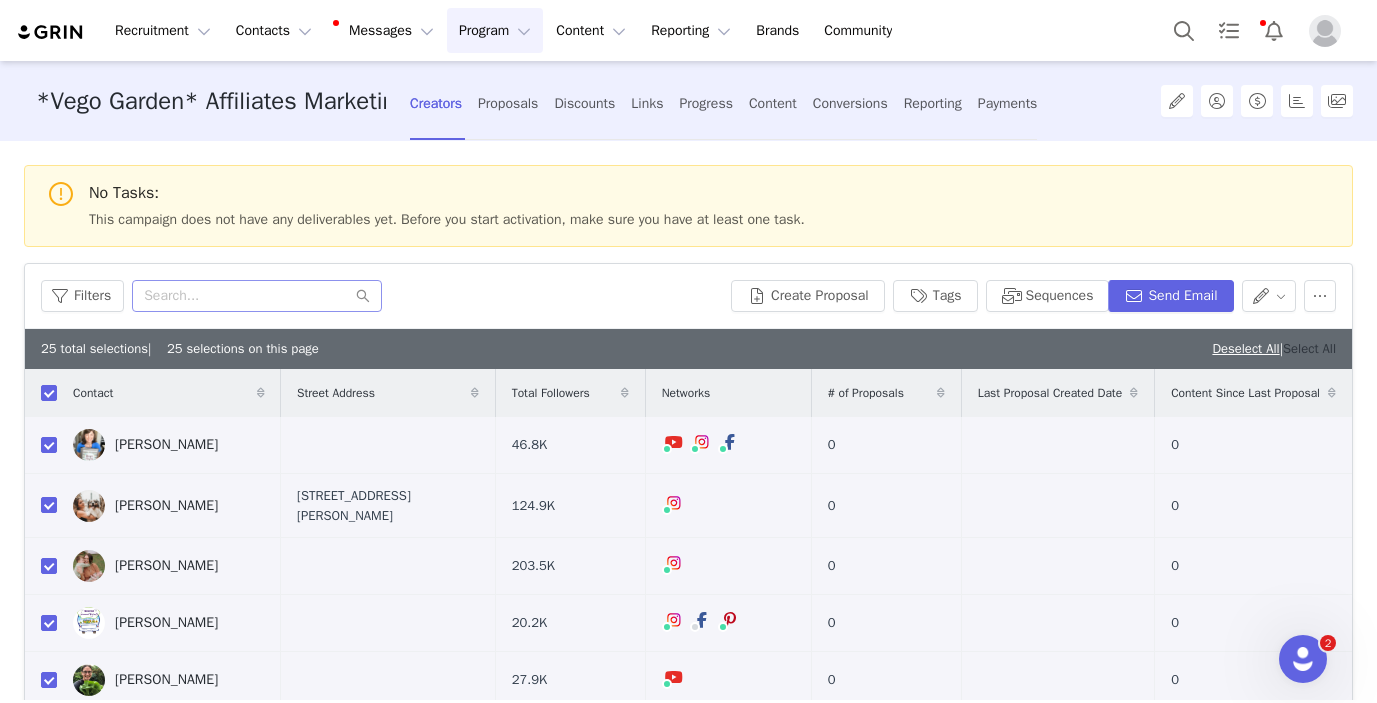 click on "Select All" at bounding box center [1309, 348] 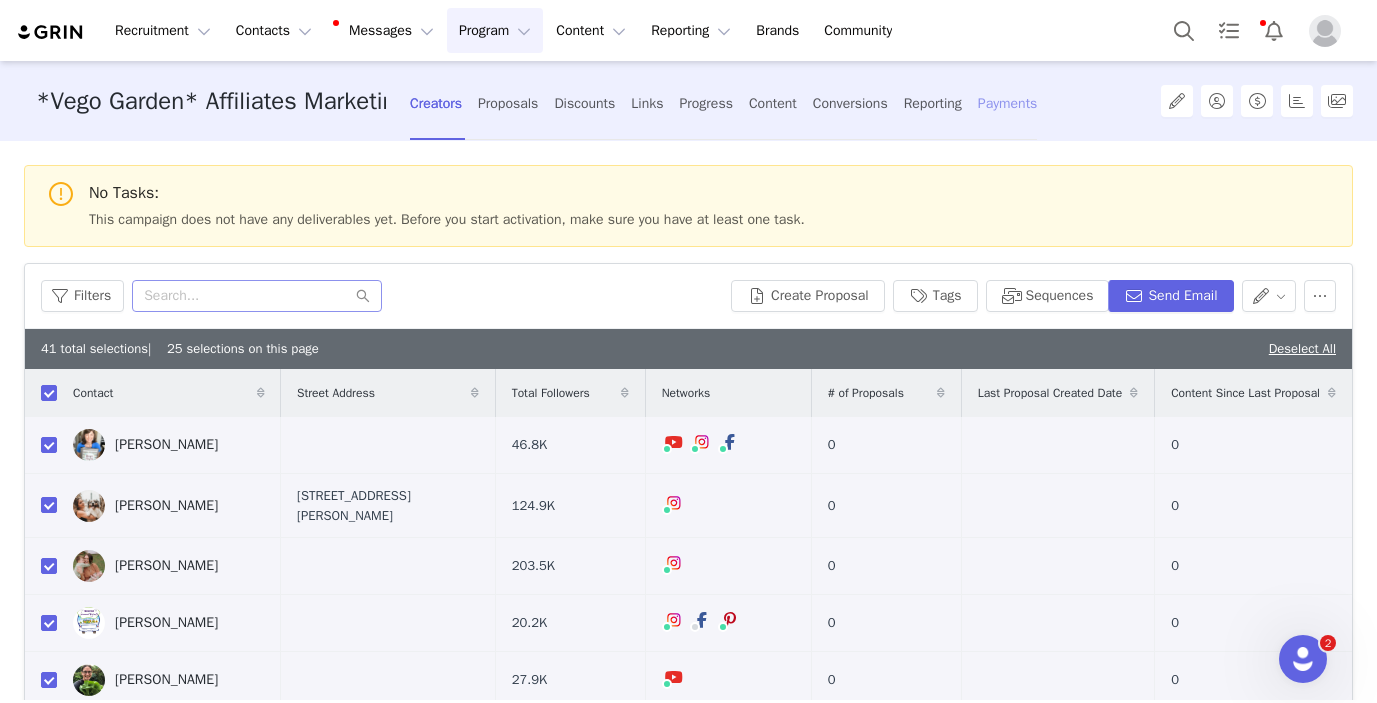 click on "Payments" at bounding box center (1008, 103) 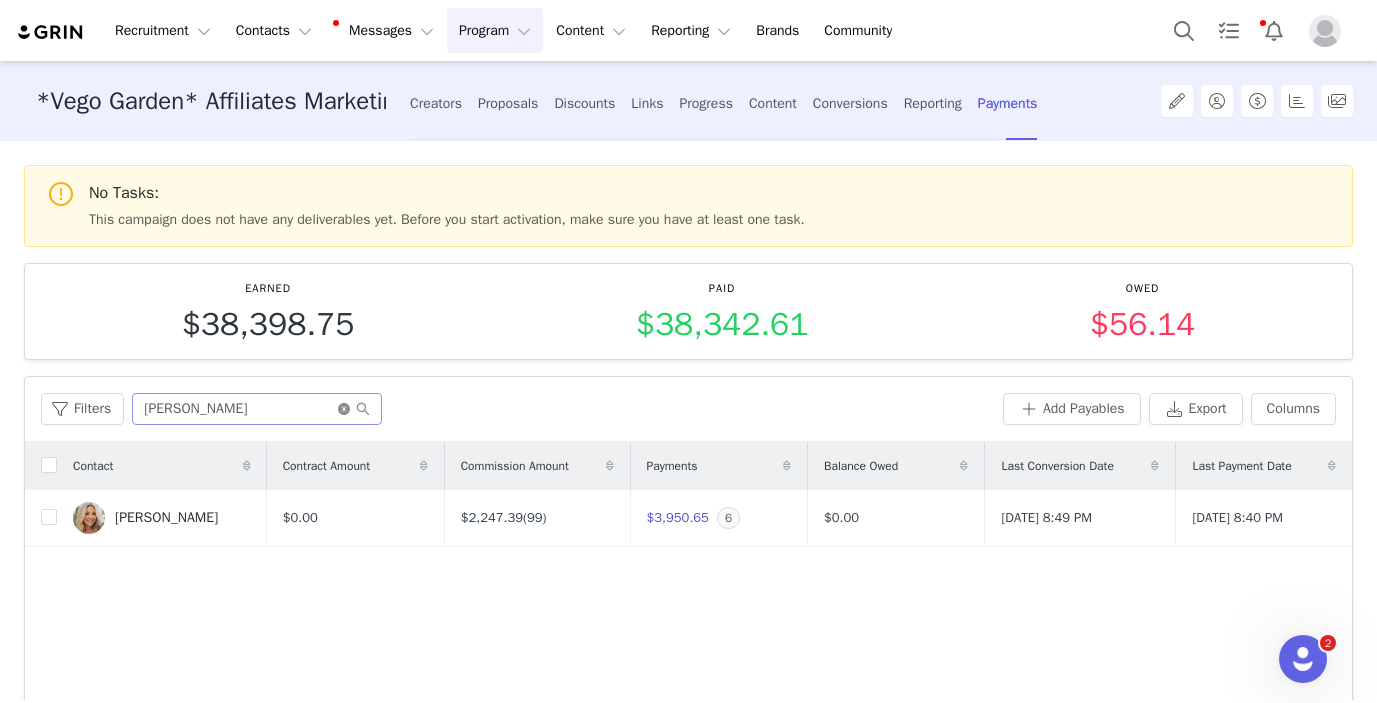 click 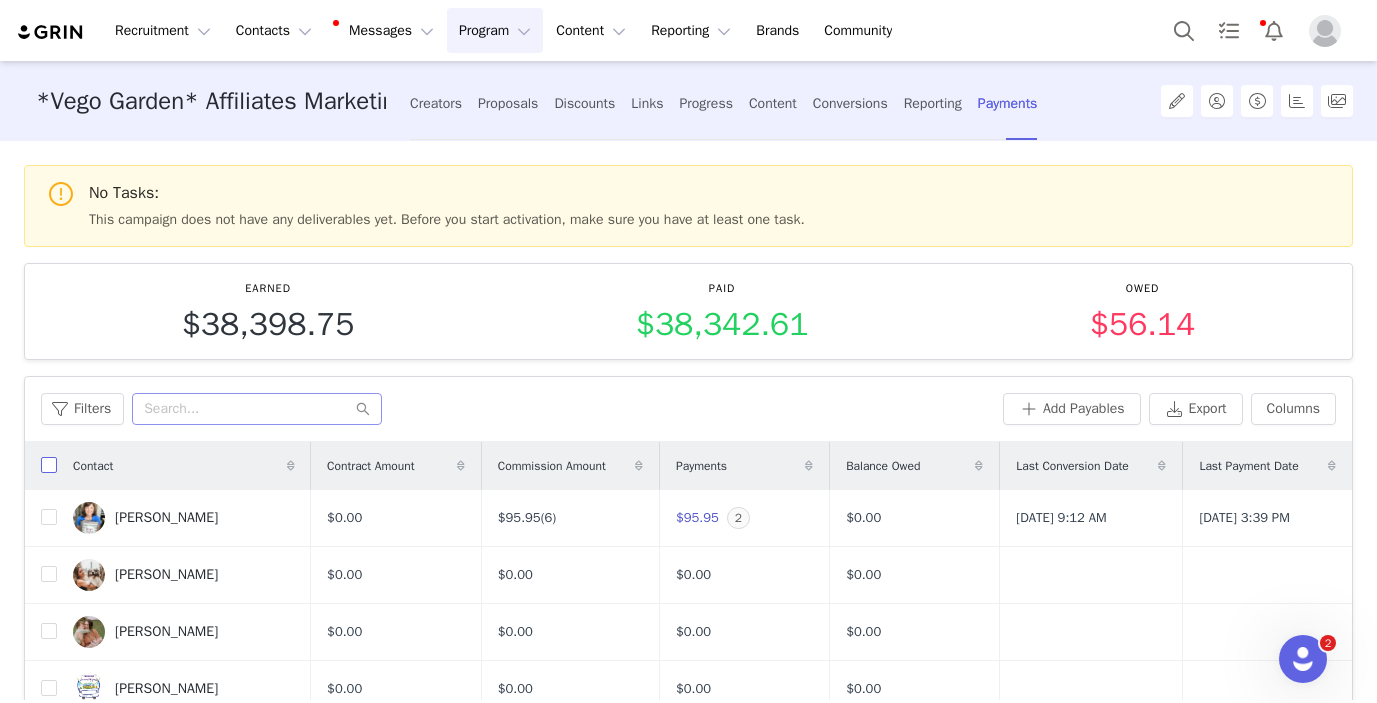 click at bounding box center [49, 465] 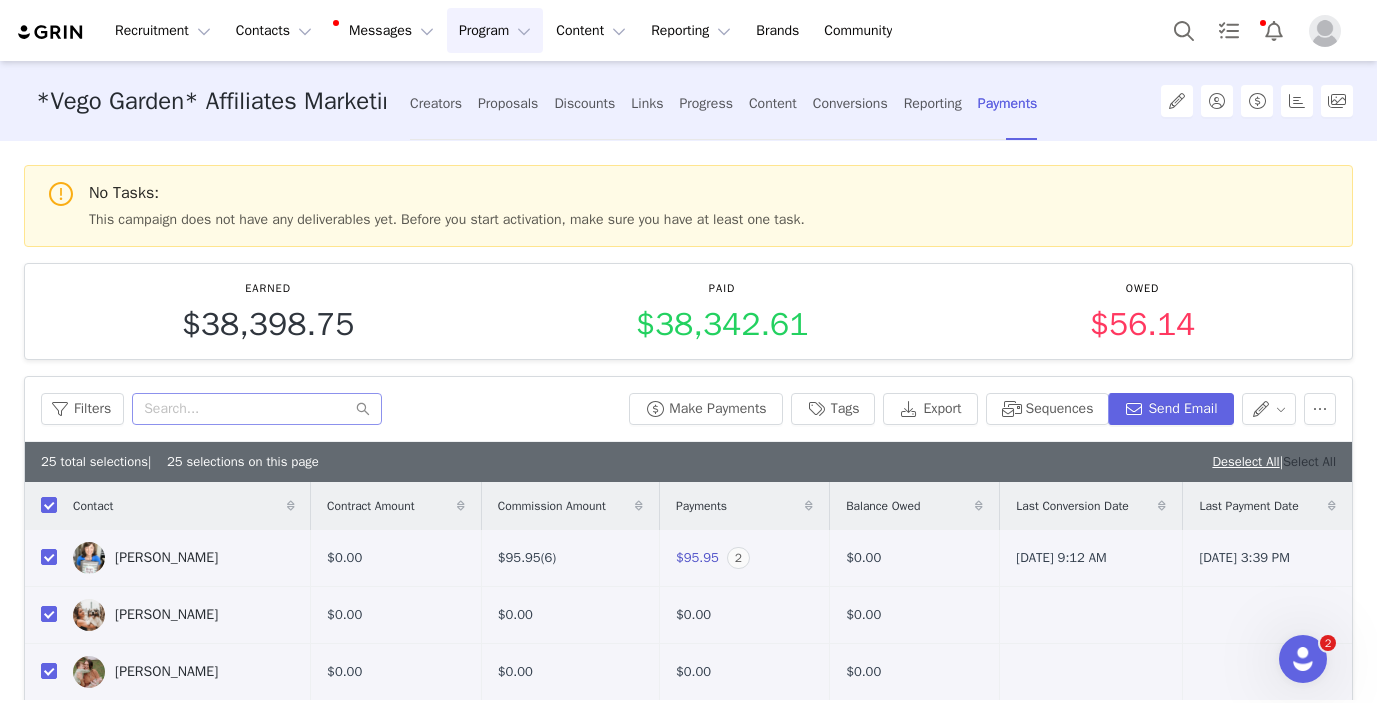 click on "Select All" at bounding box center [1309, 461] 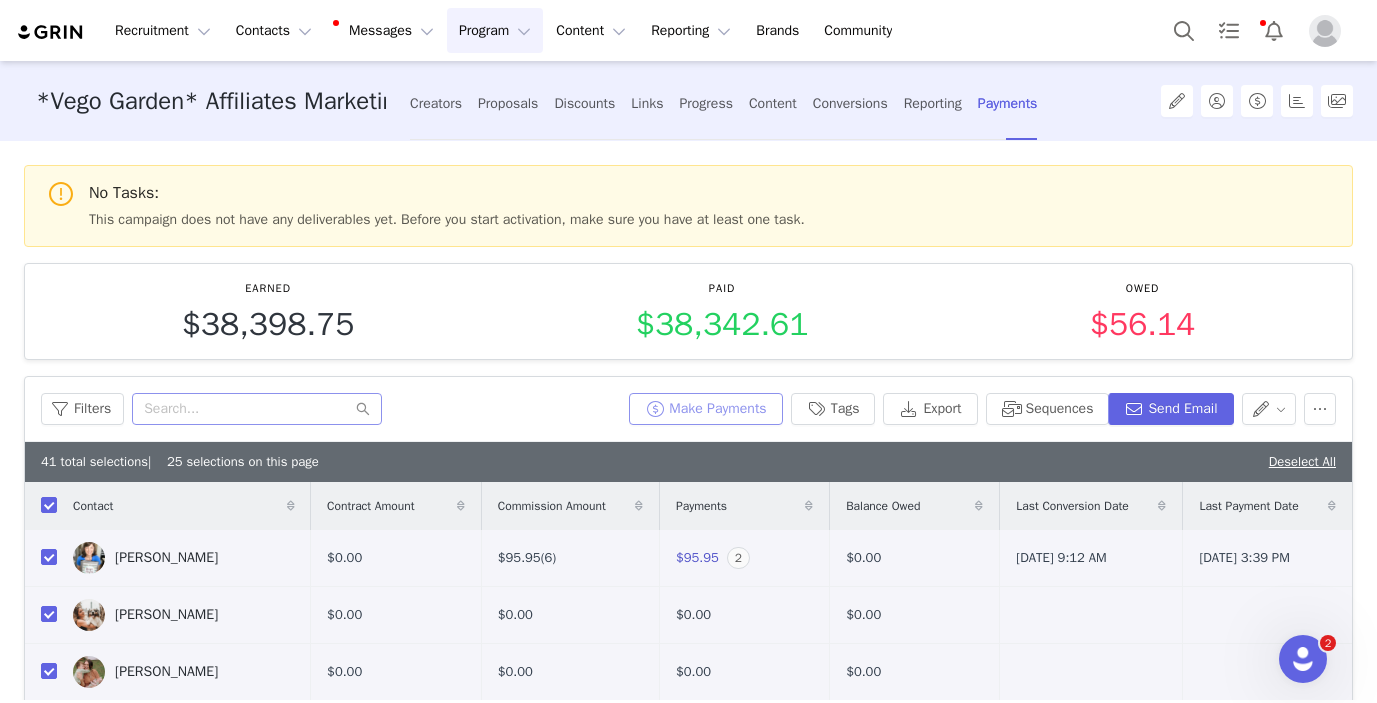 click on "Make Payments" at bounding box center (705, 409) 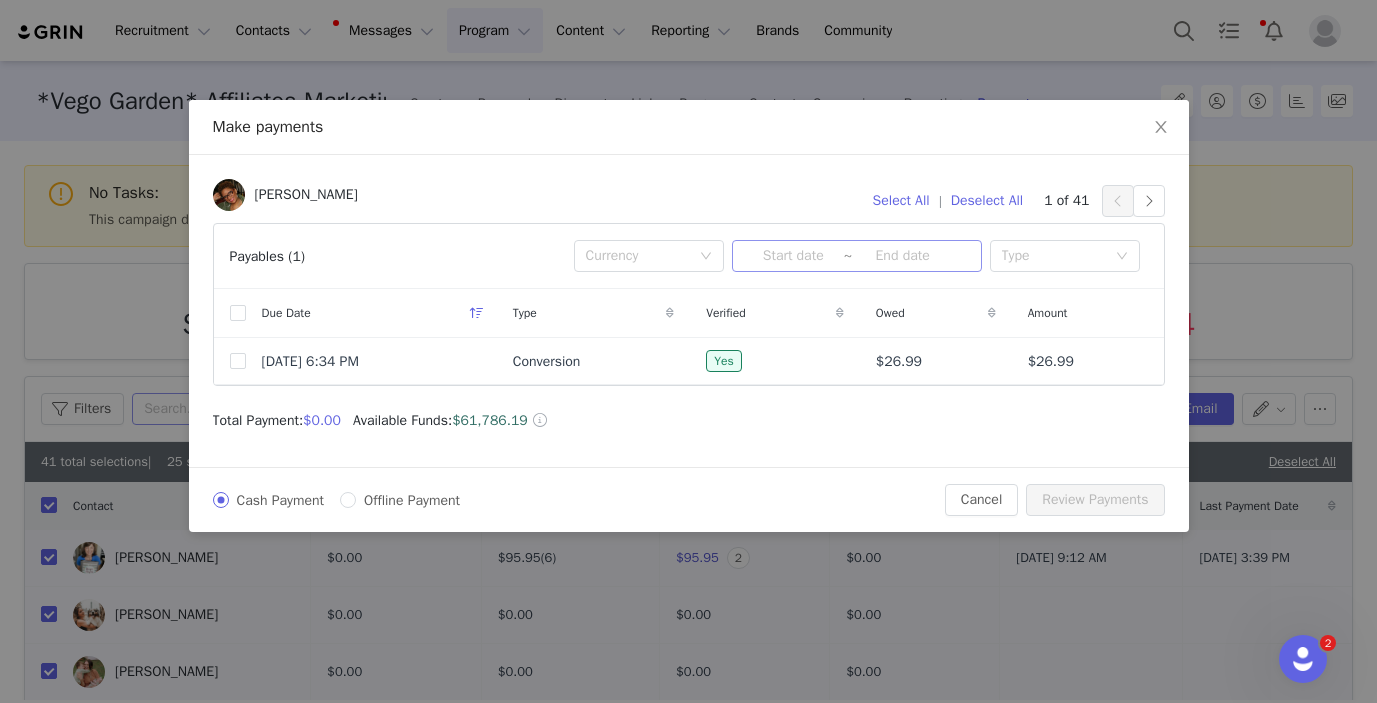 click at bounding box center (793, 256) 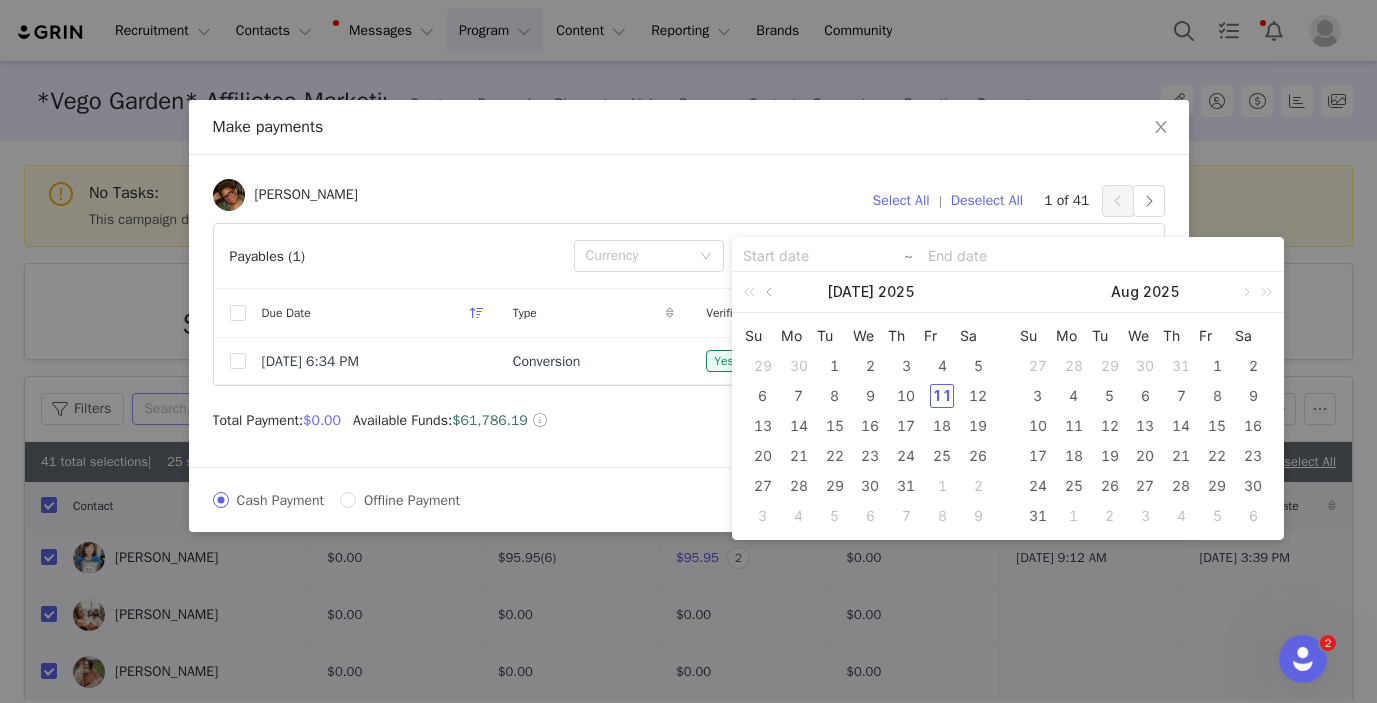 click at bounding box center [771, 292] 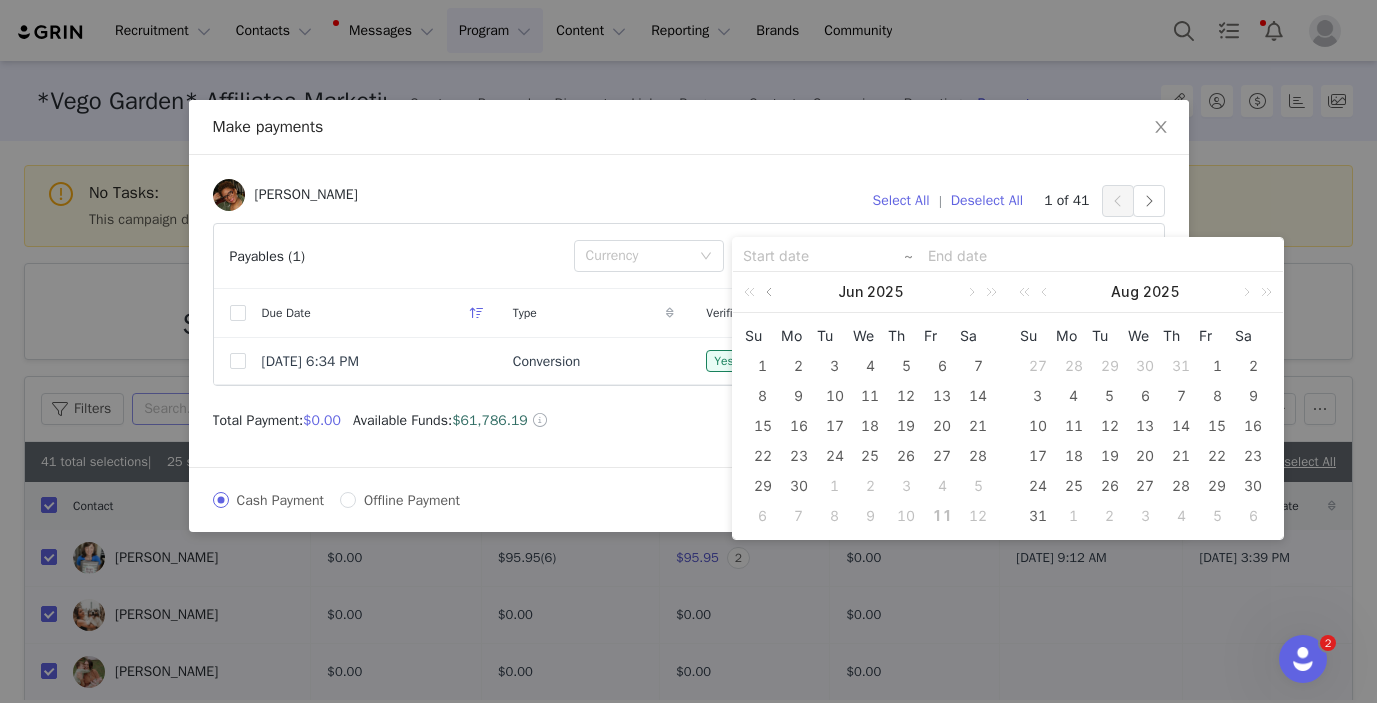 click at bounding box center (771, 292) 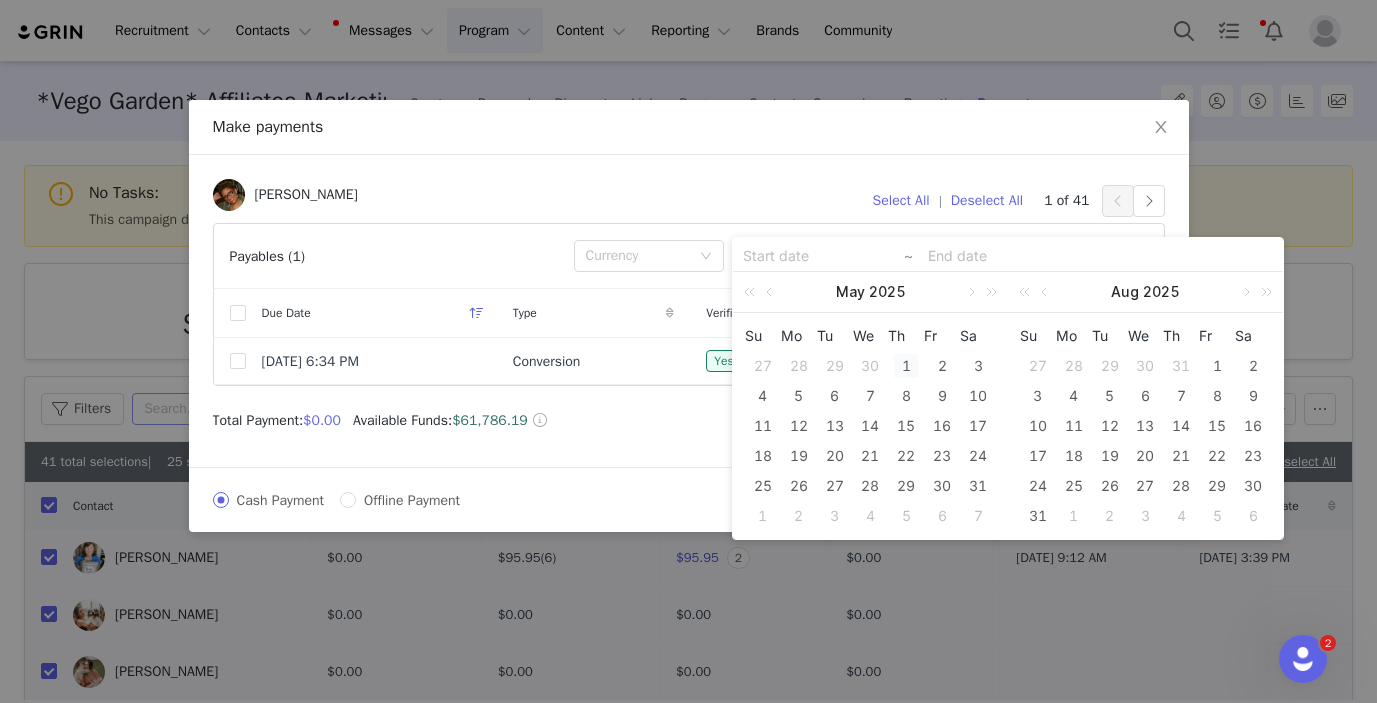 click on "1" at bounding box center (906, 366) 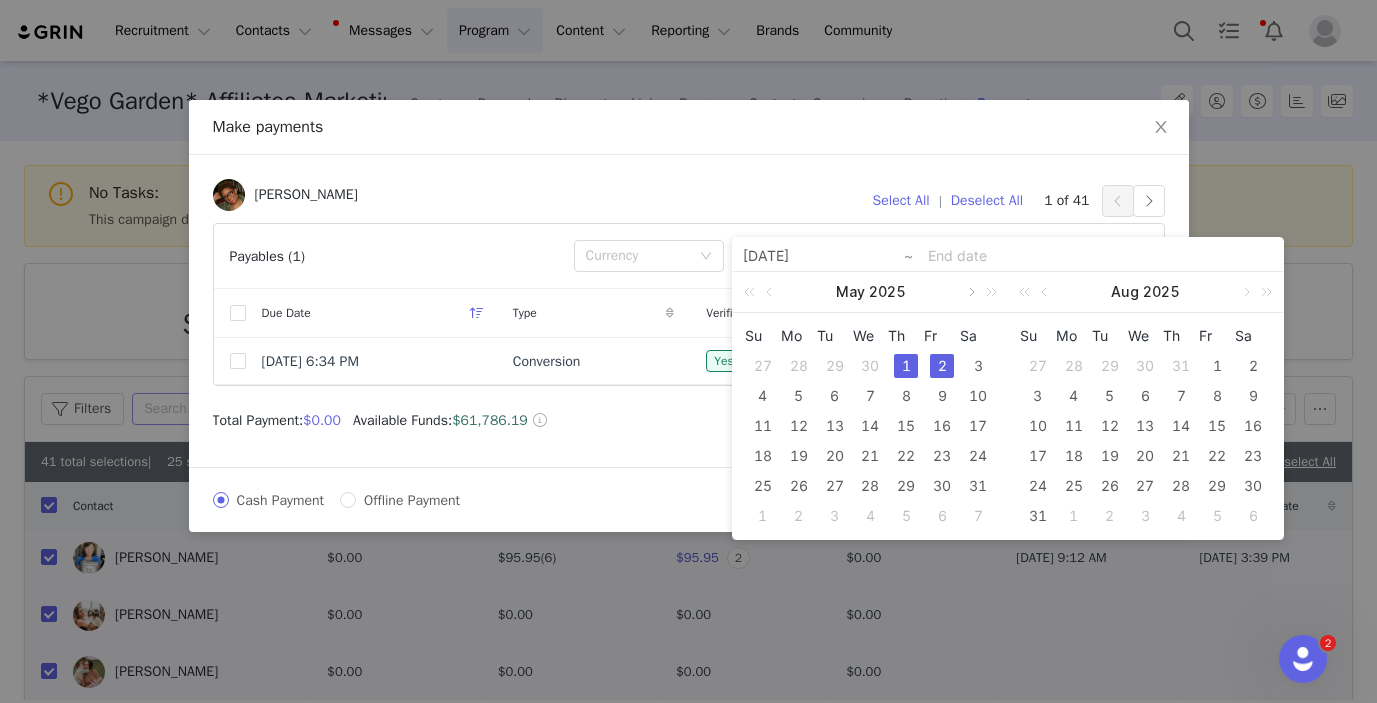 click at bounding box center (970, 292) 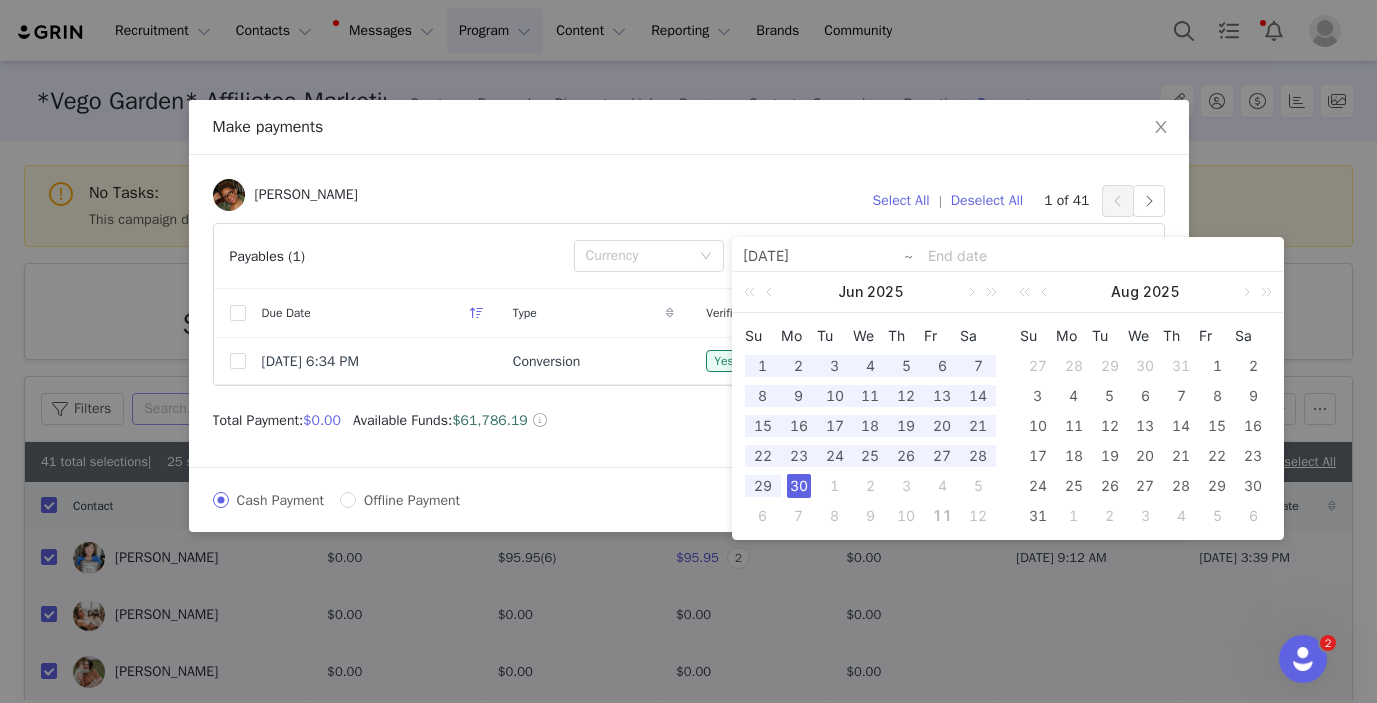 click on "30" at bounding box center (799, 486) 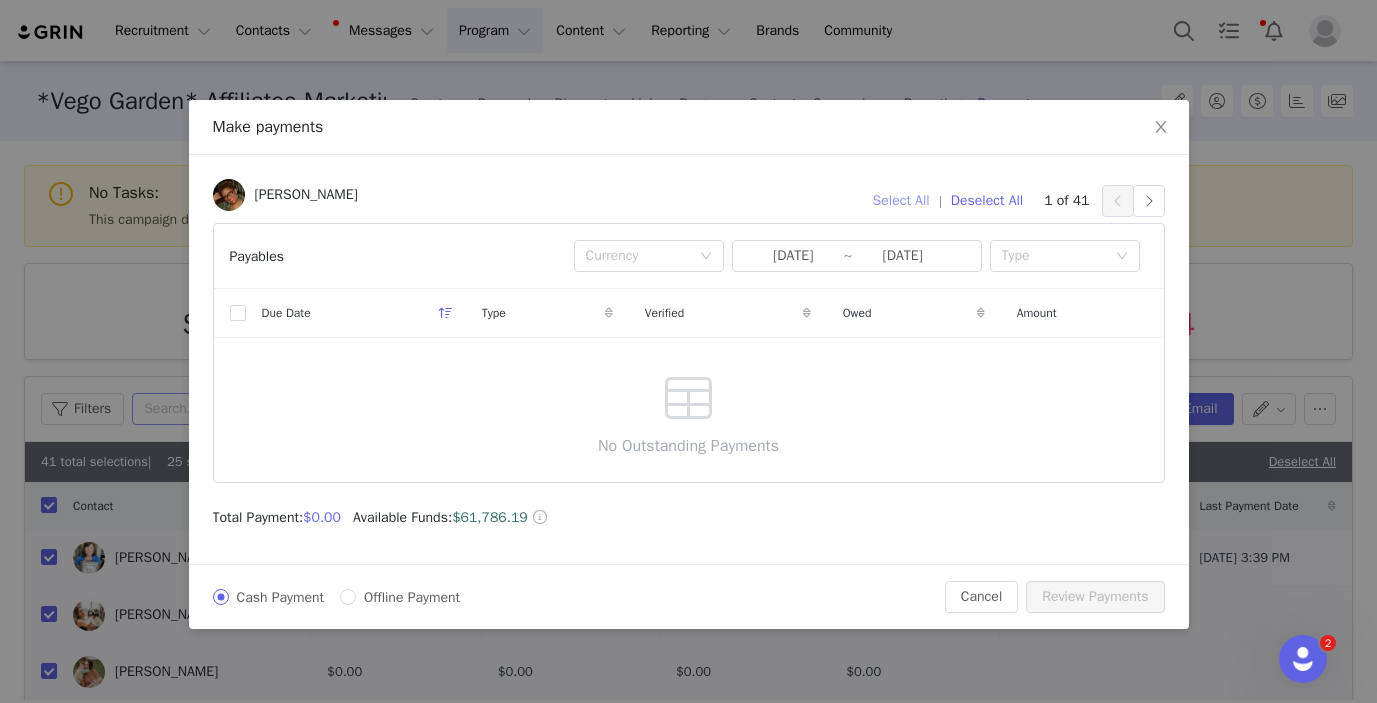 click on "Select All" at bounding box center (901, 201) 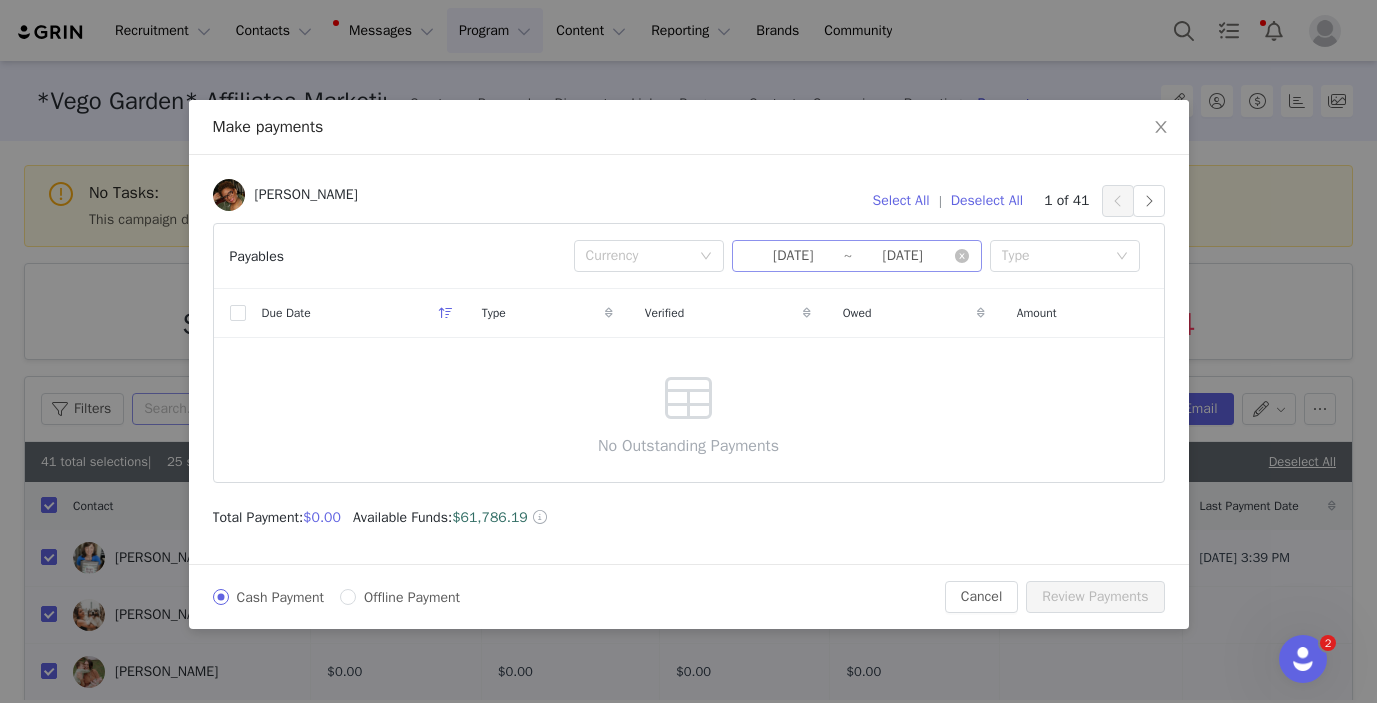 click on "[DATE]" at bounding box center [793, 256] 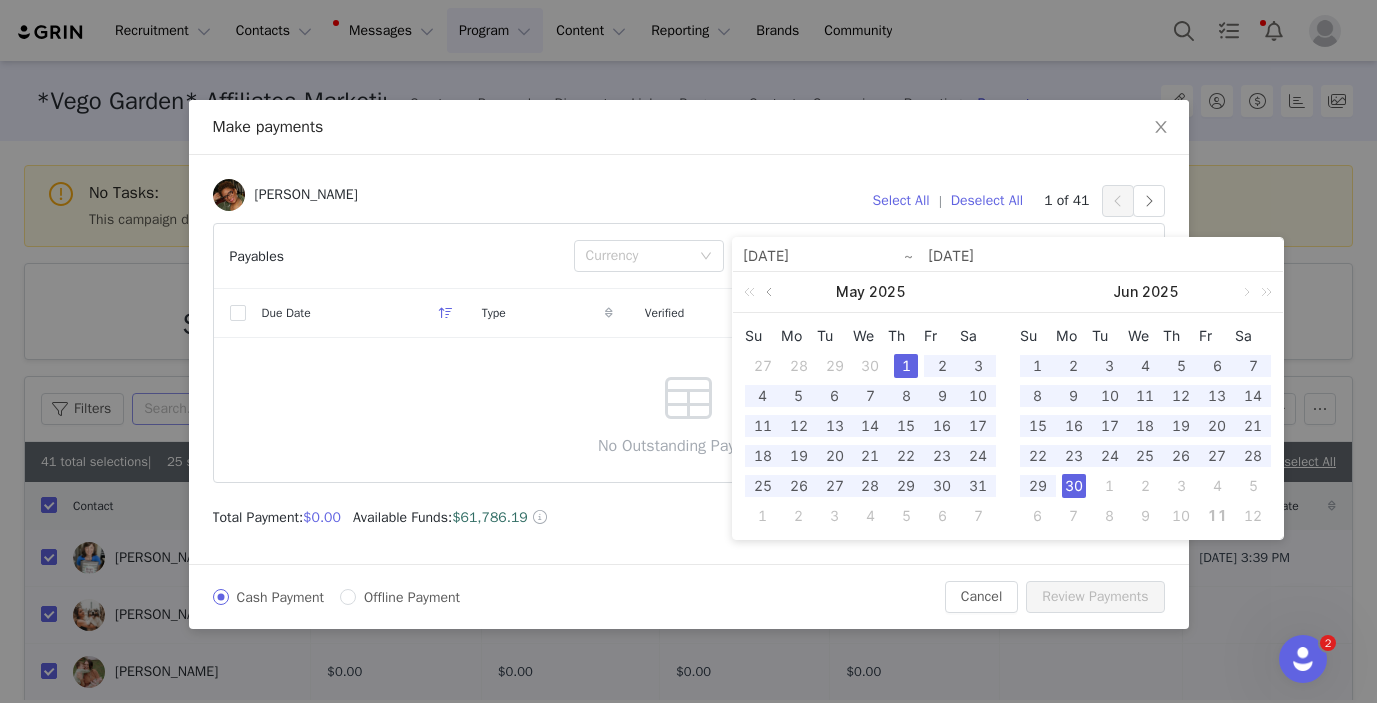click at bounding box center (771, 292) 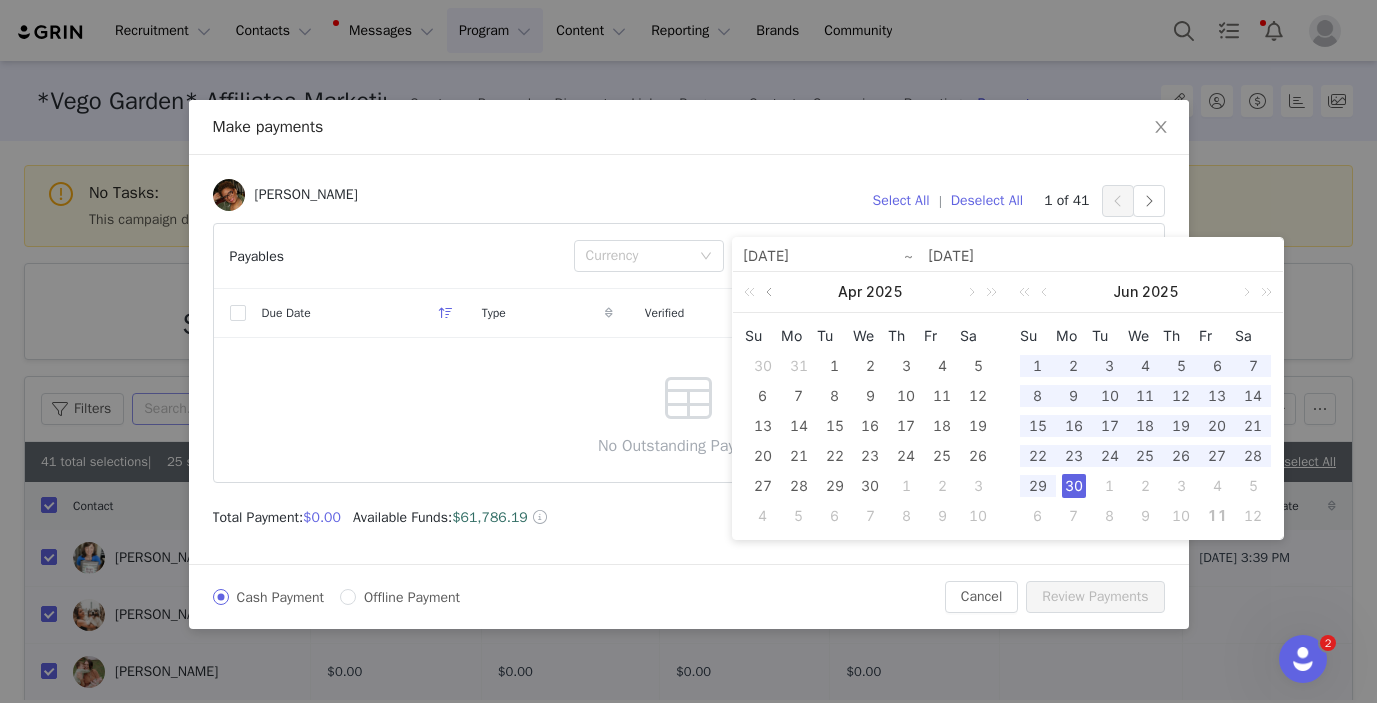 click at bounding box center (771, 292) 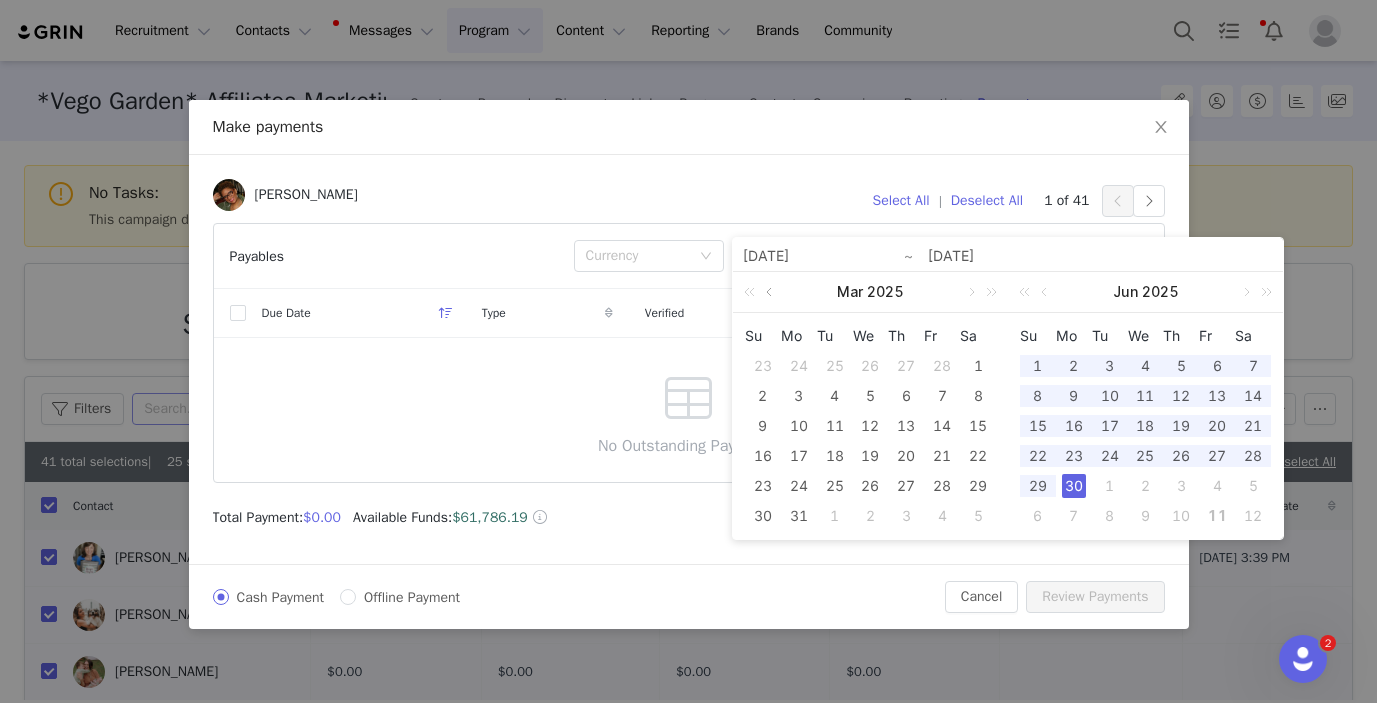 click at bounding box center [771, 292] 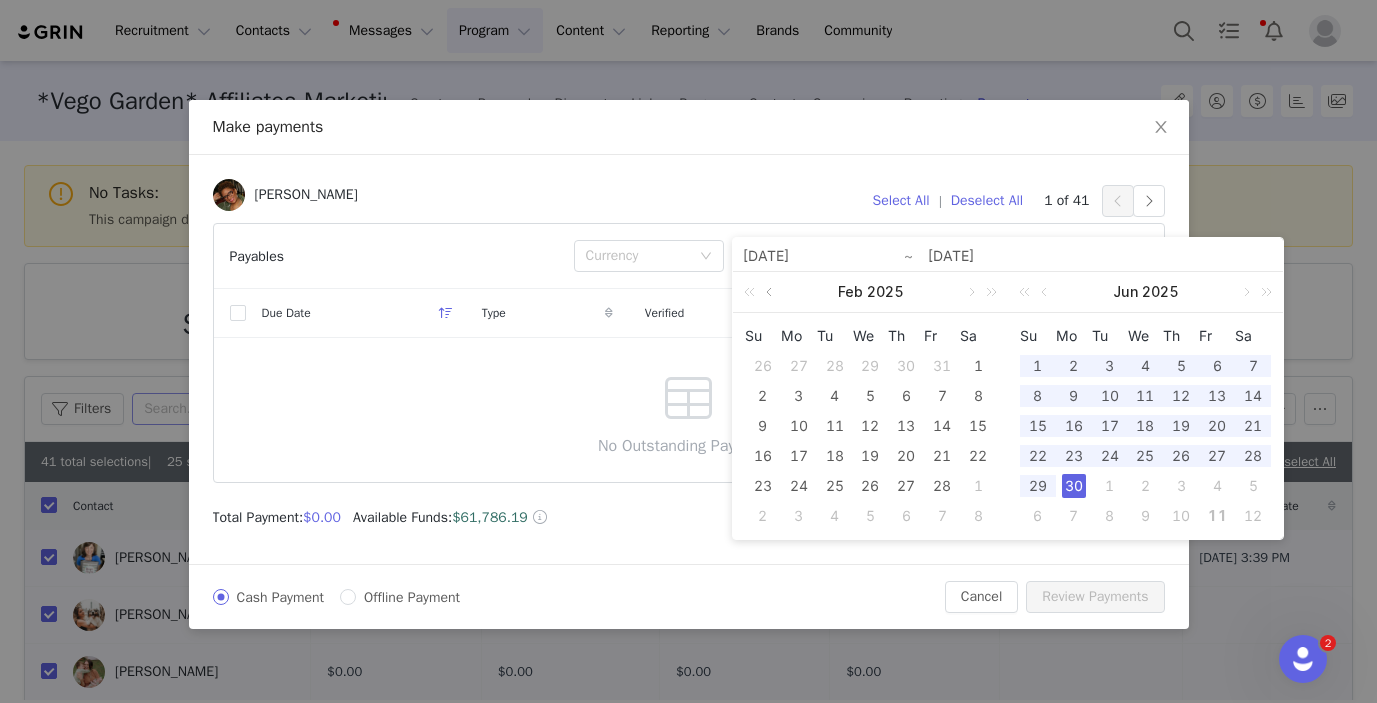 click at bounding box center [771, 292] 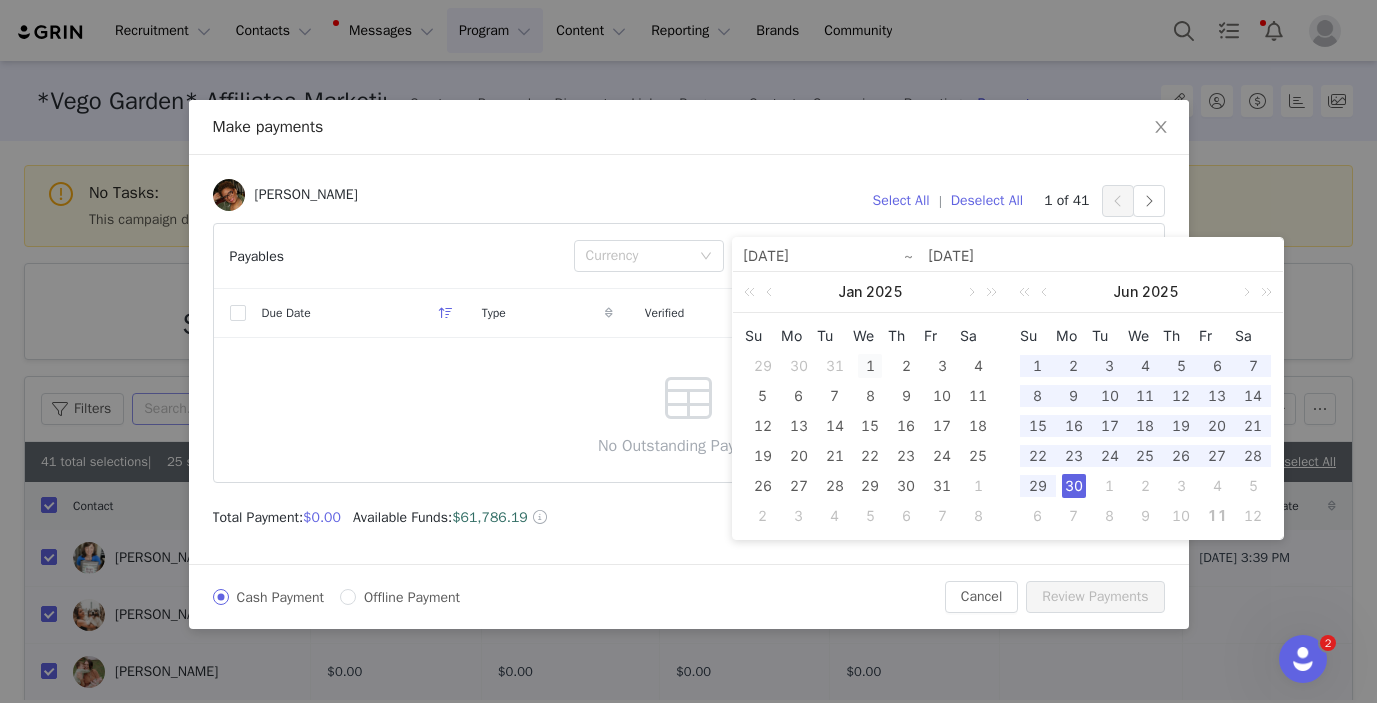 click on "1" at bounding box center (870, 366) 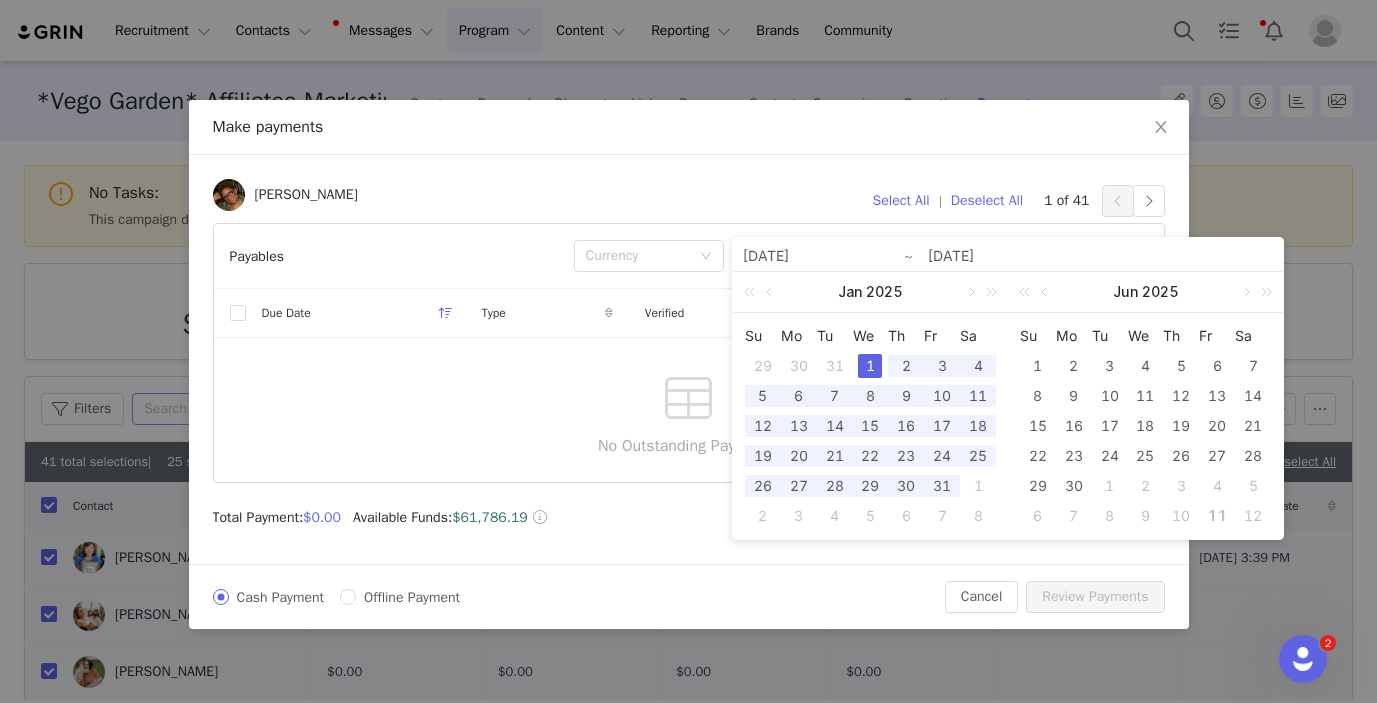 click on "Cash Payment   Offline Payment      Cancel Review Payments" at bounding box center (689, 596) 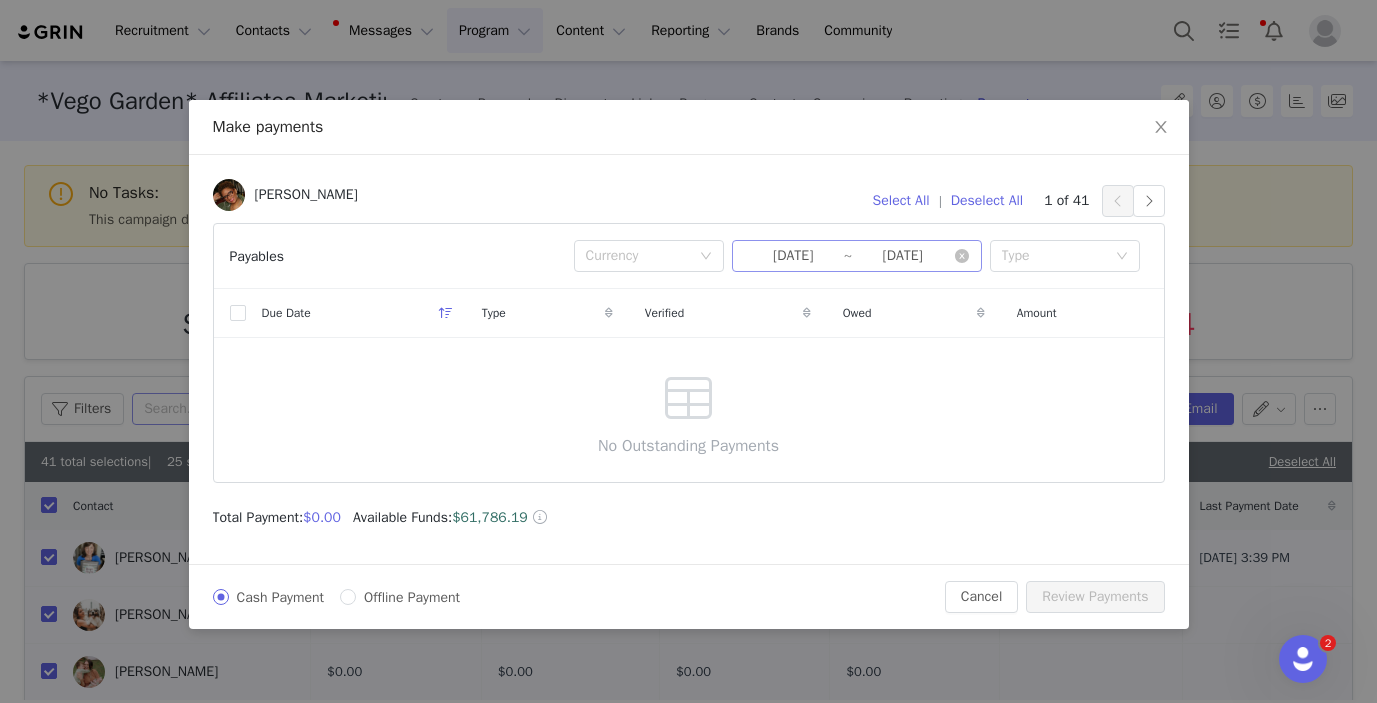 click on "[DATE]" at bounding box center [902, 256] 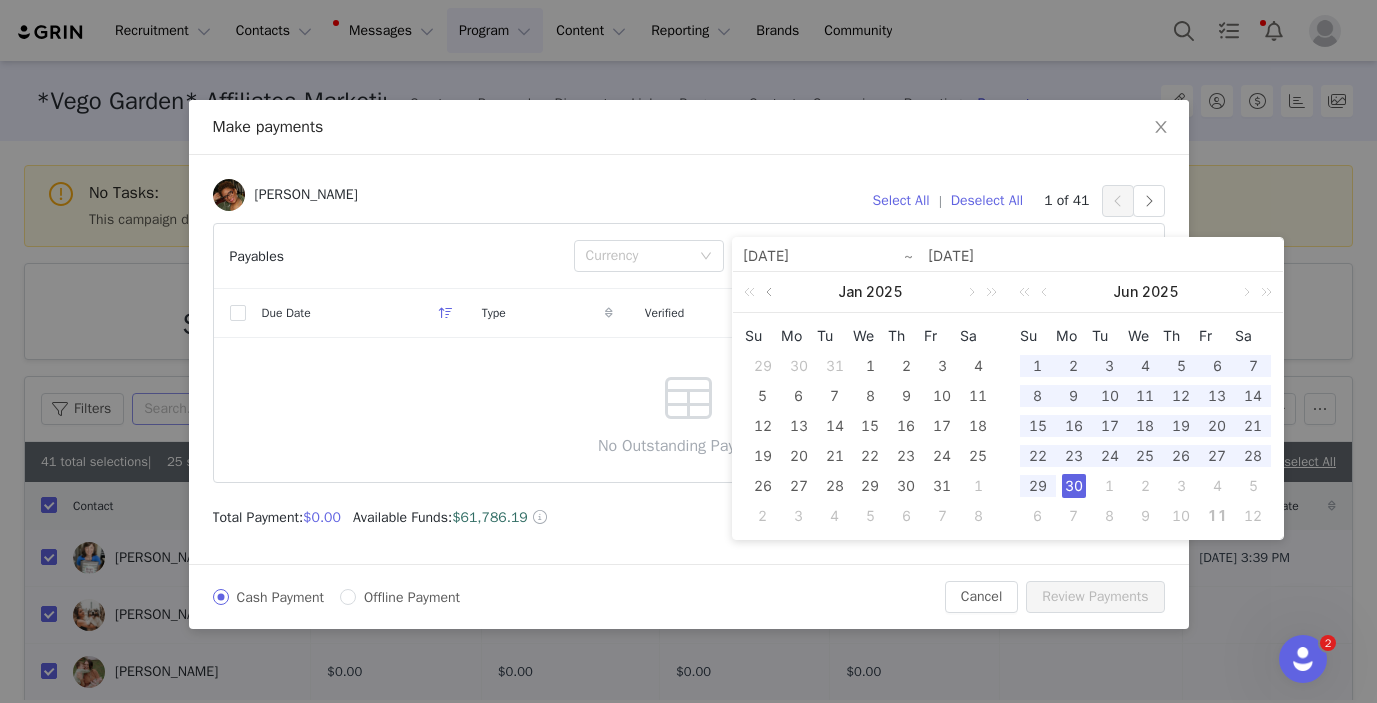 click at bounding box center [771, 292] 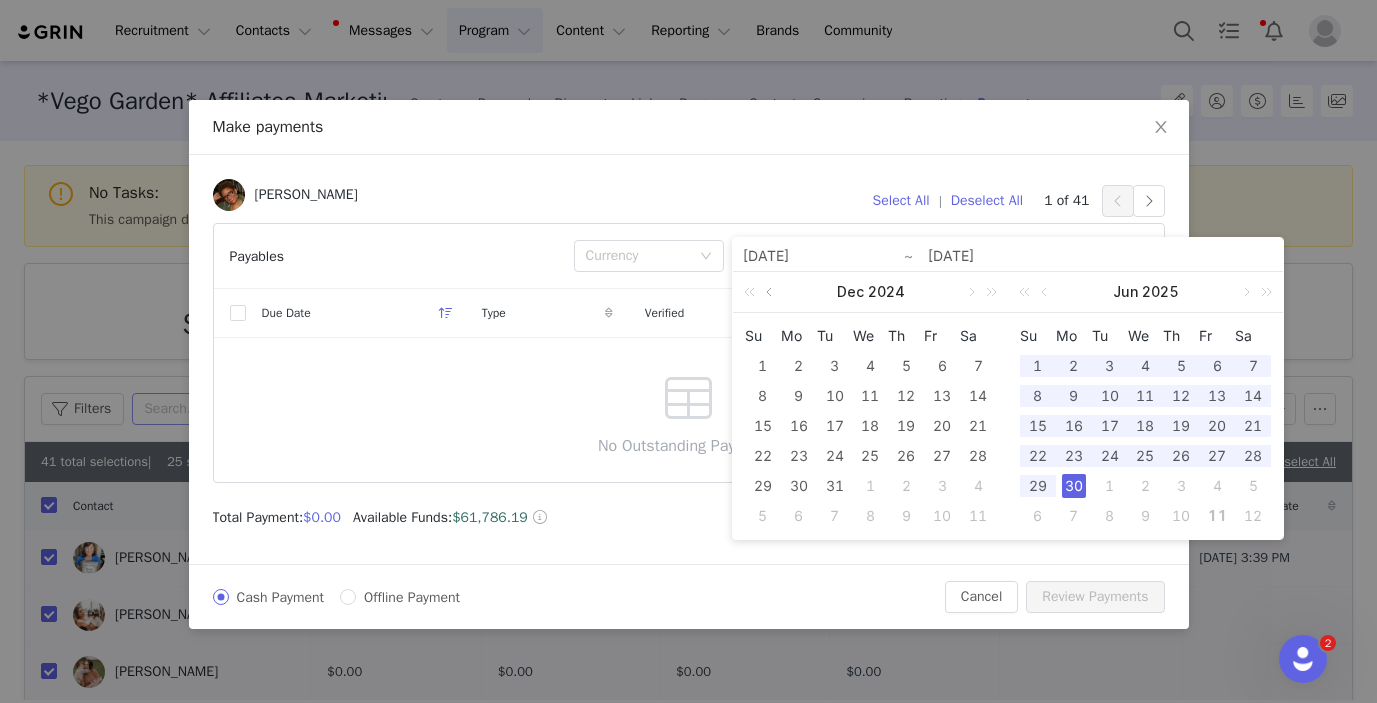click at bounding box center (771, 292) 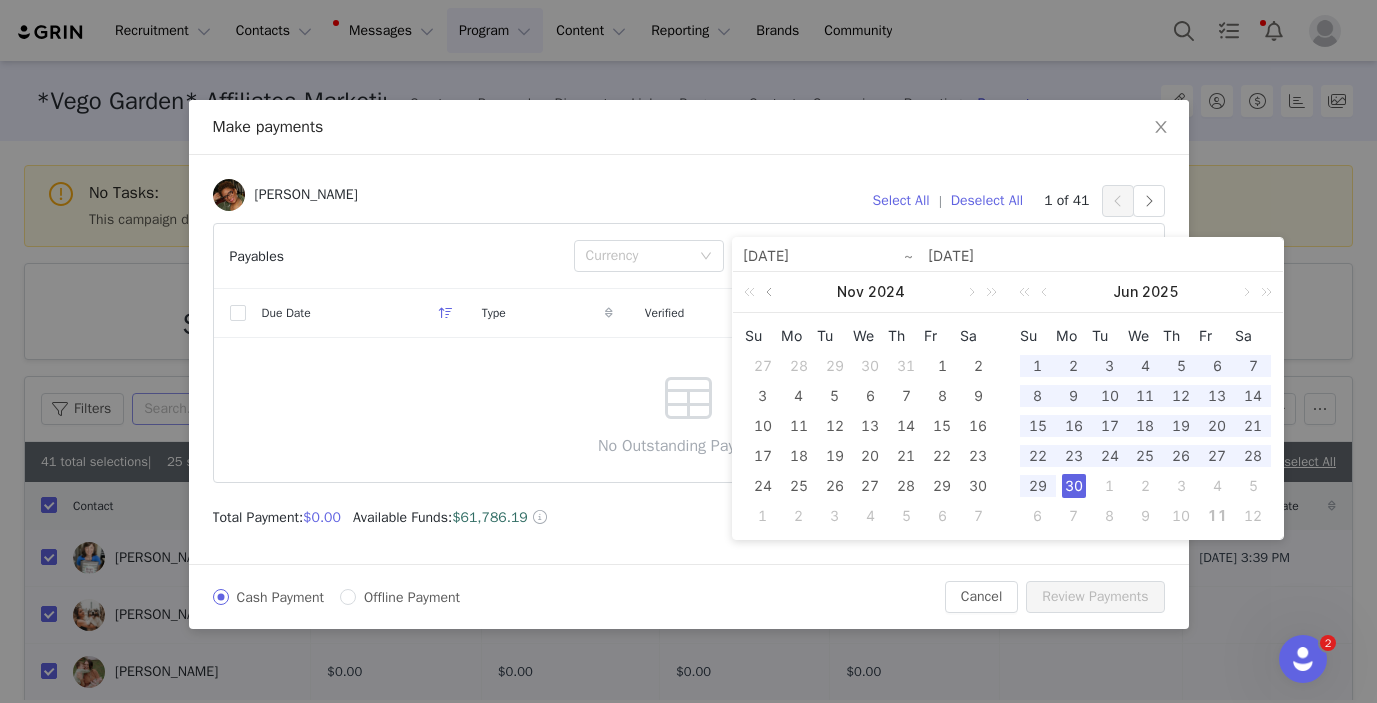 click at bounding box center (771, 292) 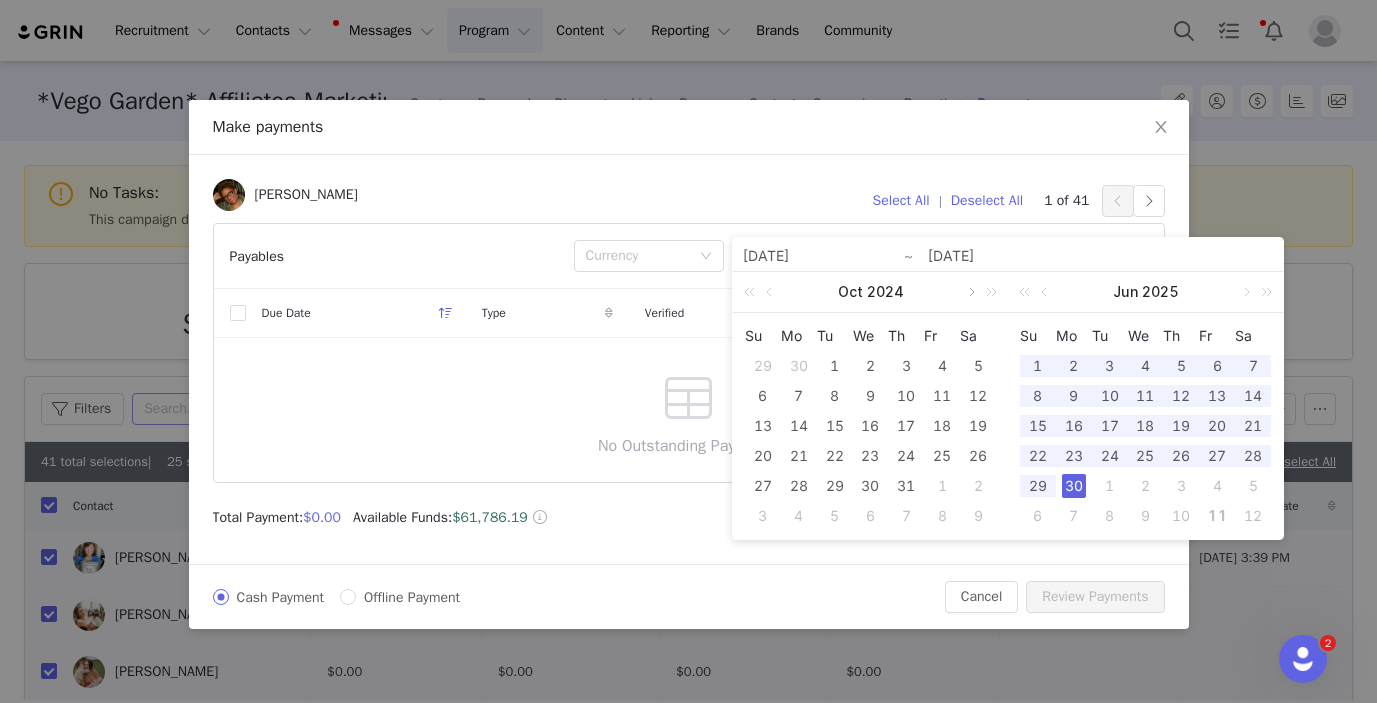 click at bounding box center [970, 292] 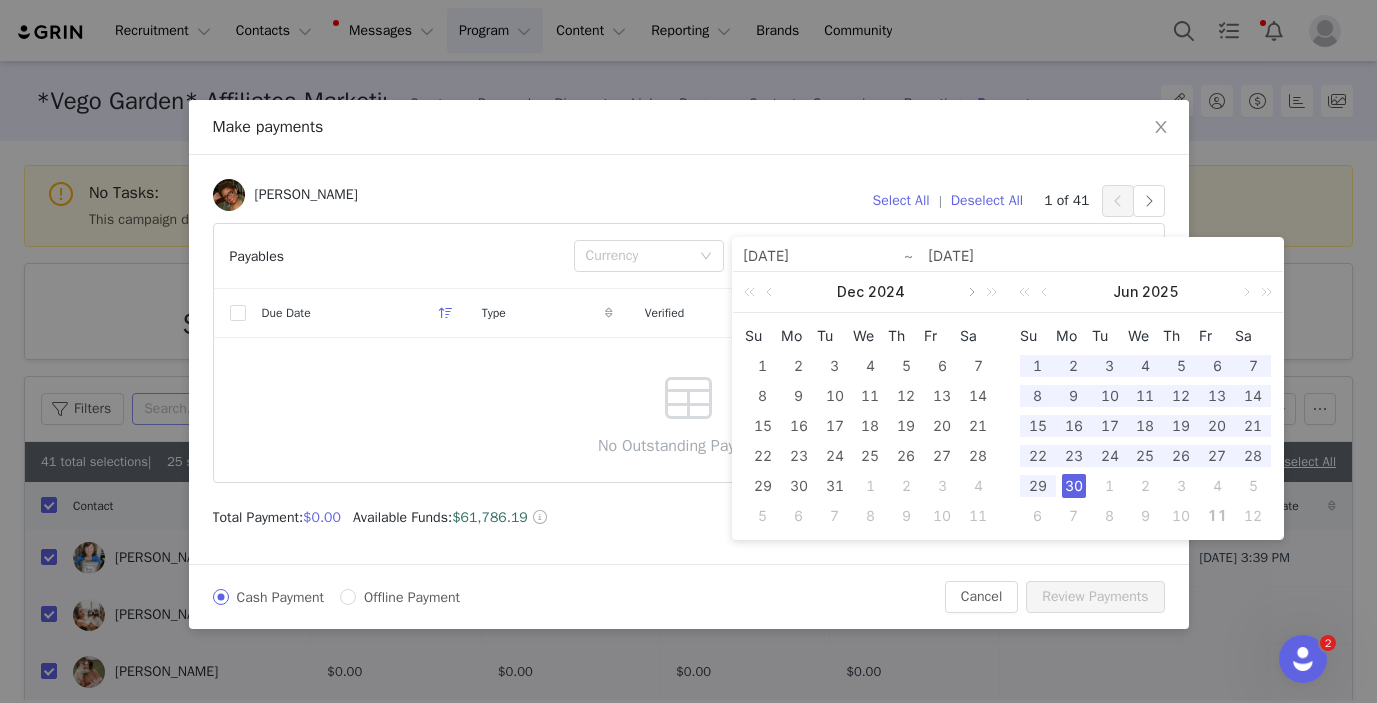 click at bounding box center [970, 292] 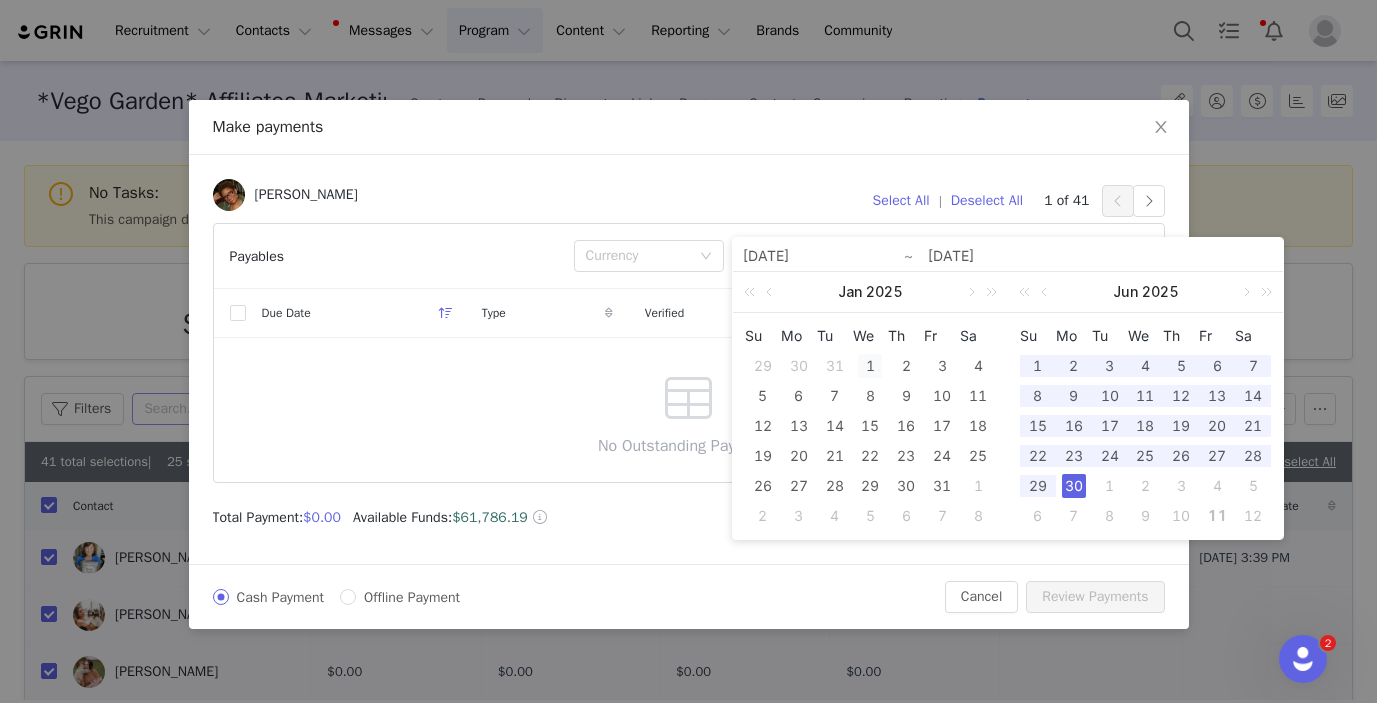 click on "1" at bounding box center [870, 366] 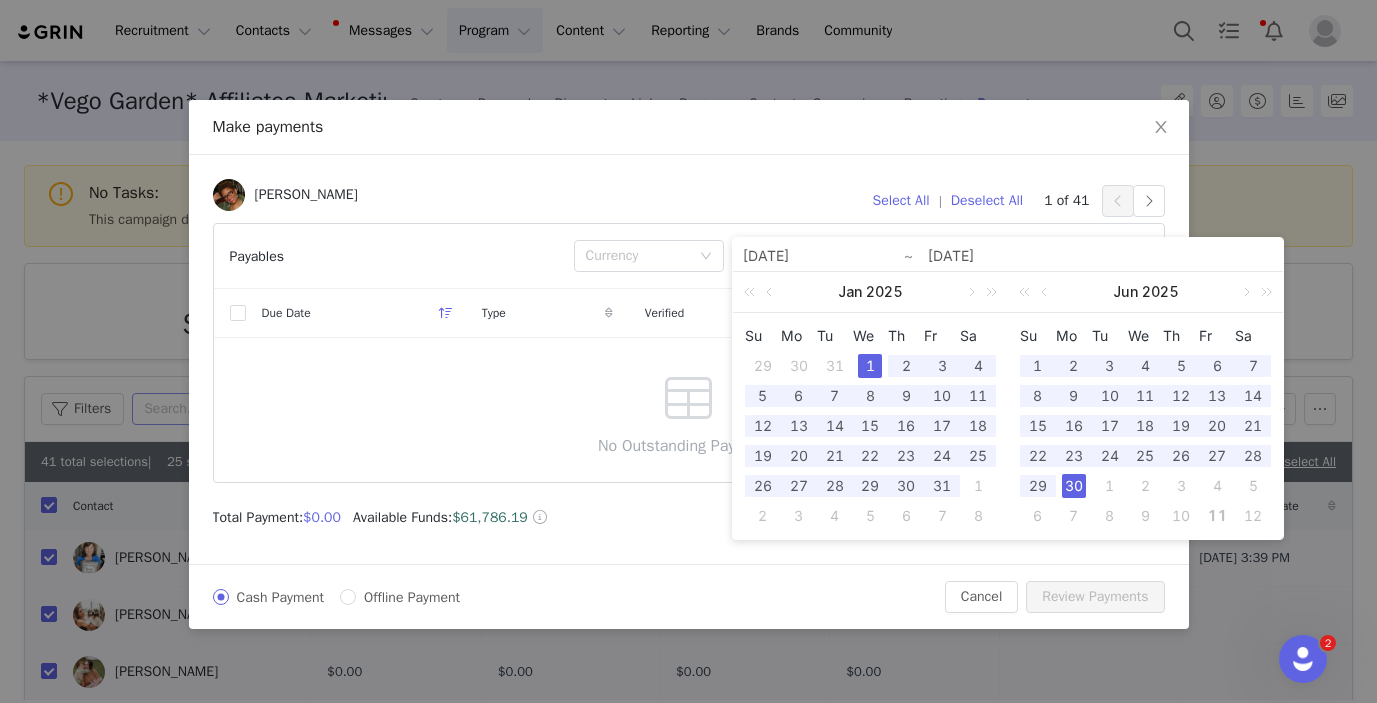 click on "30" at bounding box center [1074, 486] 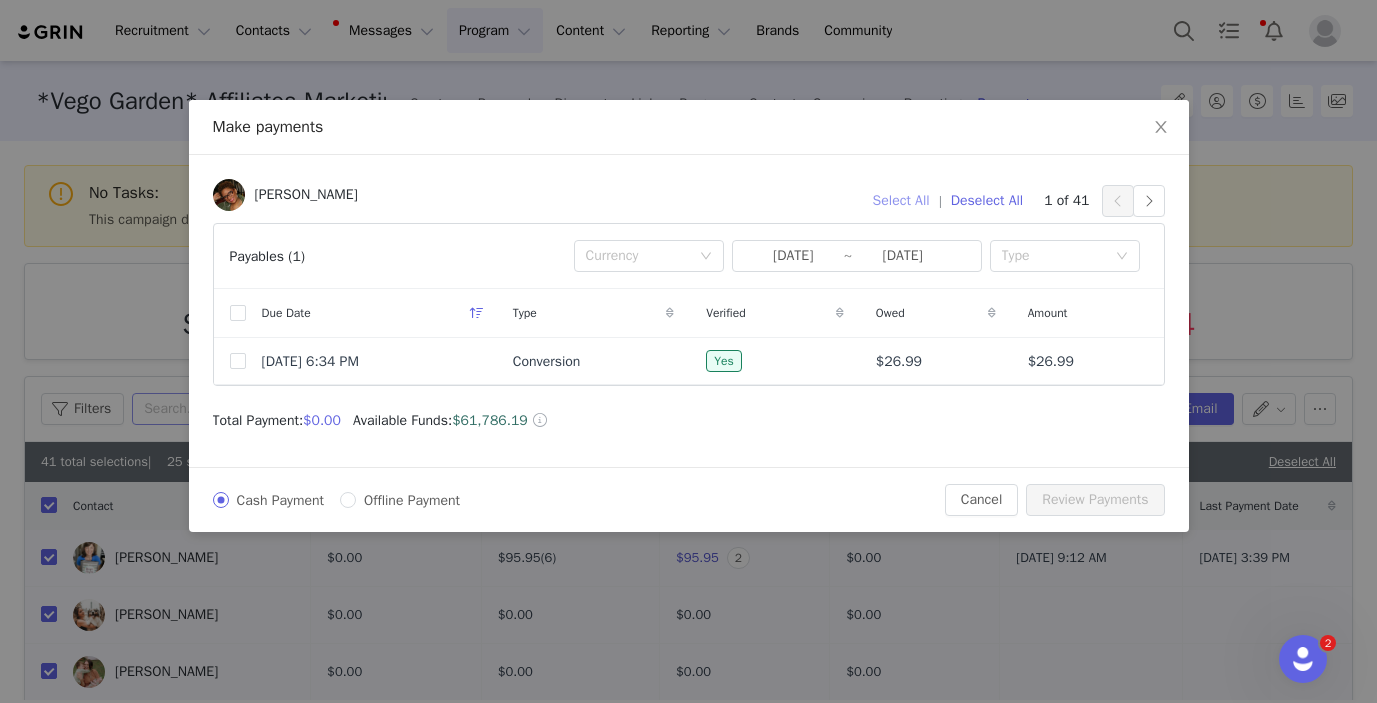 click on "Select All" at bounding box center [901, 201] 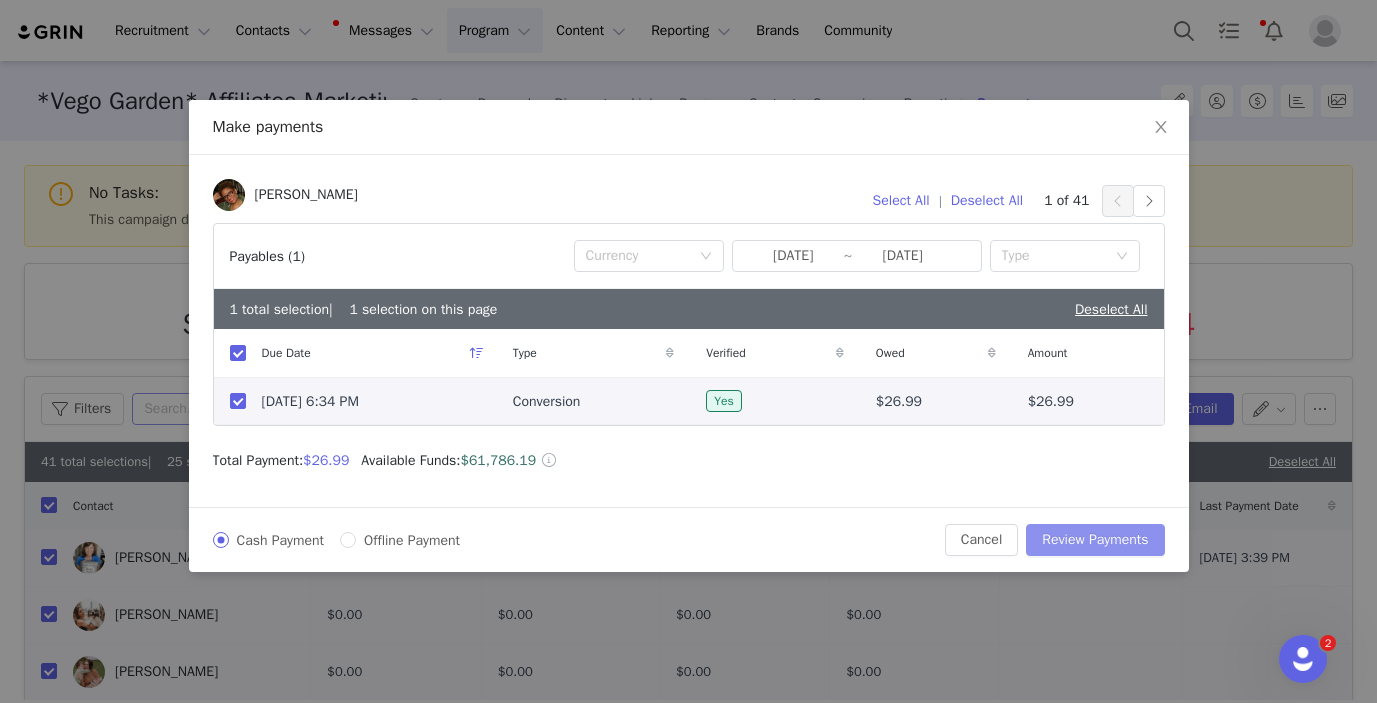 click on "Review Payments" at bounding box center (1095, 540) 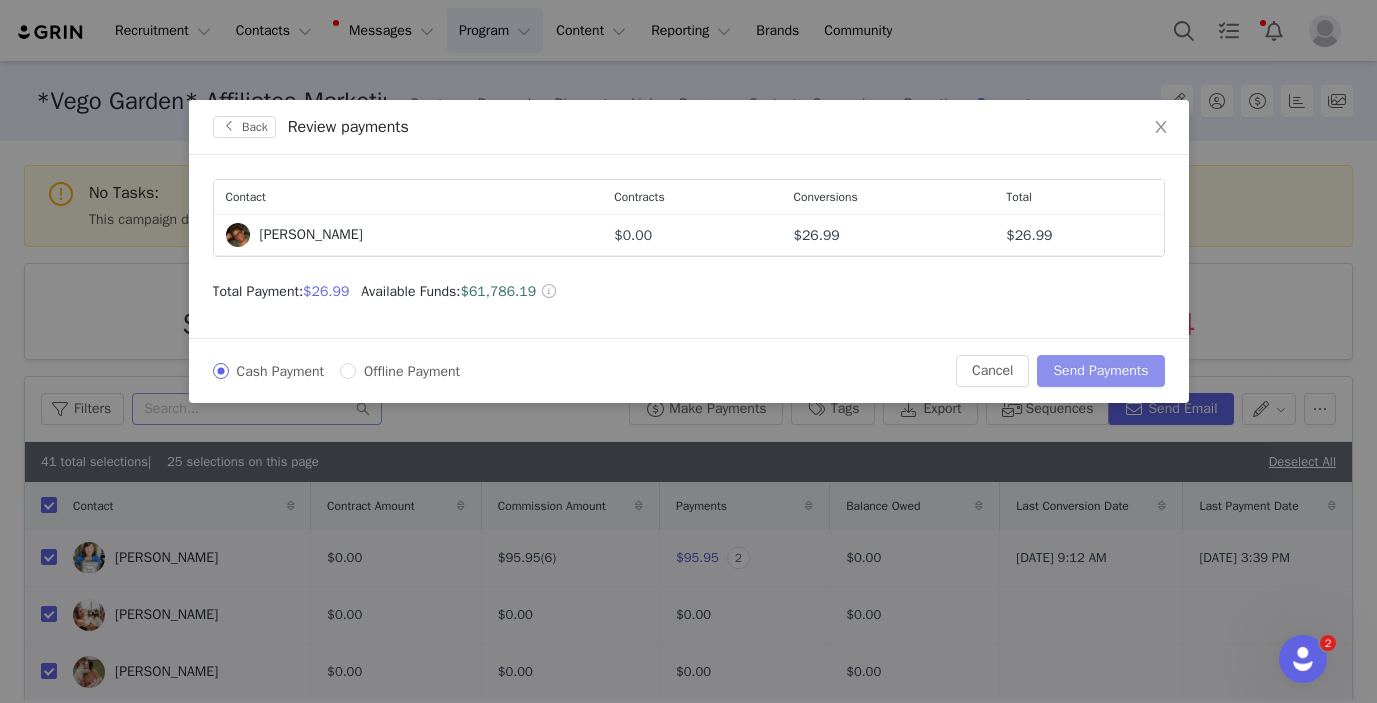 click on "Send Payments" at bounding box center [1100, 371] 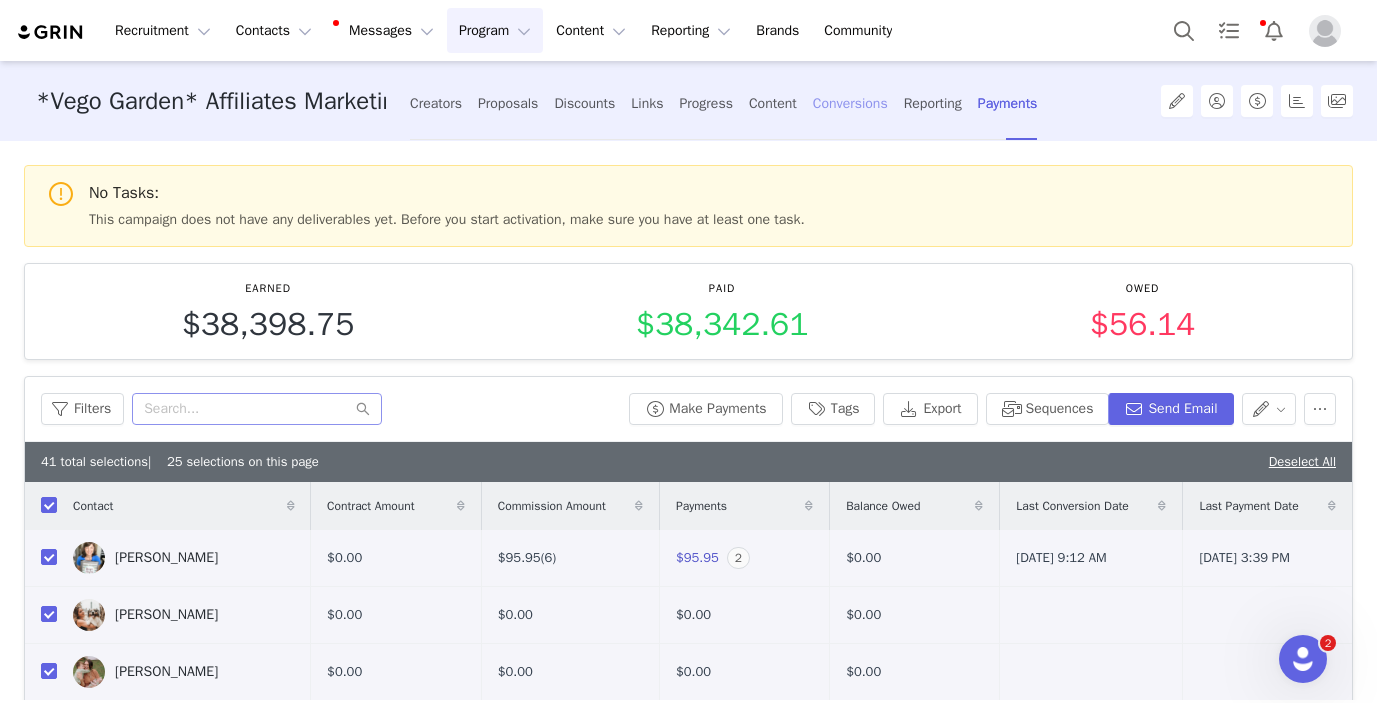 click on "Conversions" at bounding box center (850, 103) 